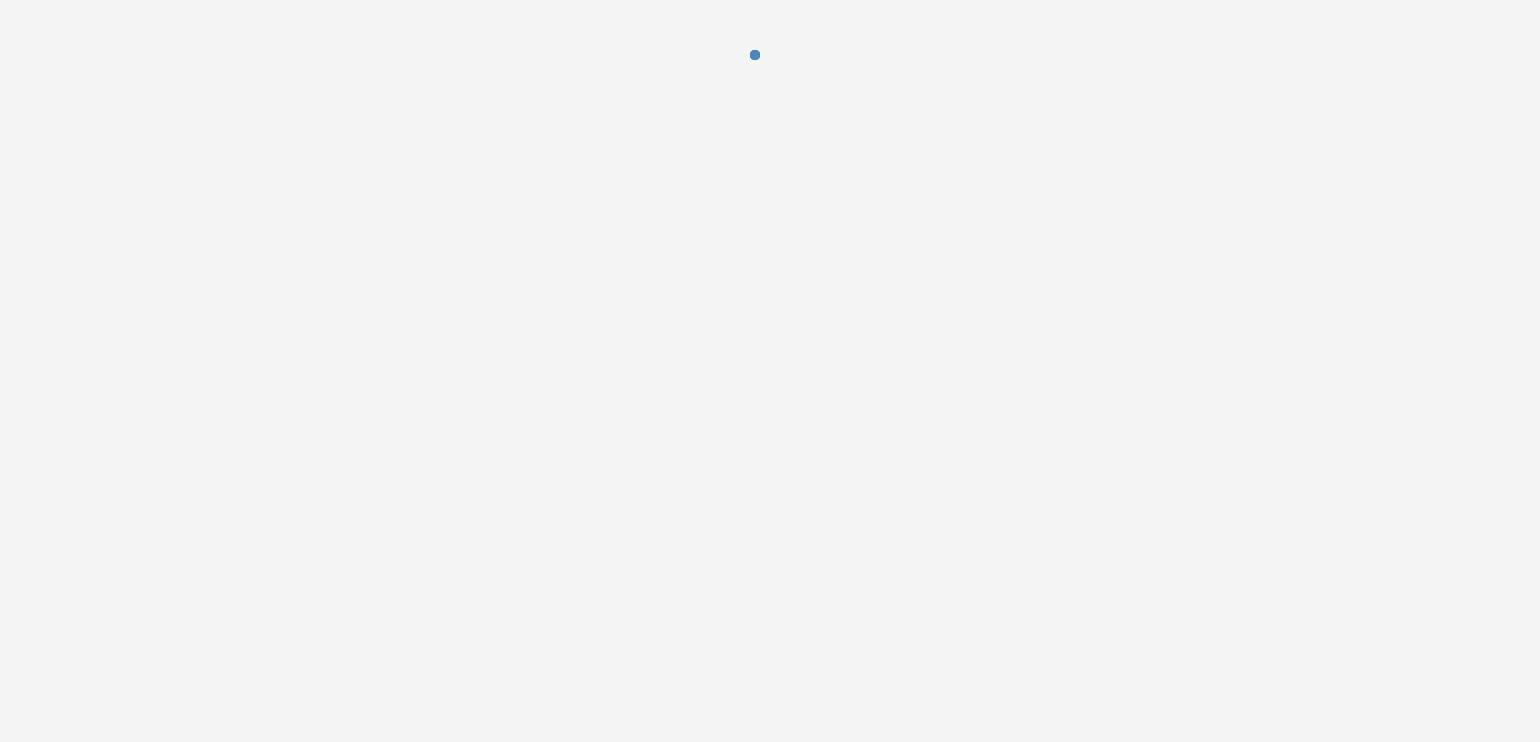 scroll, scrollTop: 0, scrollLeft: 0, axis: both 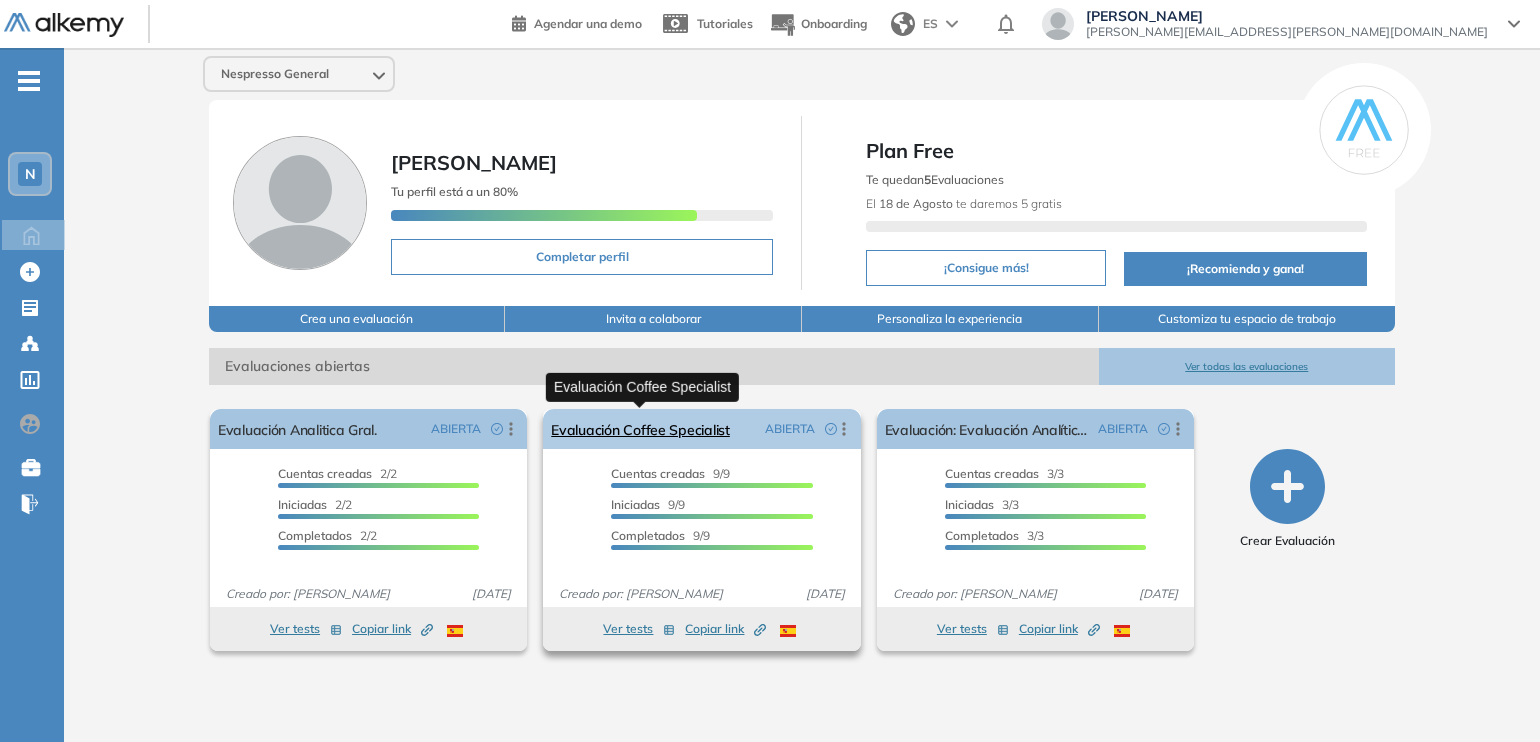click on "Evaluación Coffee Specialist" at bounding box center (640, 429) 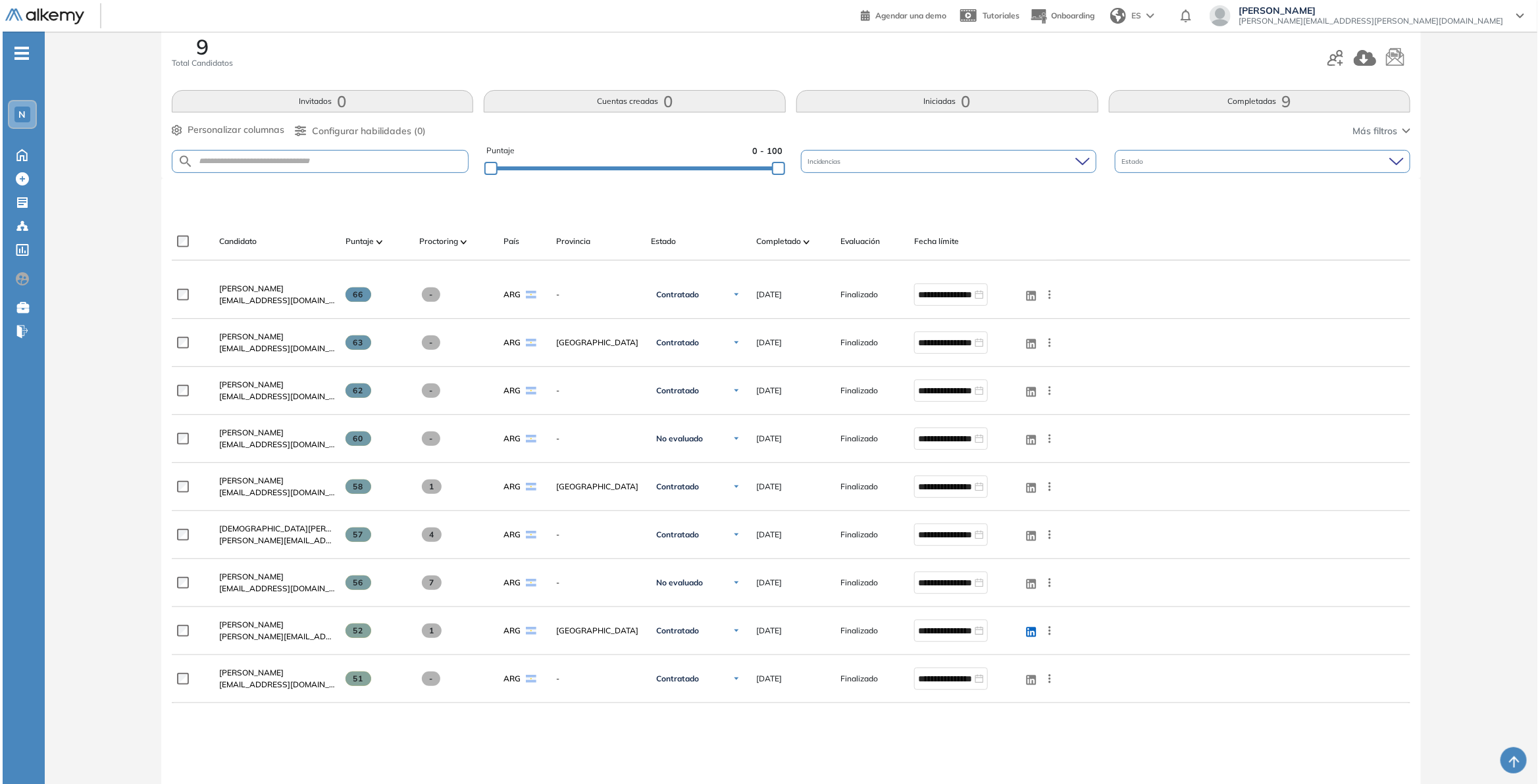 scroll, scrollTop: 0, scrollLeft: 0, axis: both 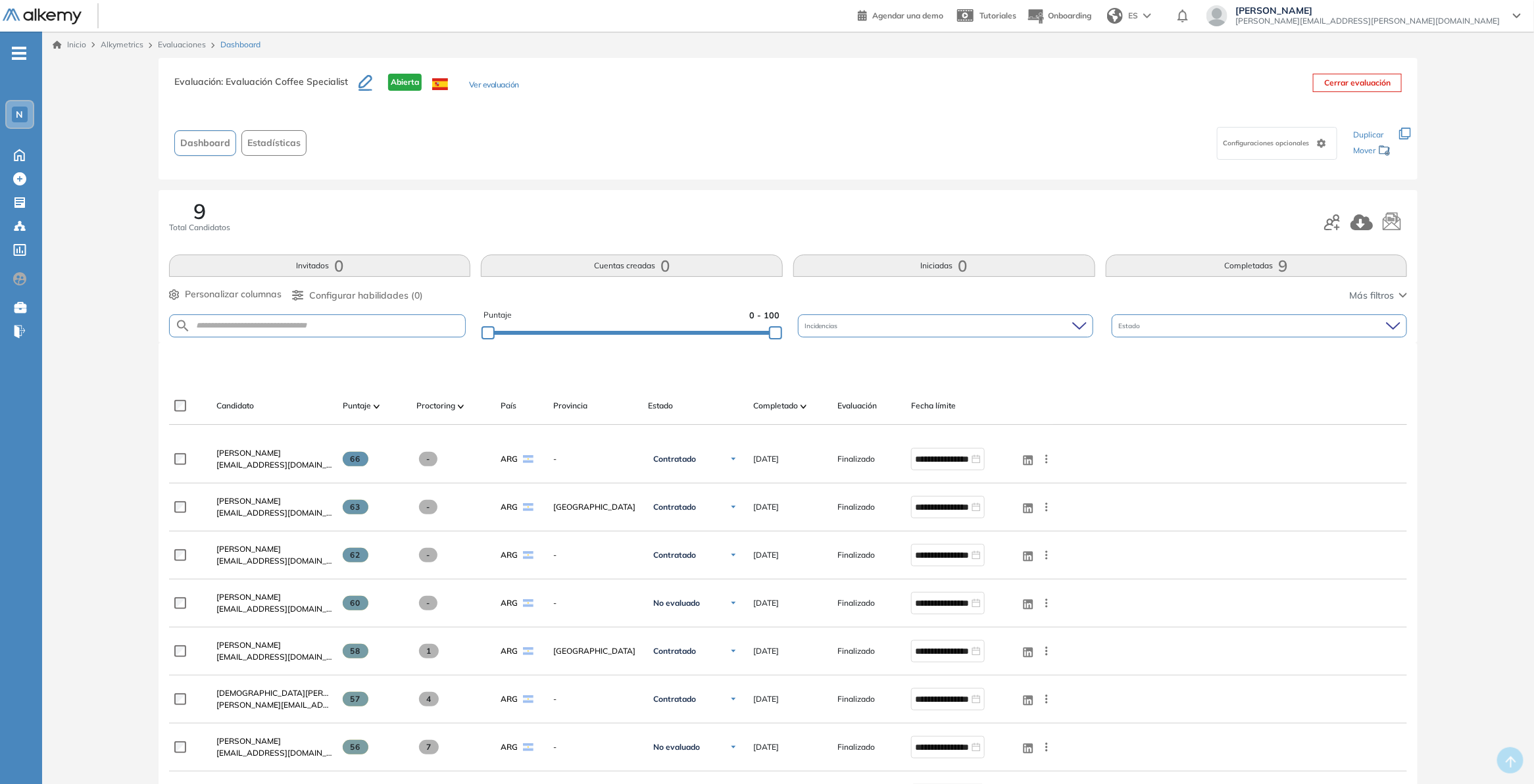 click 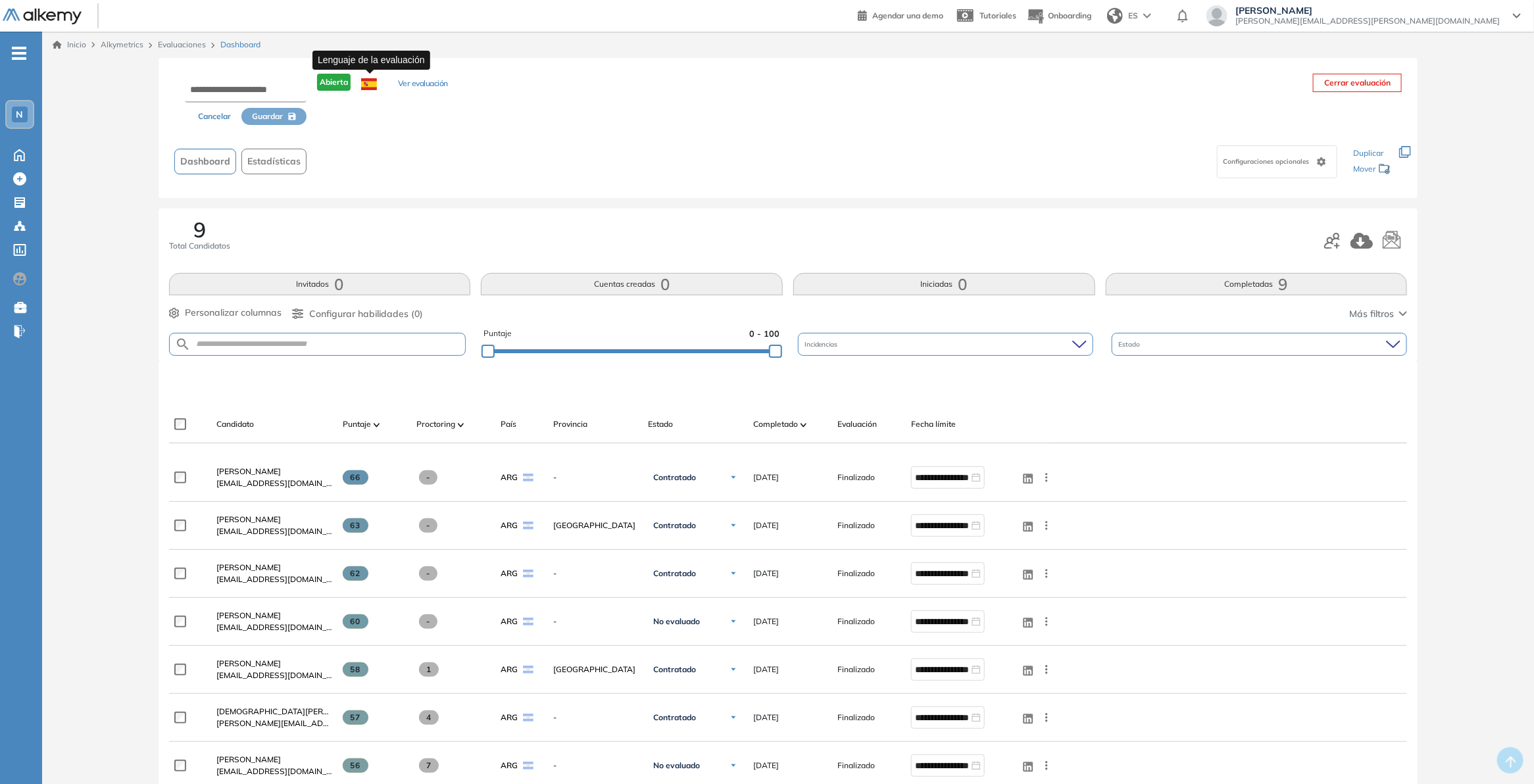 click at bounding box center (369, 99) 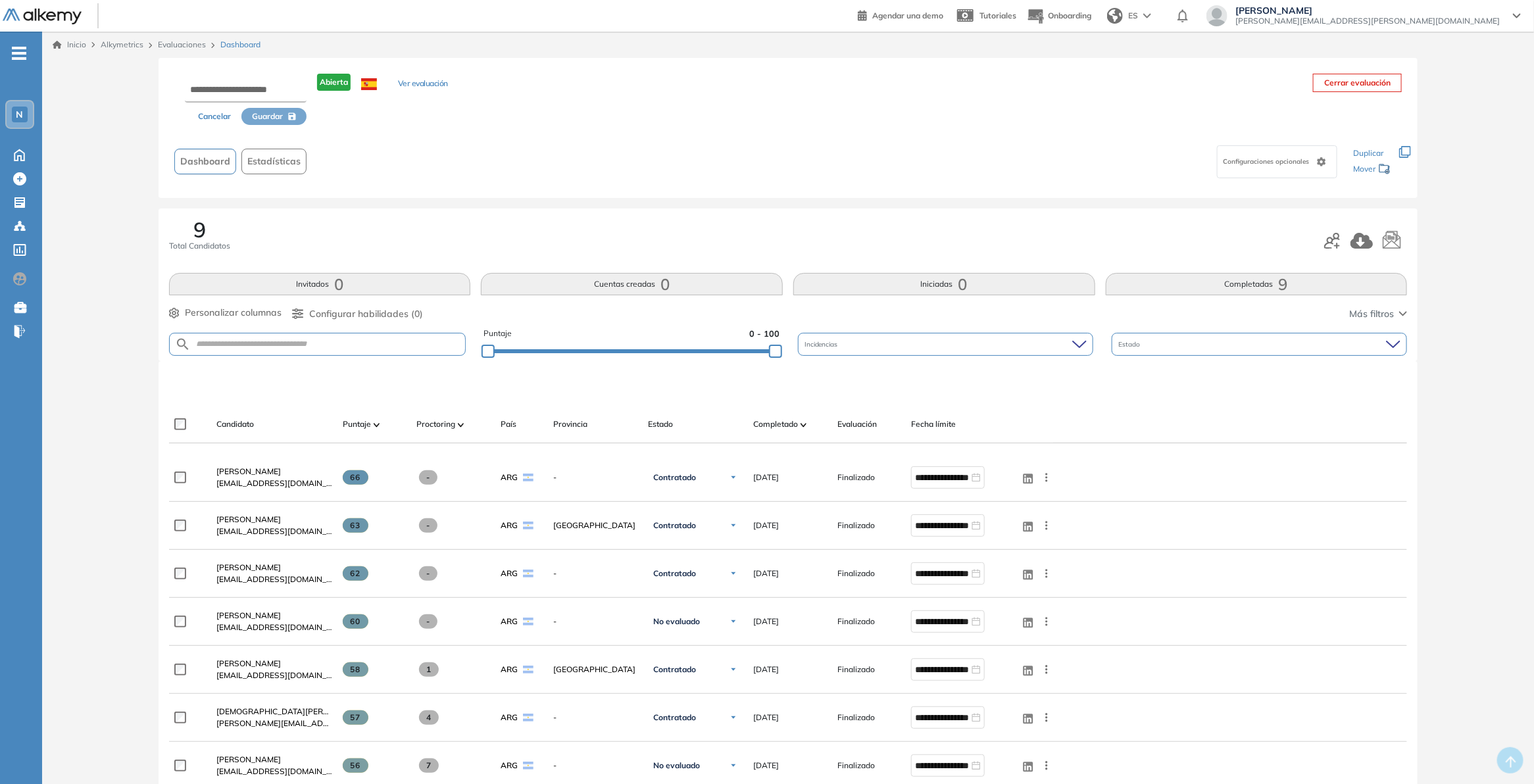 click on "Cancelar" at bounding box center [214, 116] 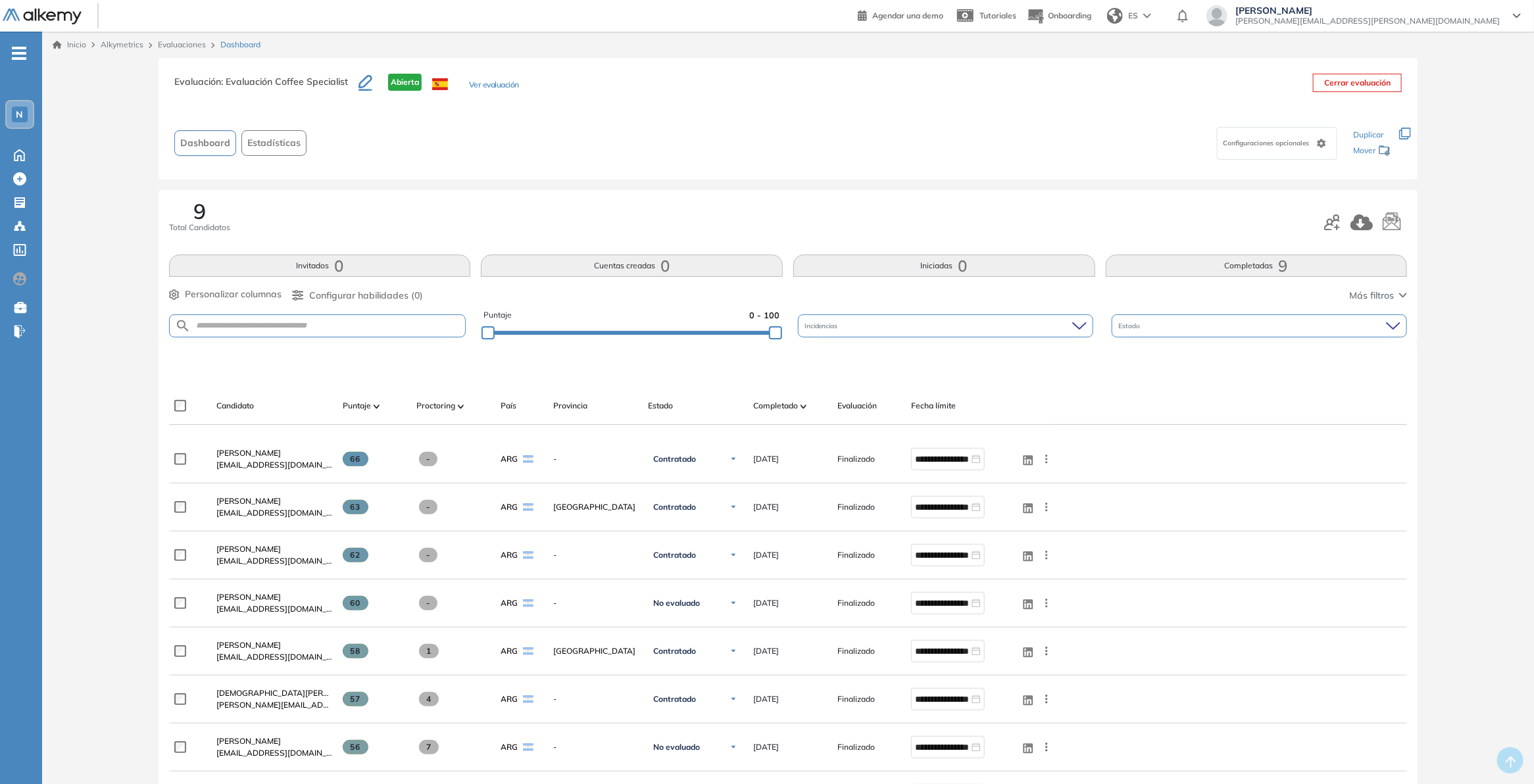 click on "Más filtros" at bounding box center [1372, 295] 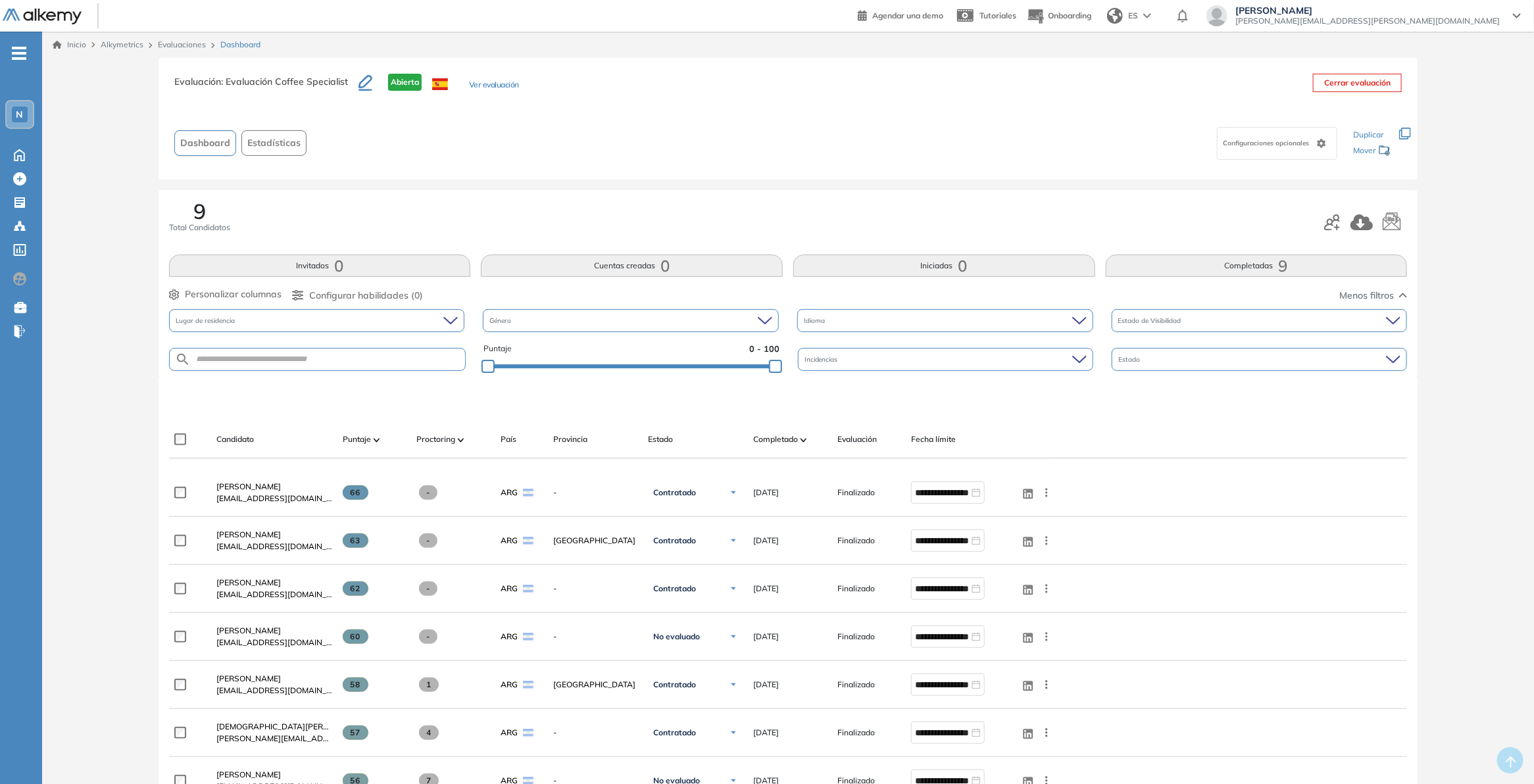 click on "Configuraciones opcionales" at bounding box center [1267, 143] 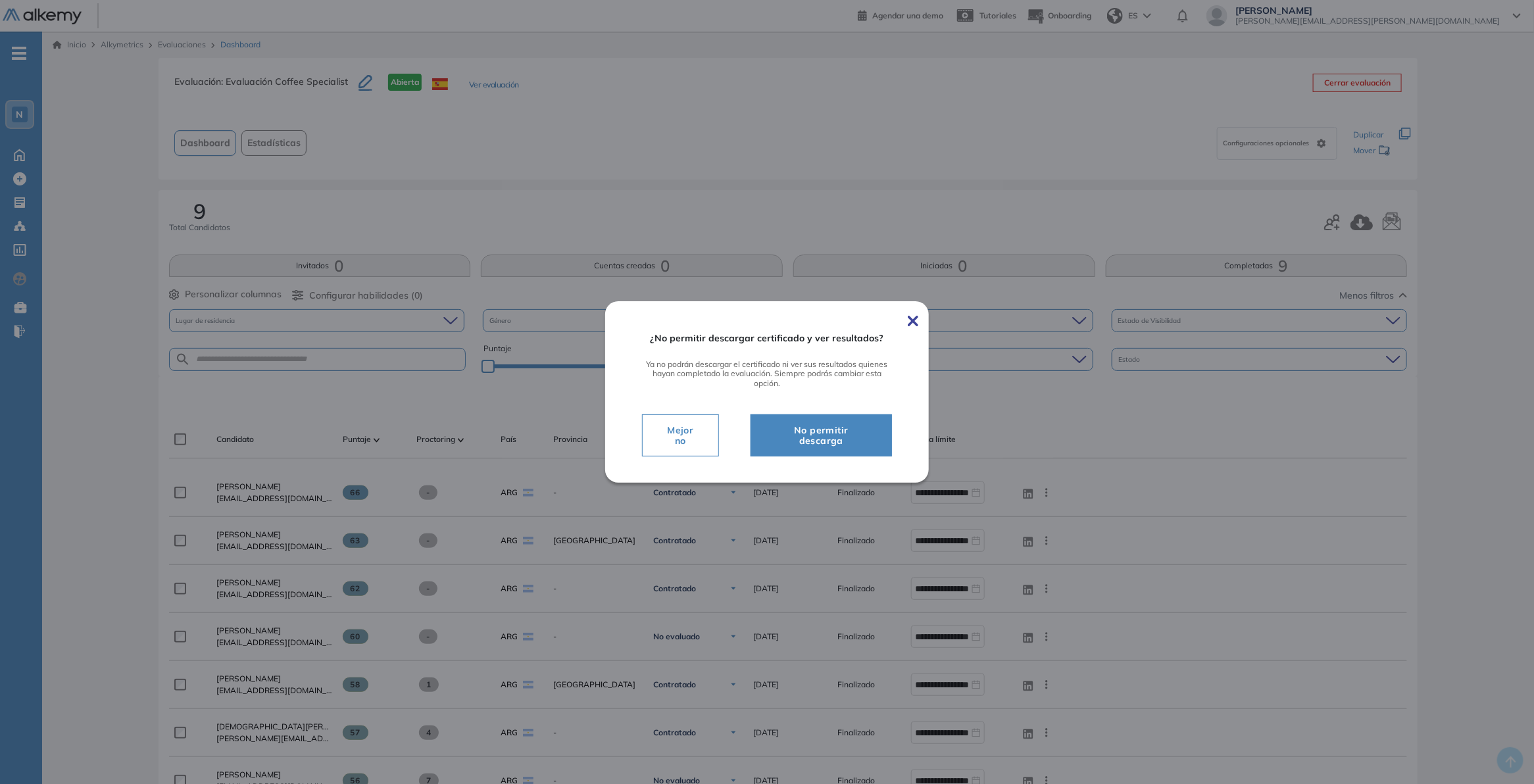 click on "No permitir descarga" at bounding box center (821, 435) 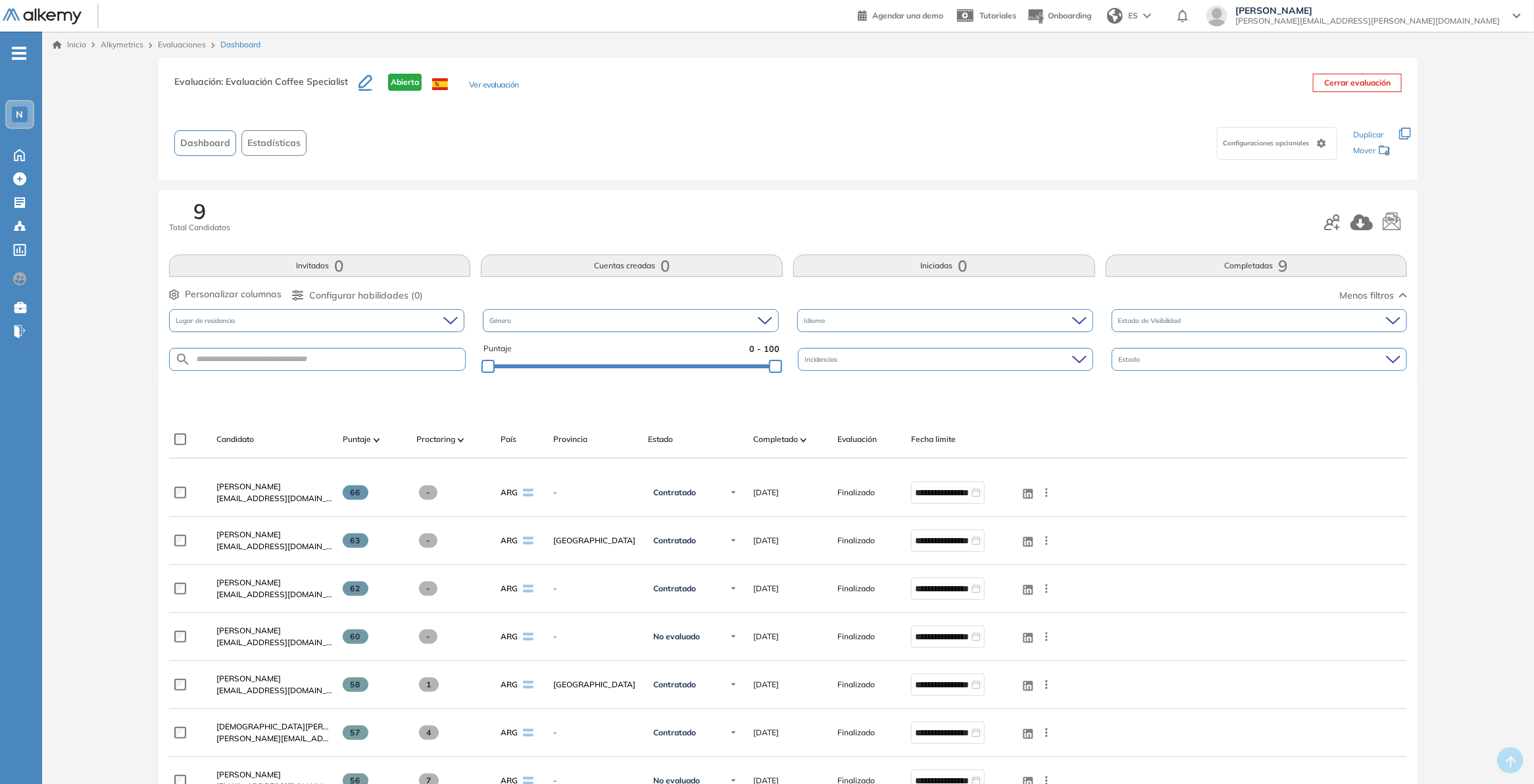click on "Configuraciones opcionales" at bounding box center [1267, 143] 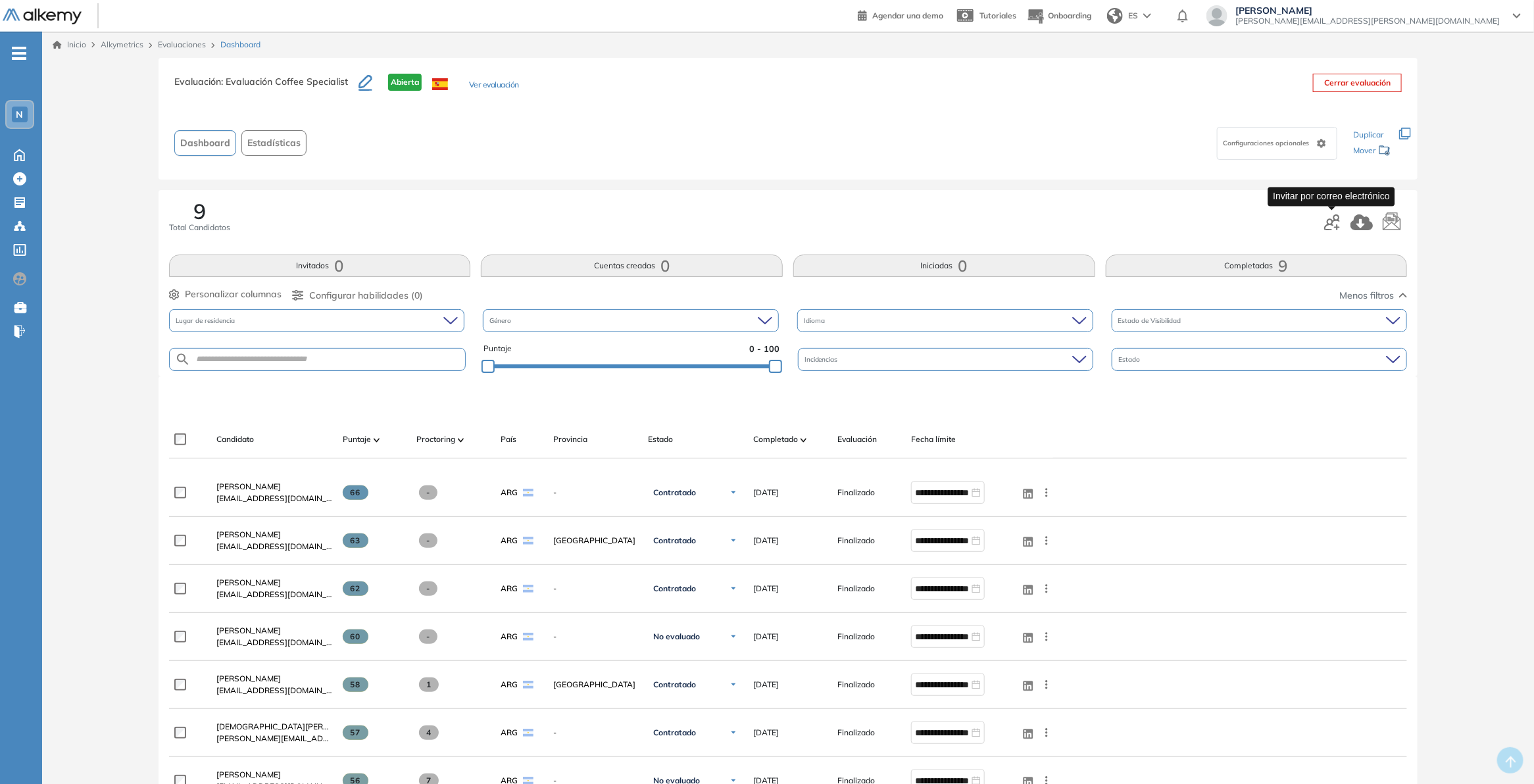 click 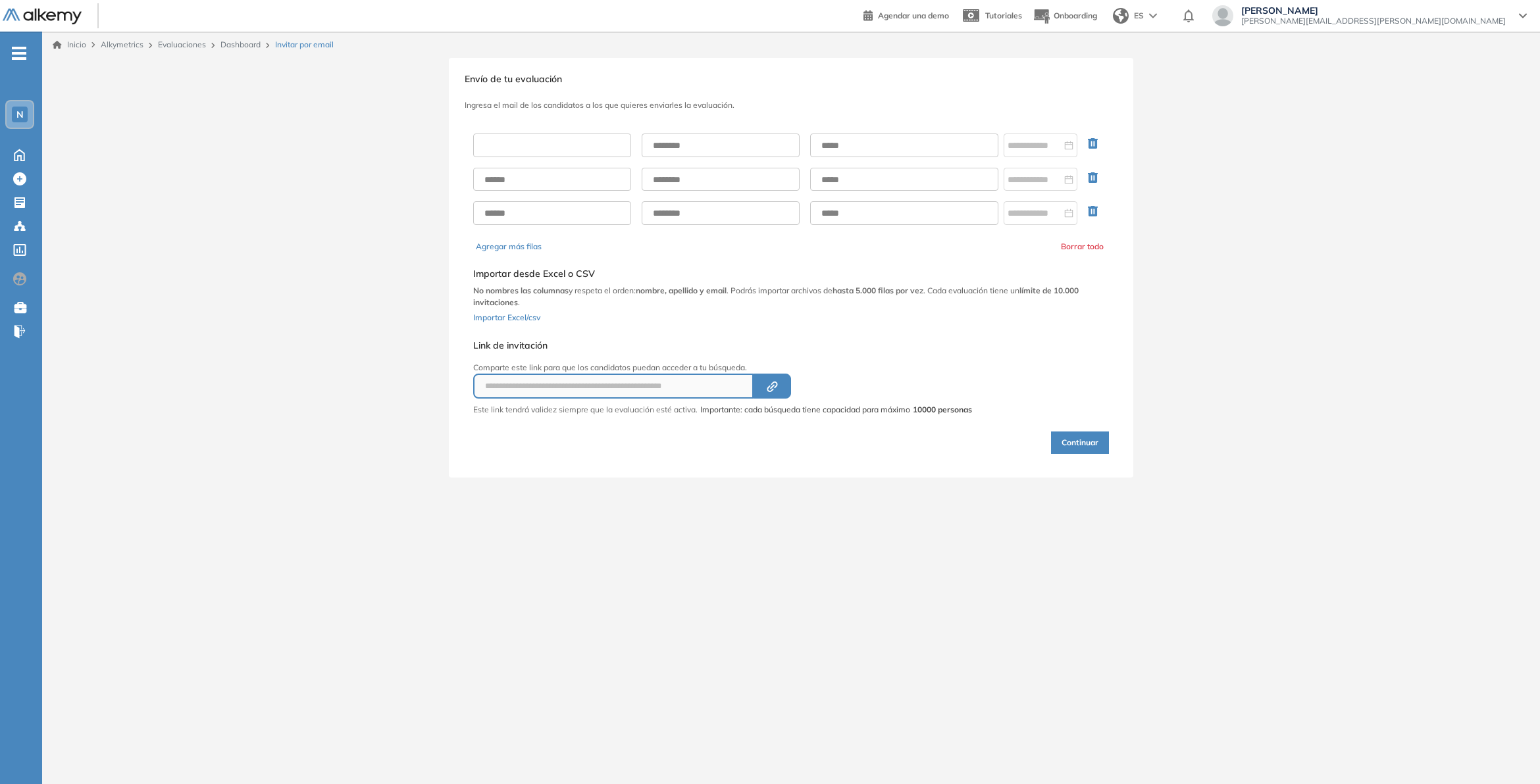 click at bounding box center (552, 145) 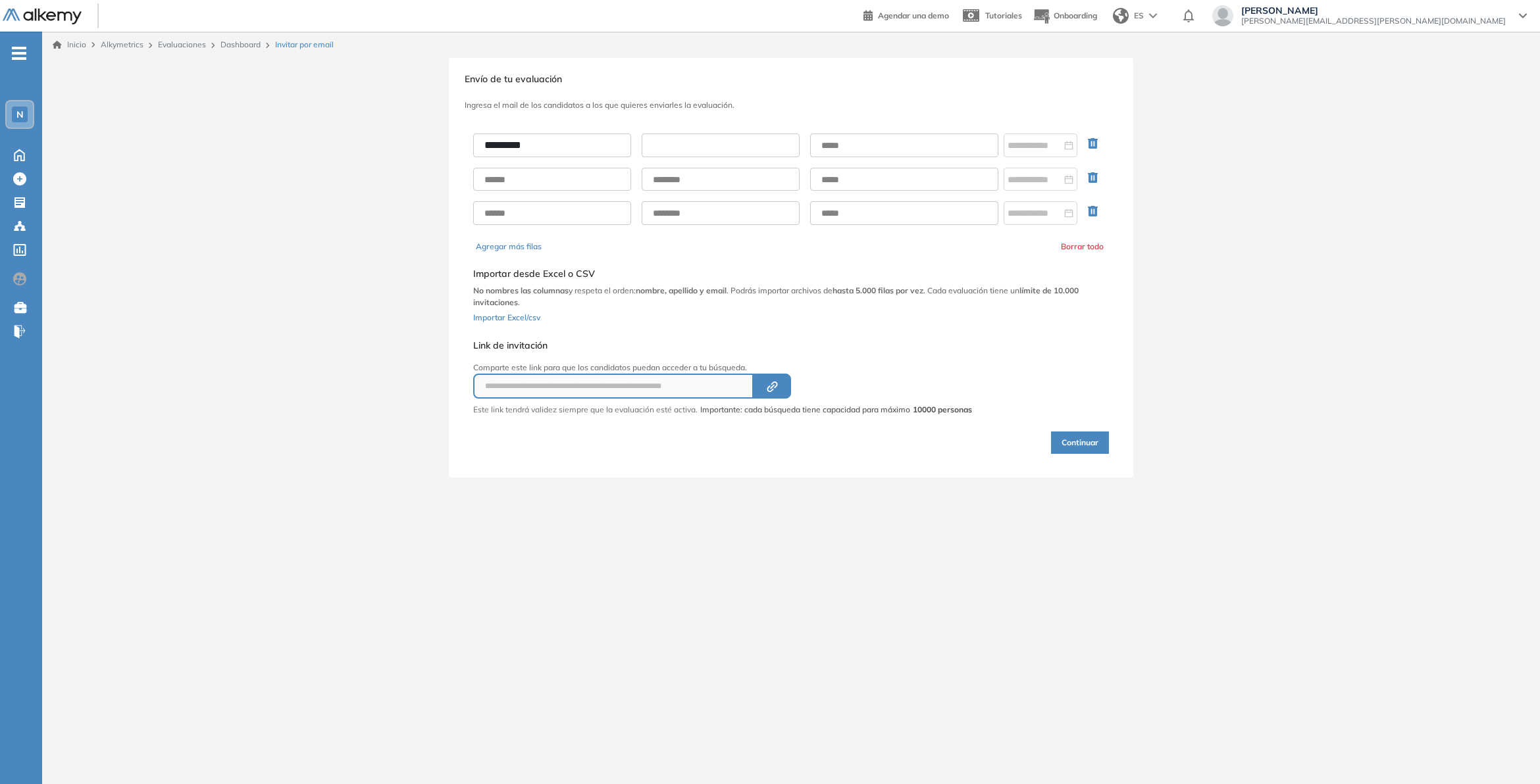 type on "******" 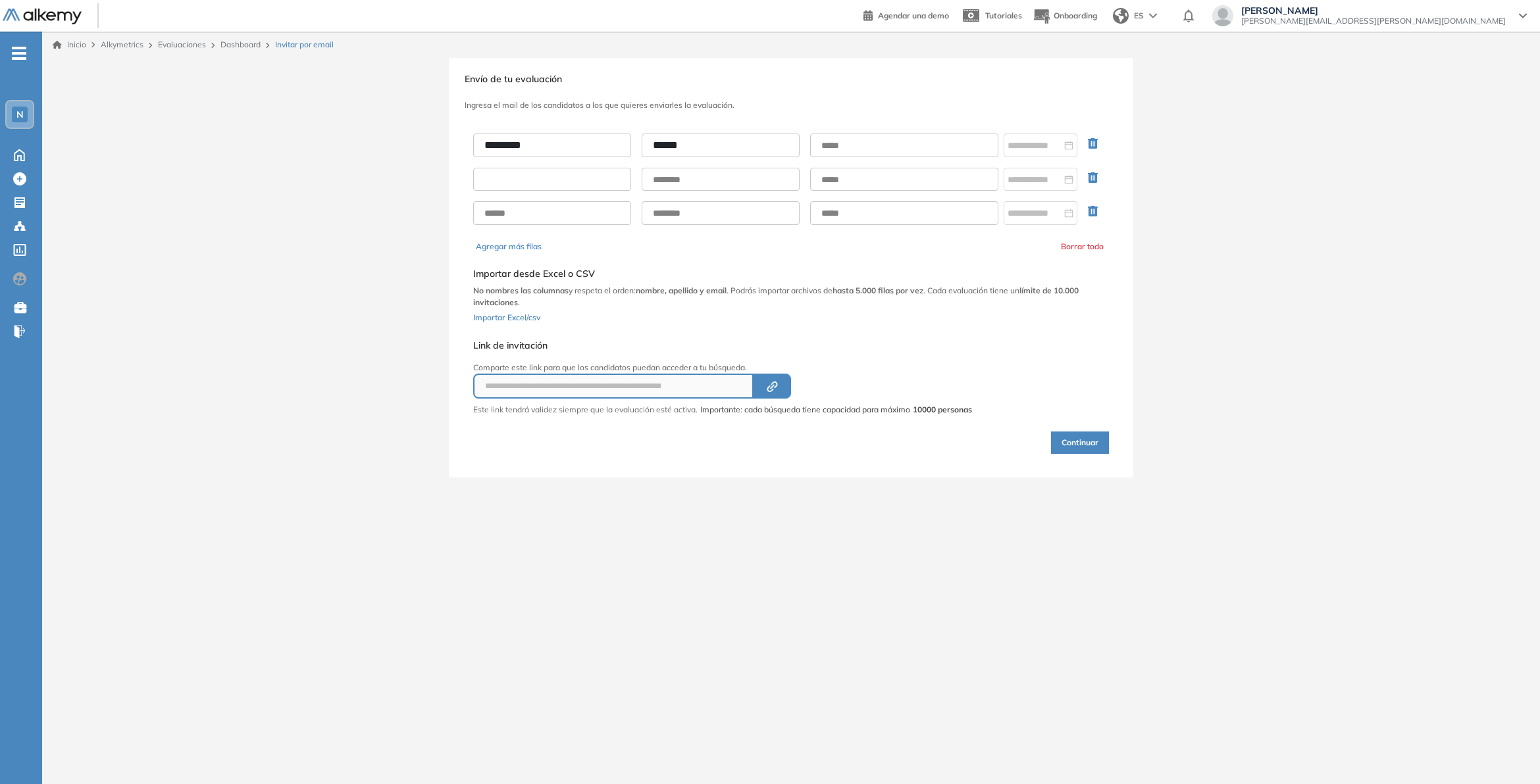 type on "*********" 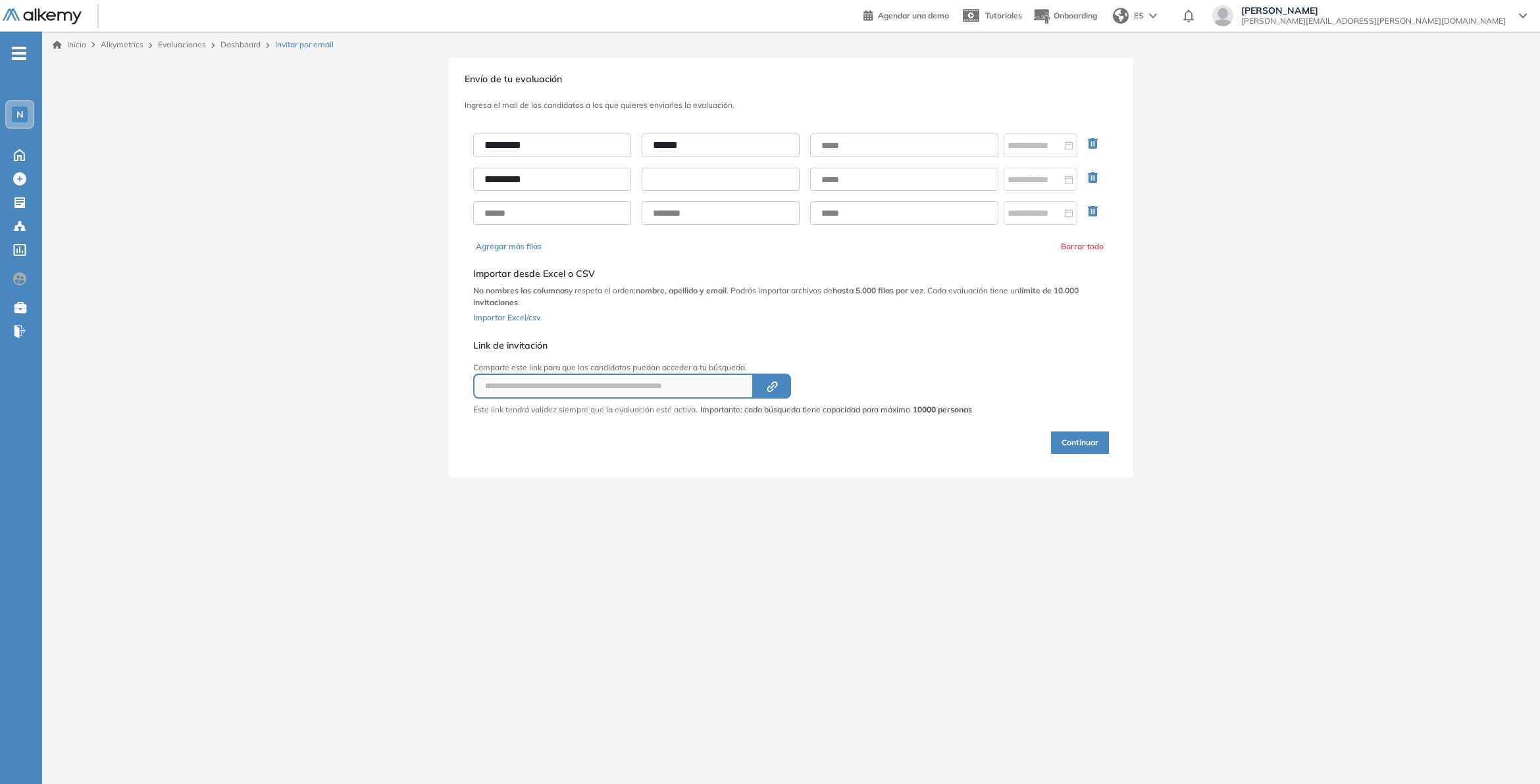 type on "******" 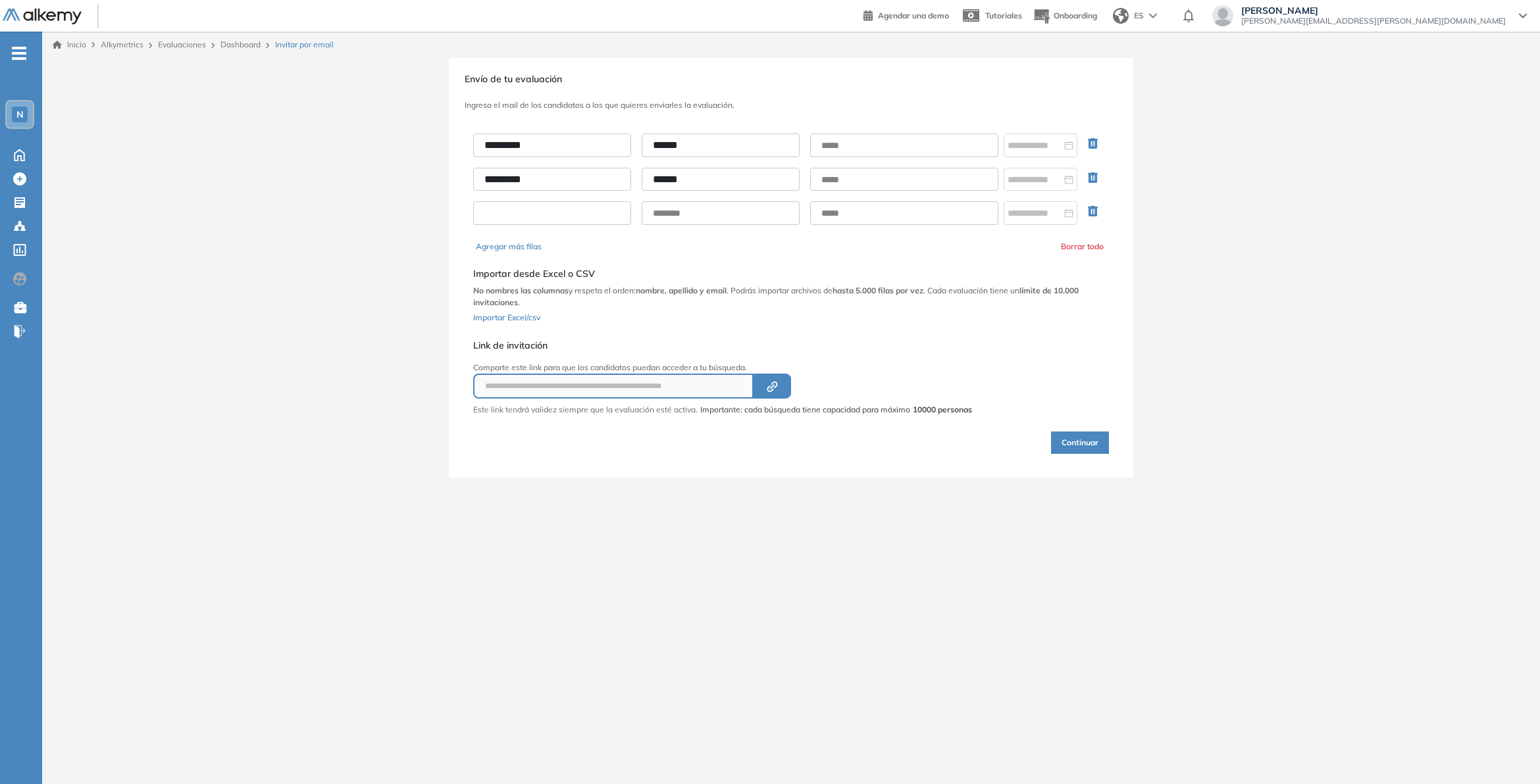 type on "*********" 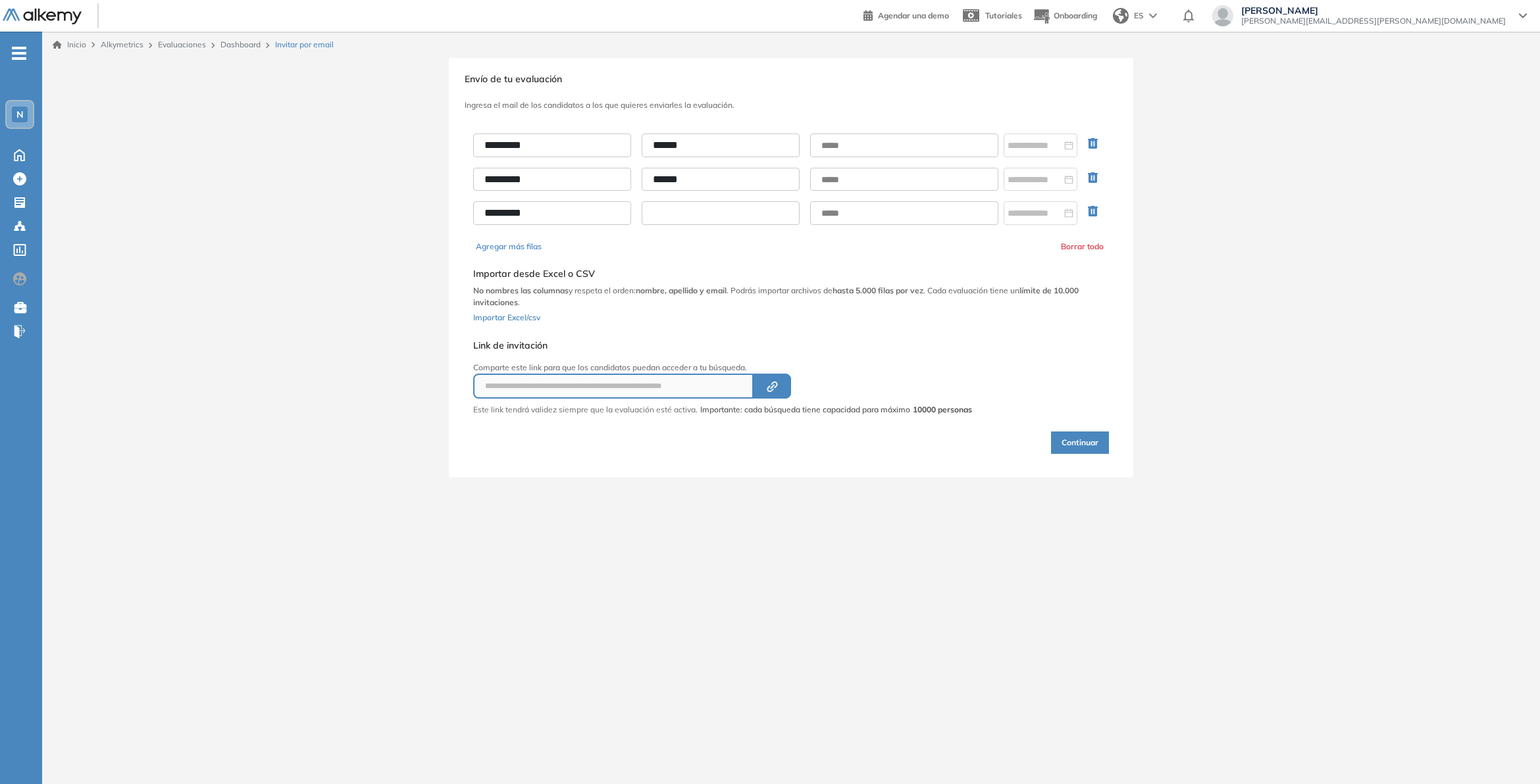 type on "******" 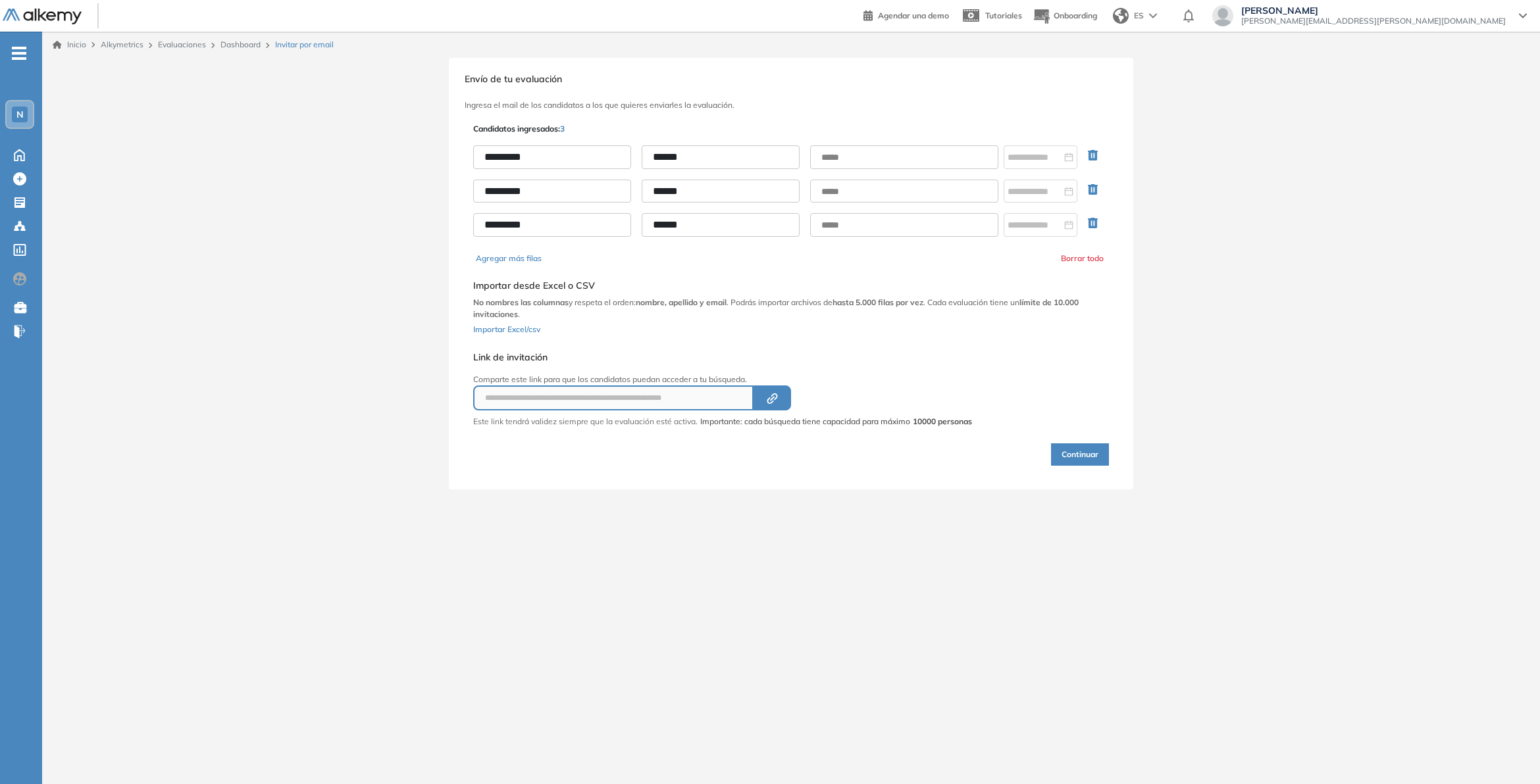 click on "*********" at bounding box center [552, 225] 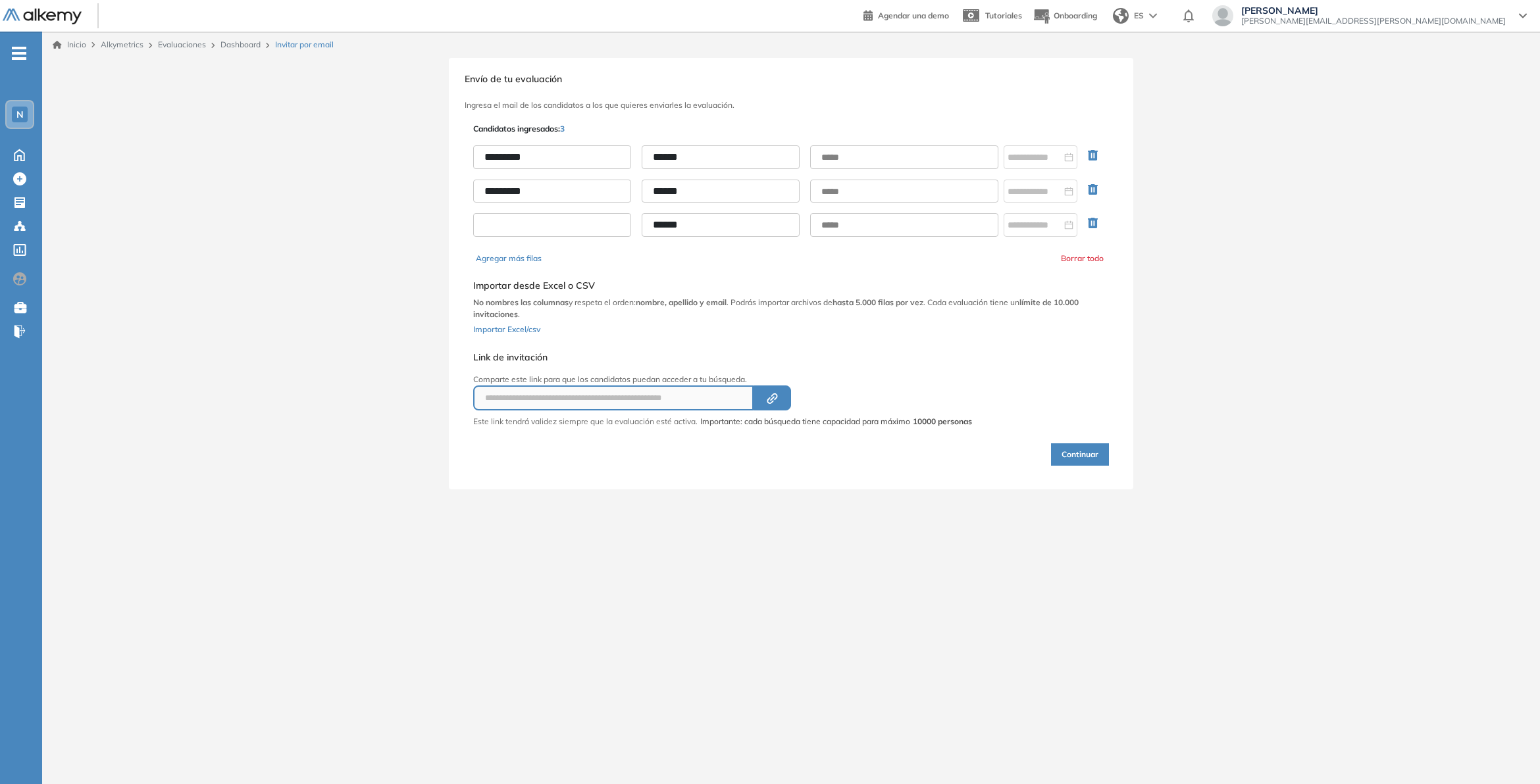 type 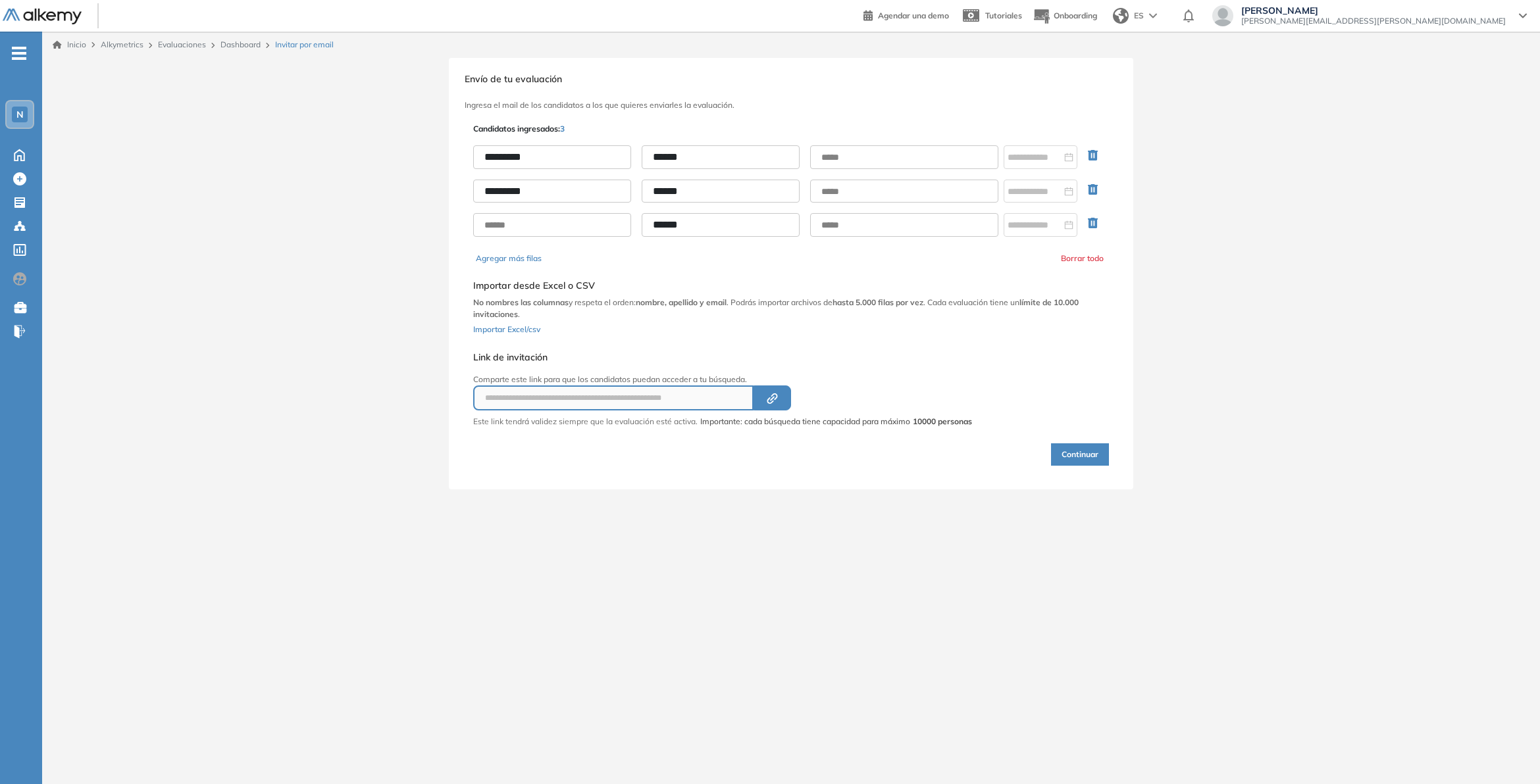 drag, startPoint x: 698, startPoint y: 227, endPoint x: 625, endPoint y: 230, distance: 73.06162 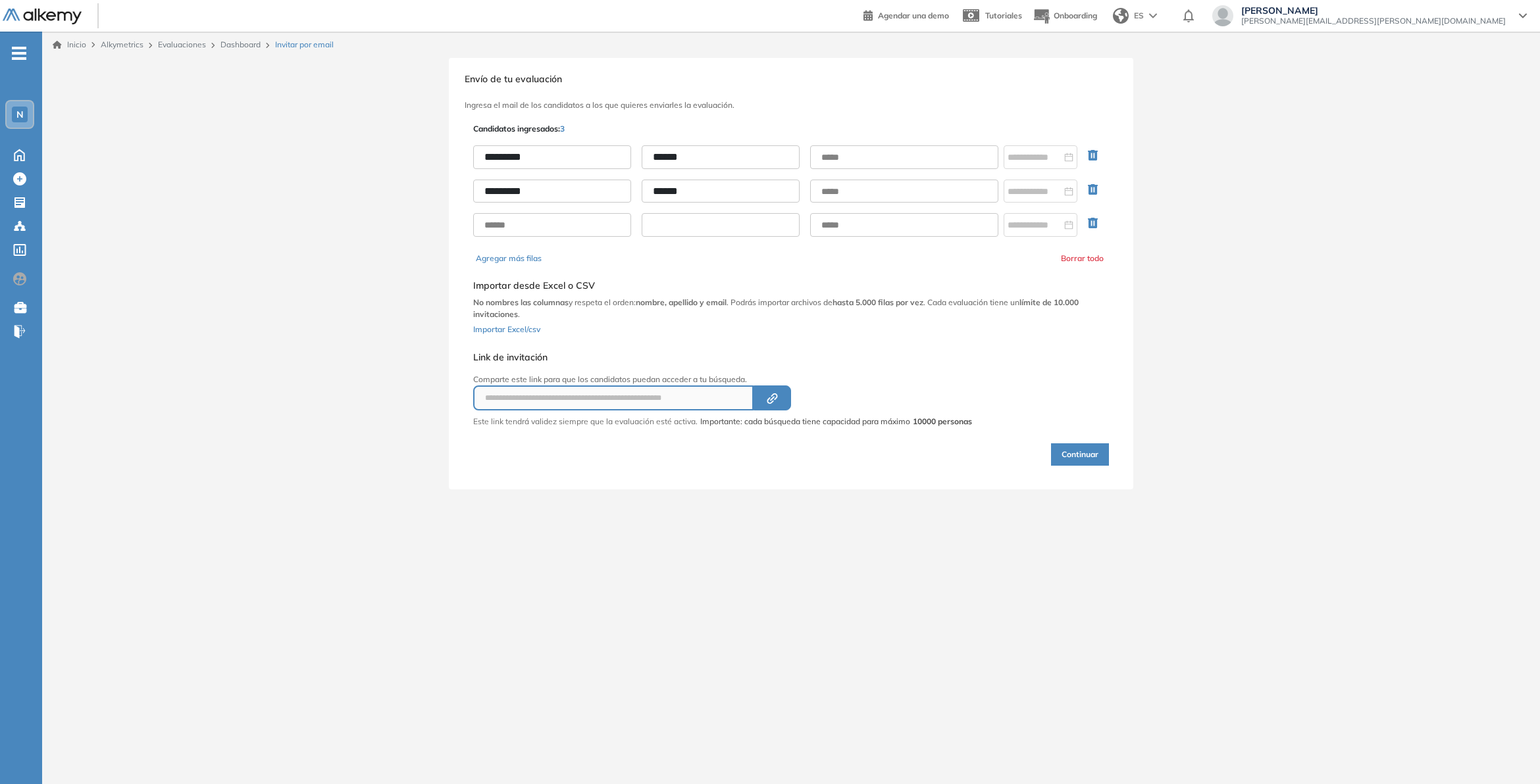 type 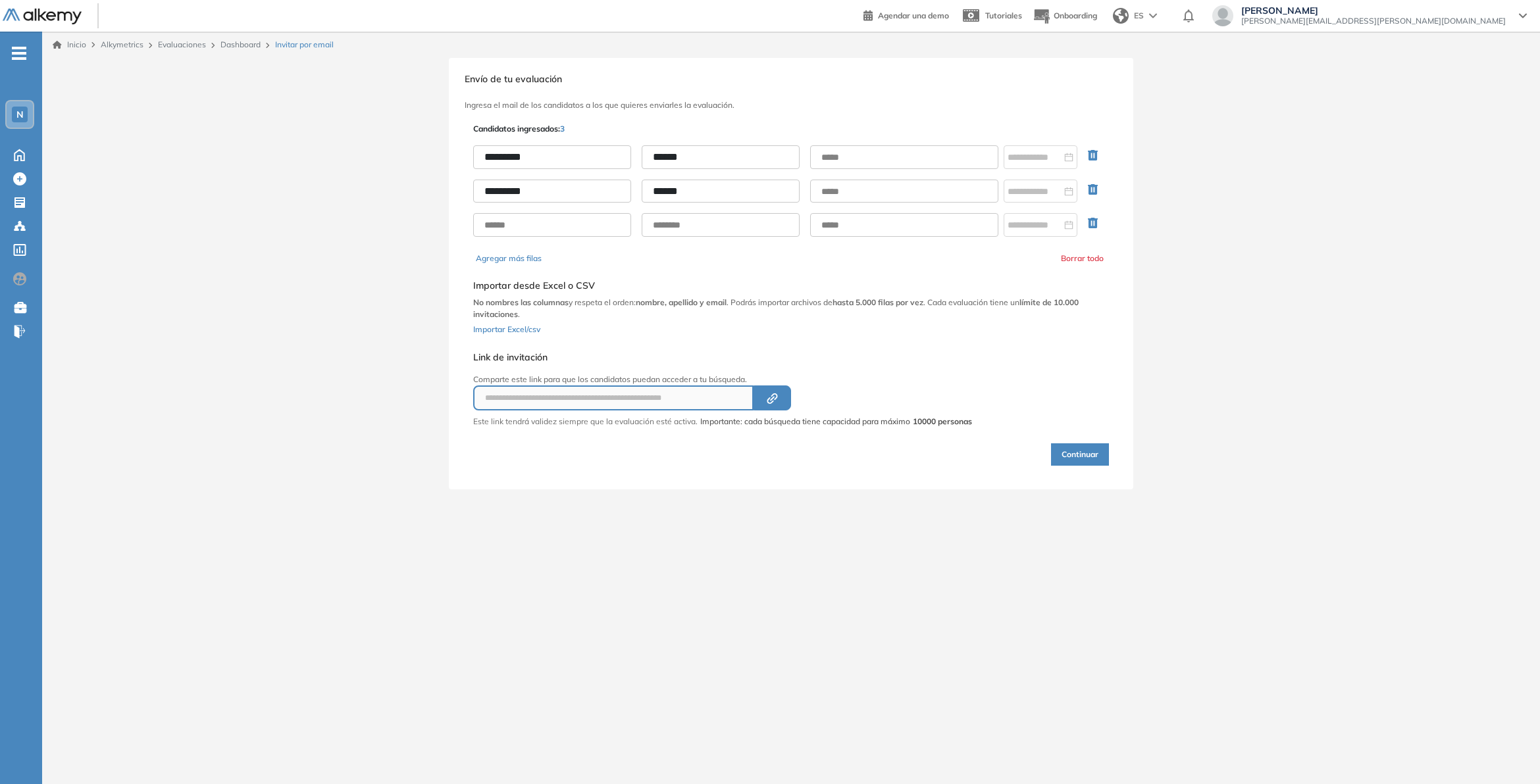 drag, startPoint x: 564, startPoint y: 195, endPoint x: 471, endPoint y: 194, distance: 93.00538 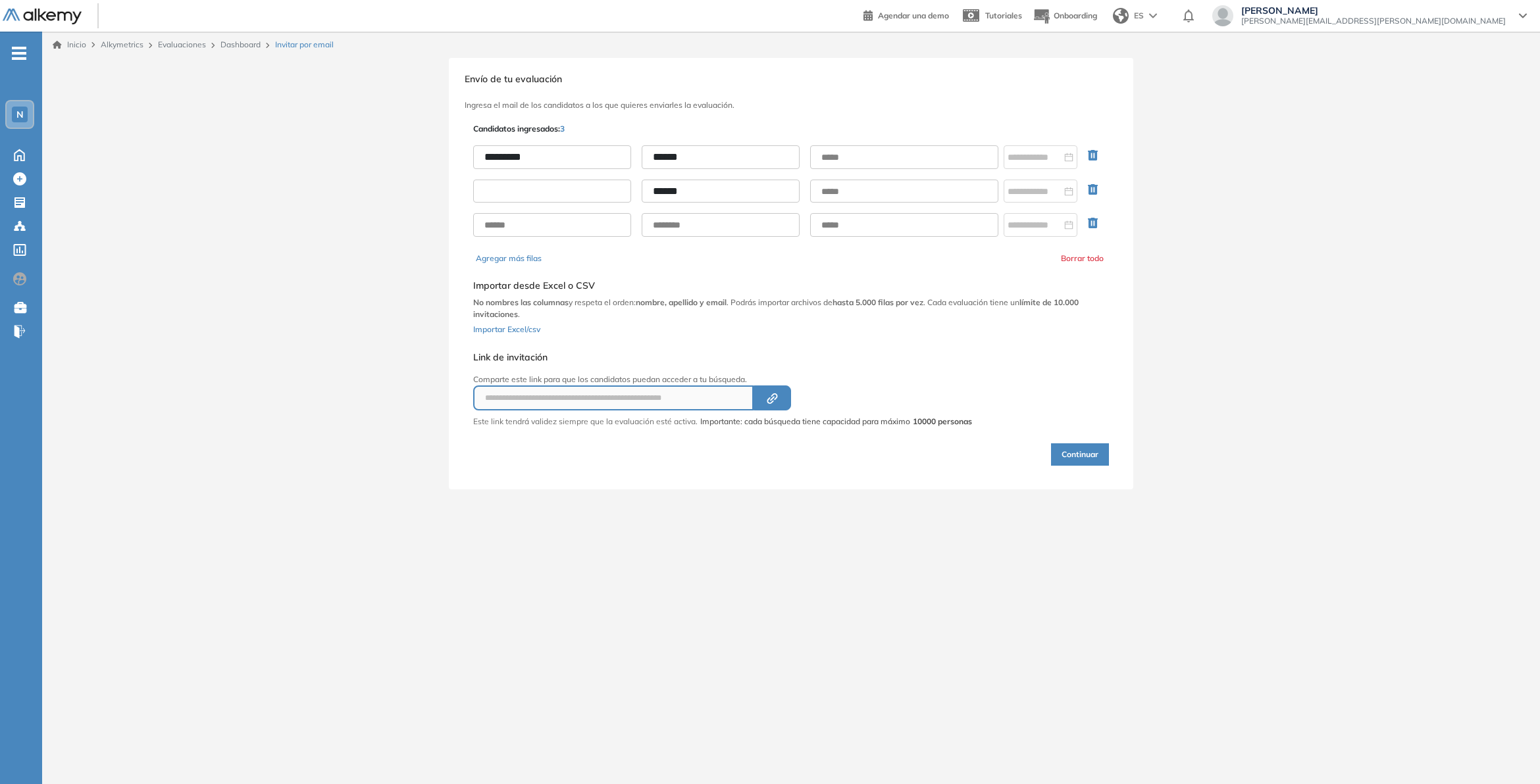type 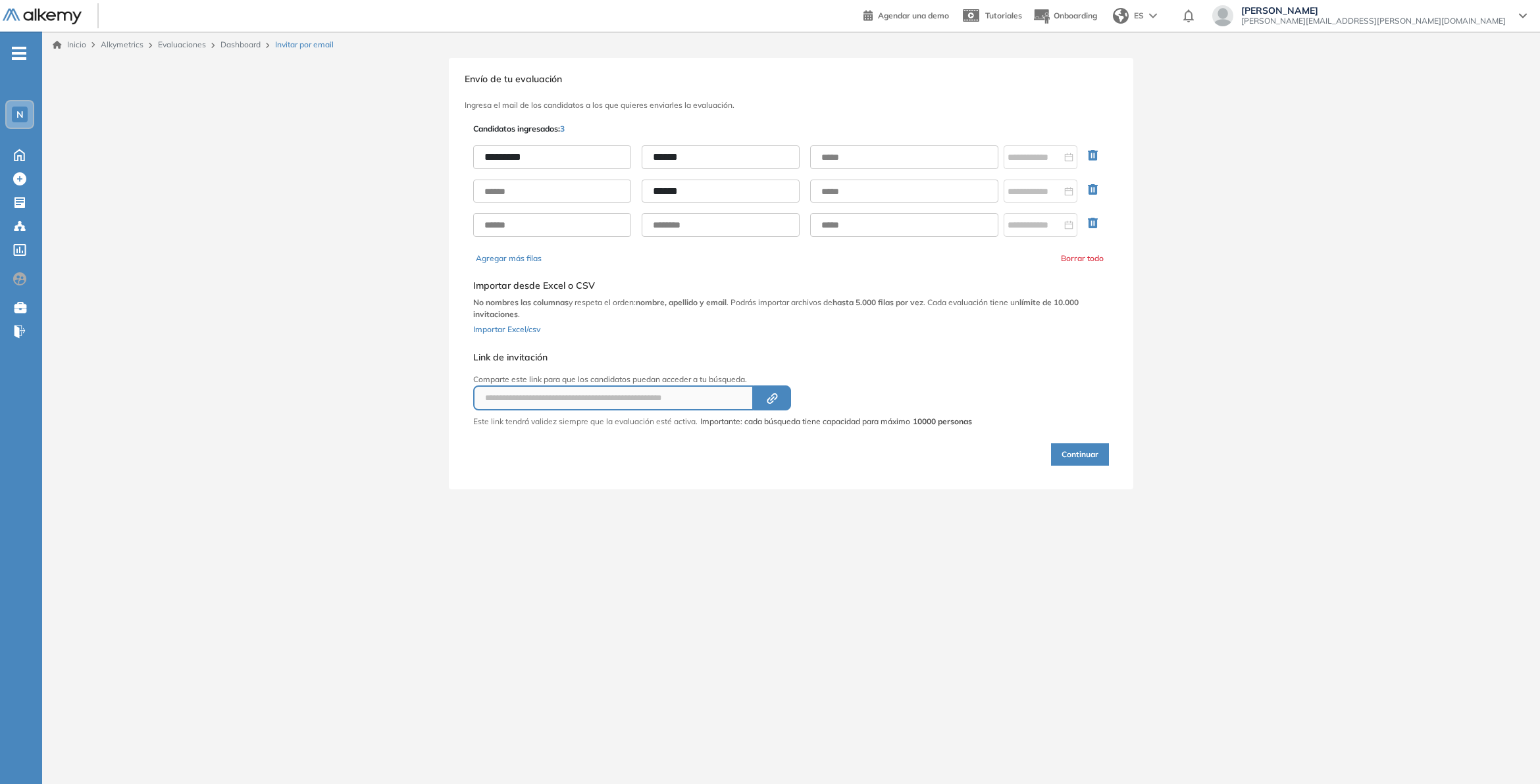 drag, startPoint x: 717, startPoint y: 195, endPoint x: 590, endPoint y: 198, distance: 127.03543 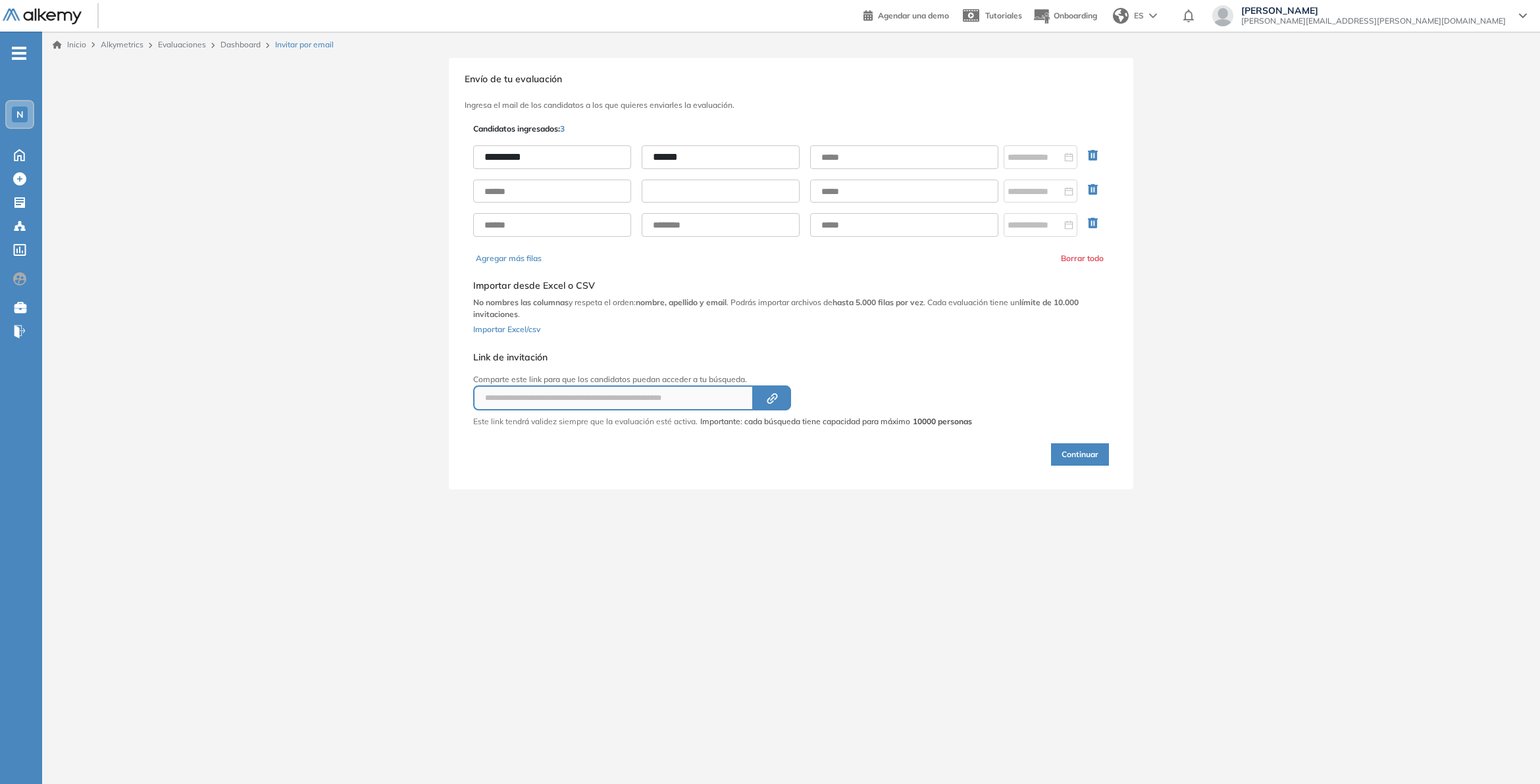 type 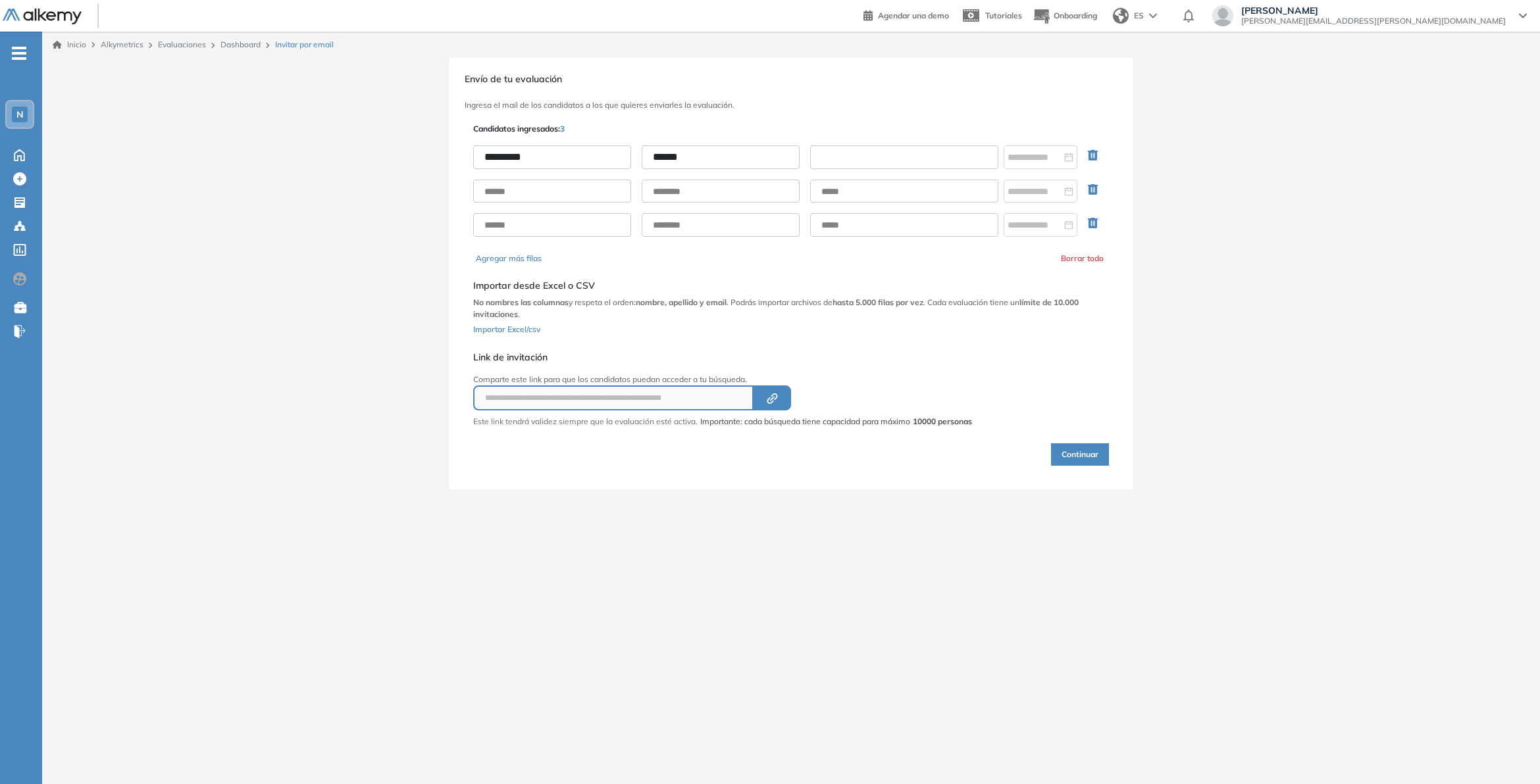 click at bounding box center (904, 157) 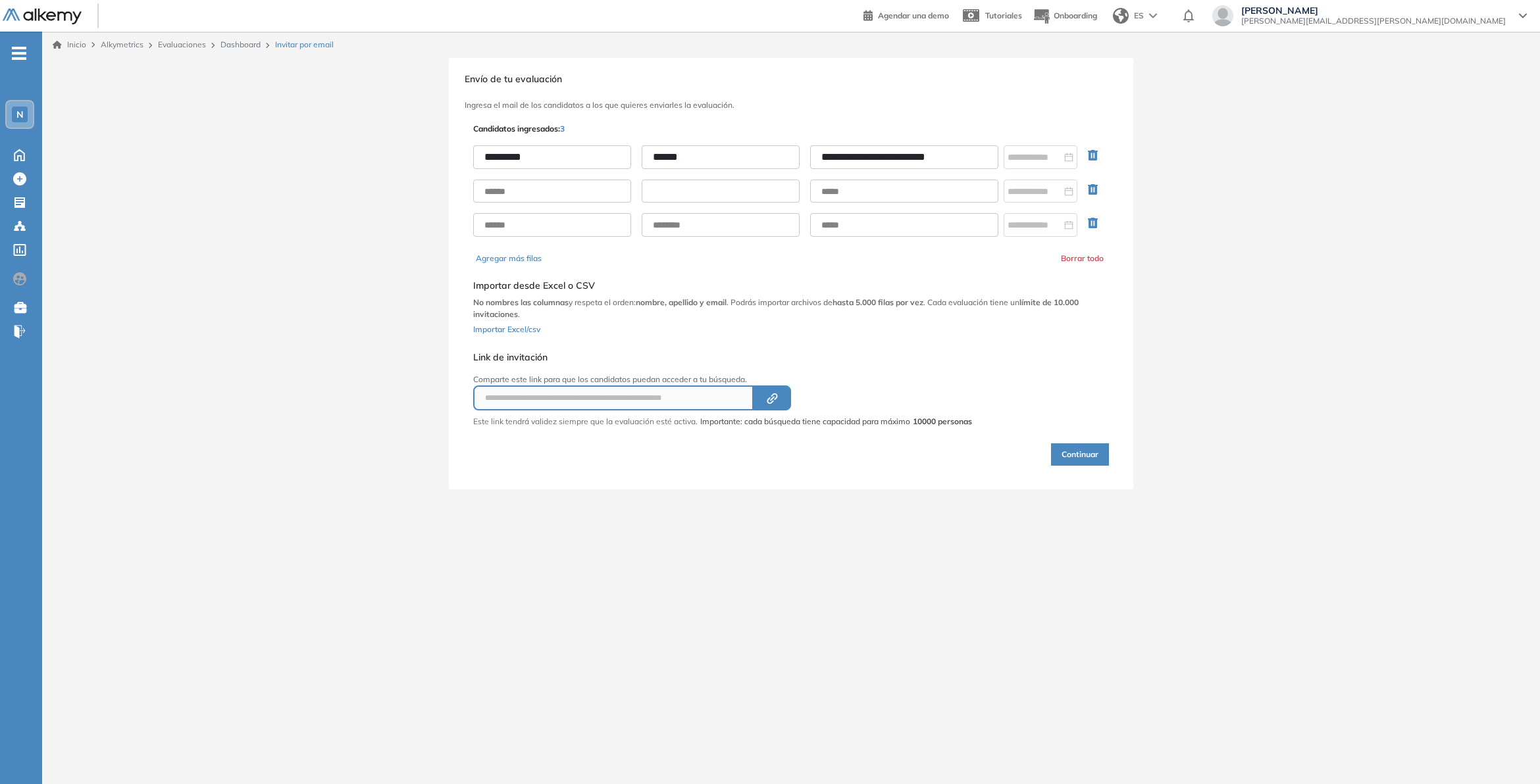 type on "**********" 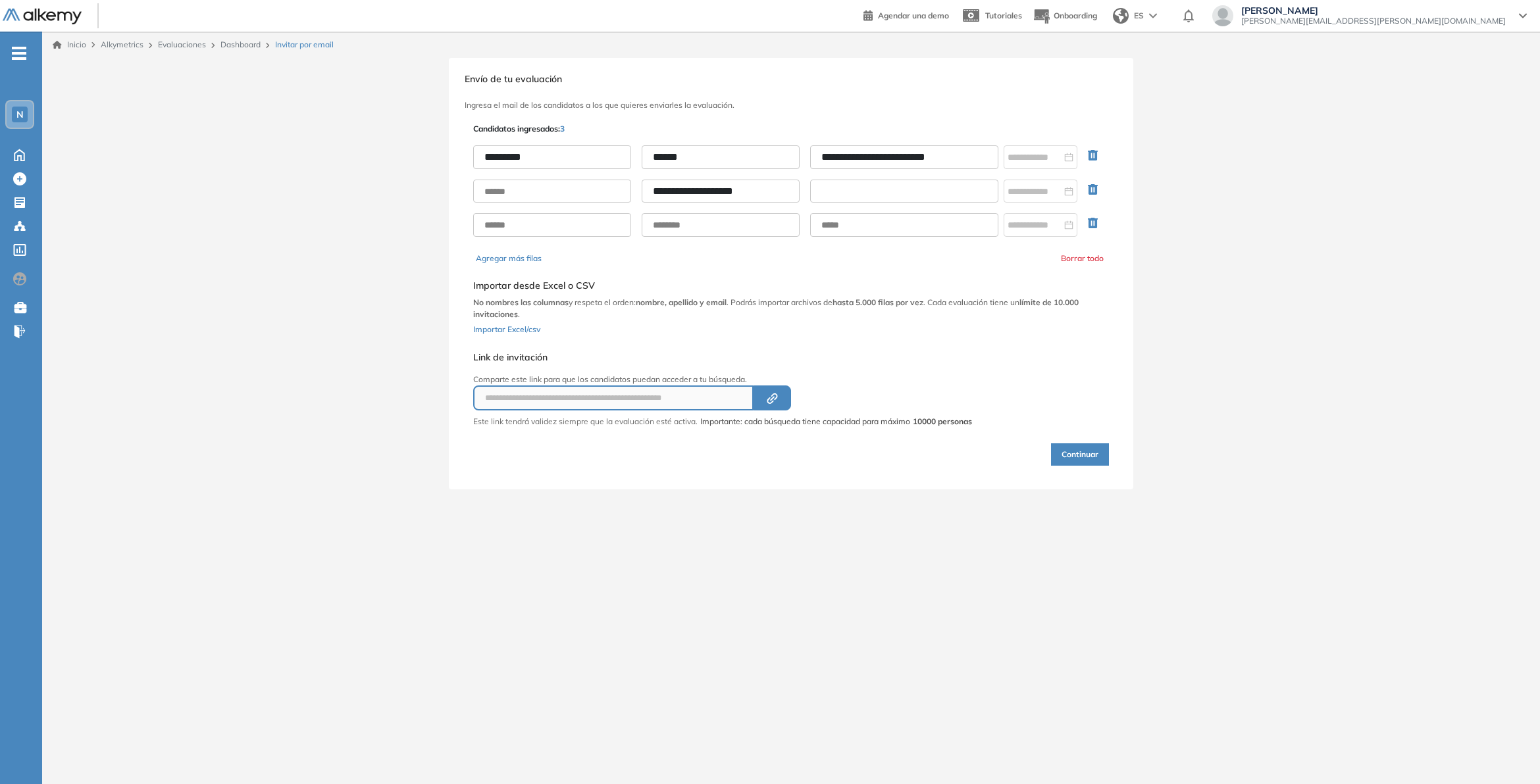 type on "**********" 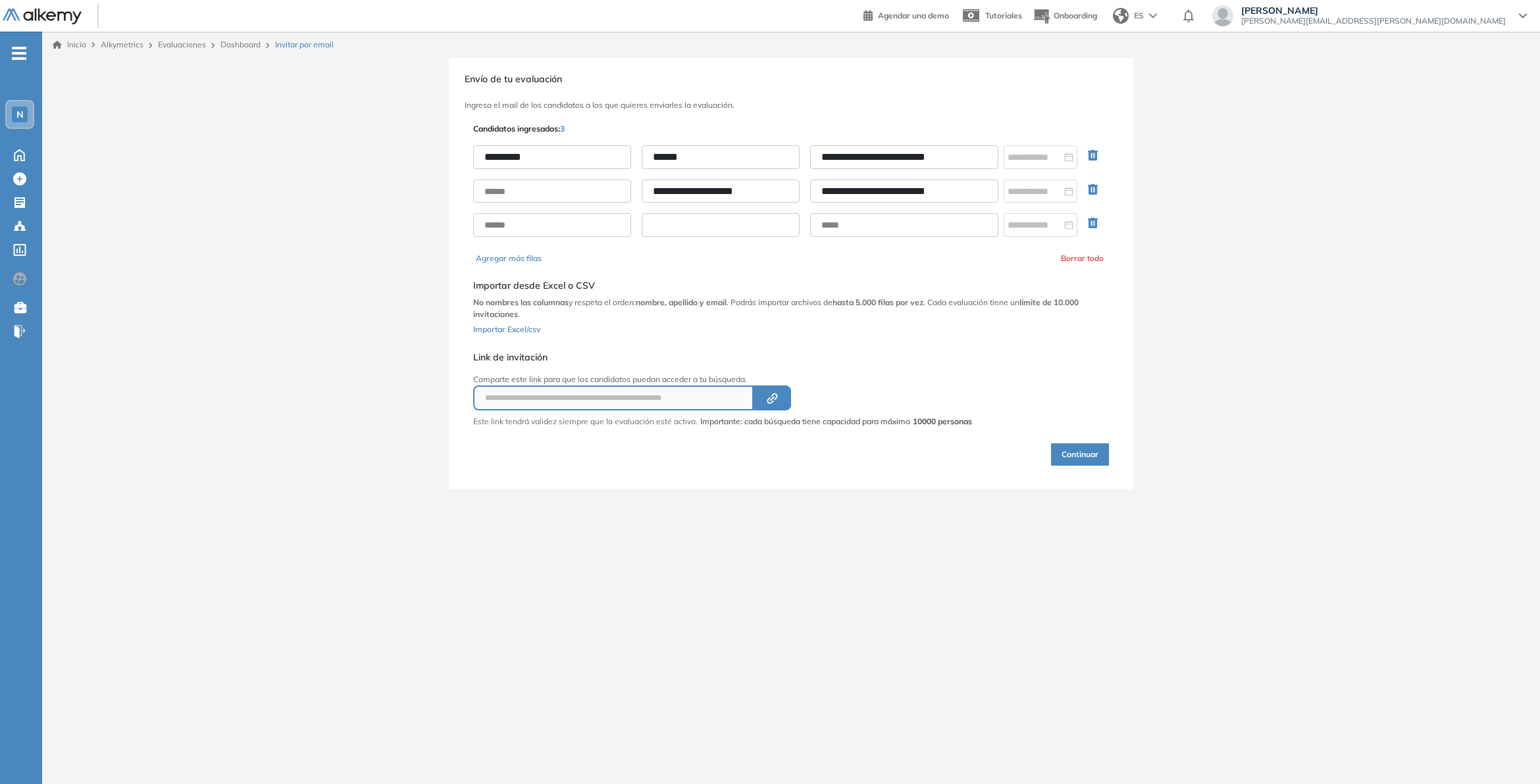 type on "**********" 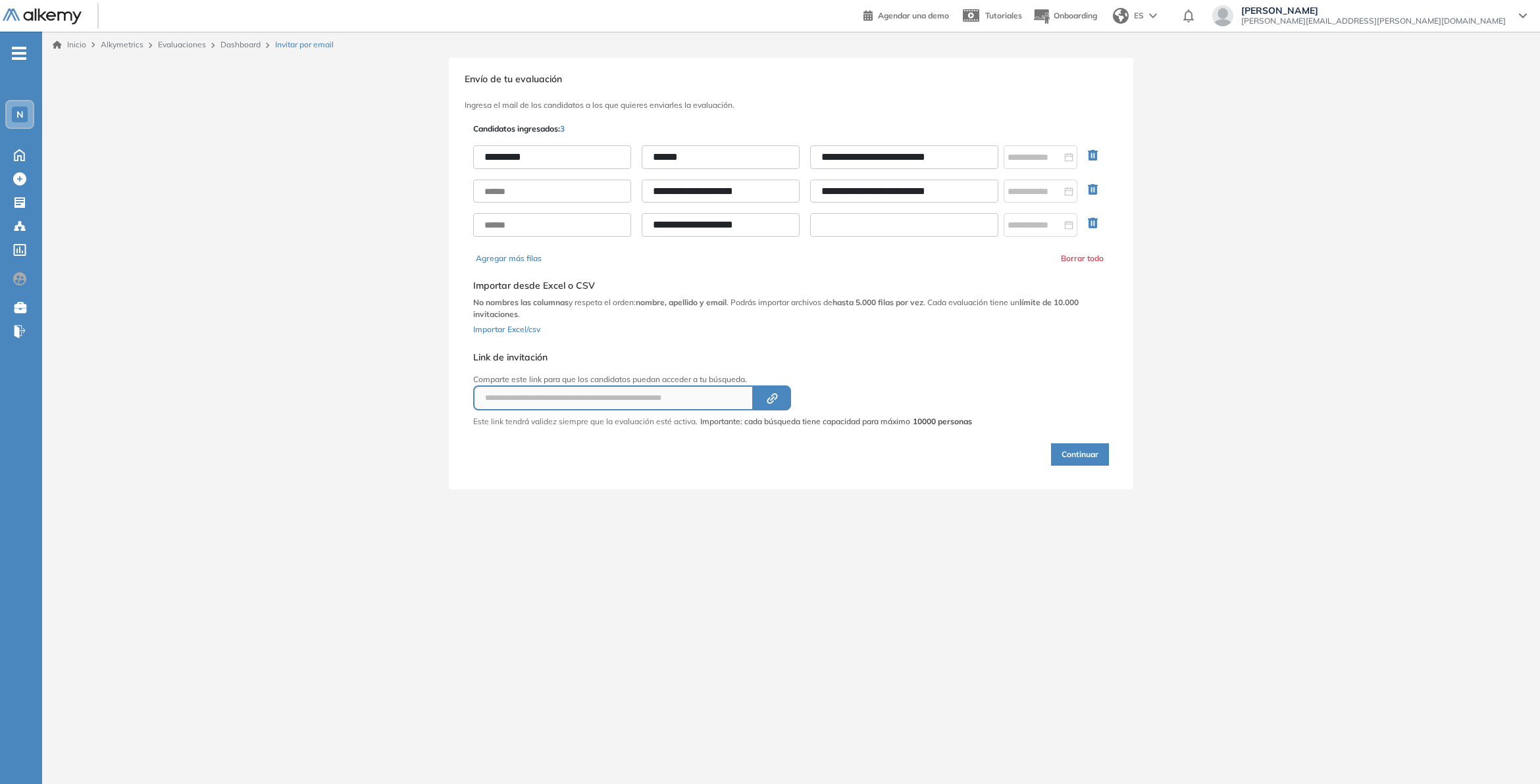 type on "**********" 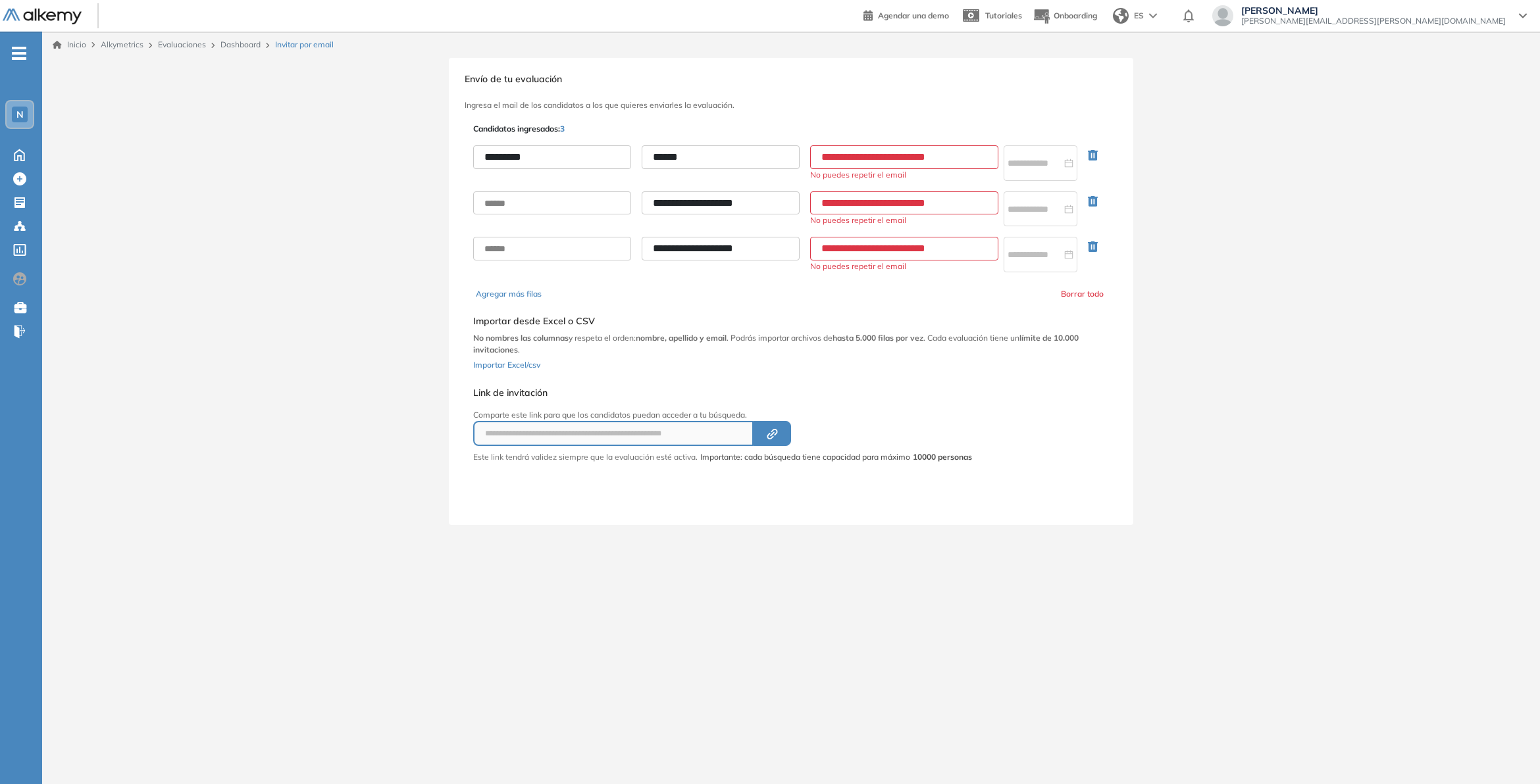 type on "**********" 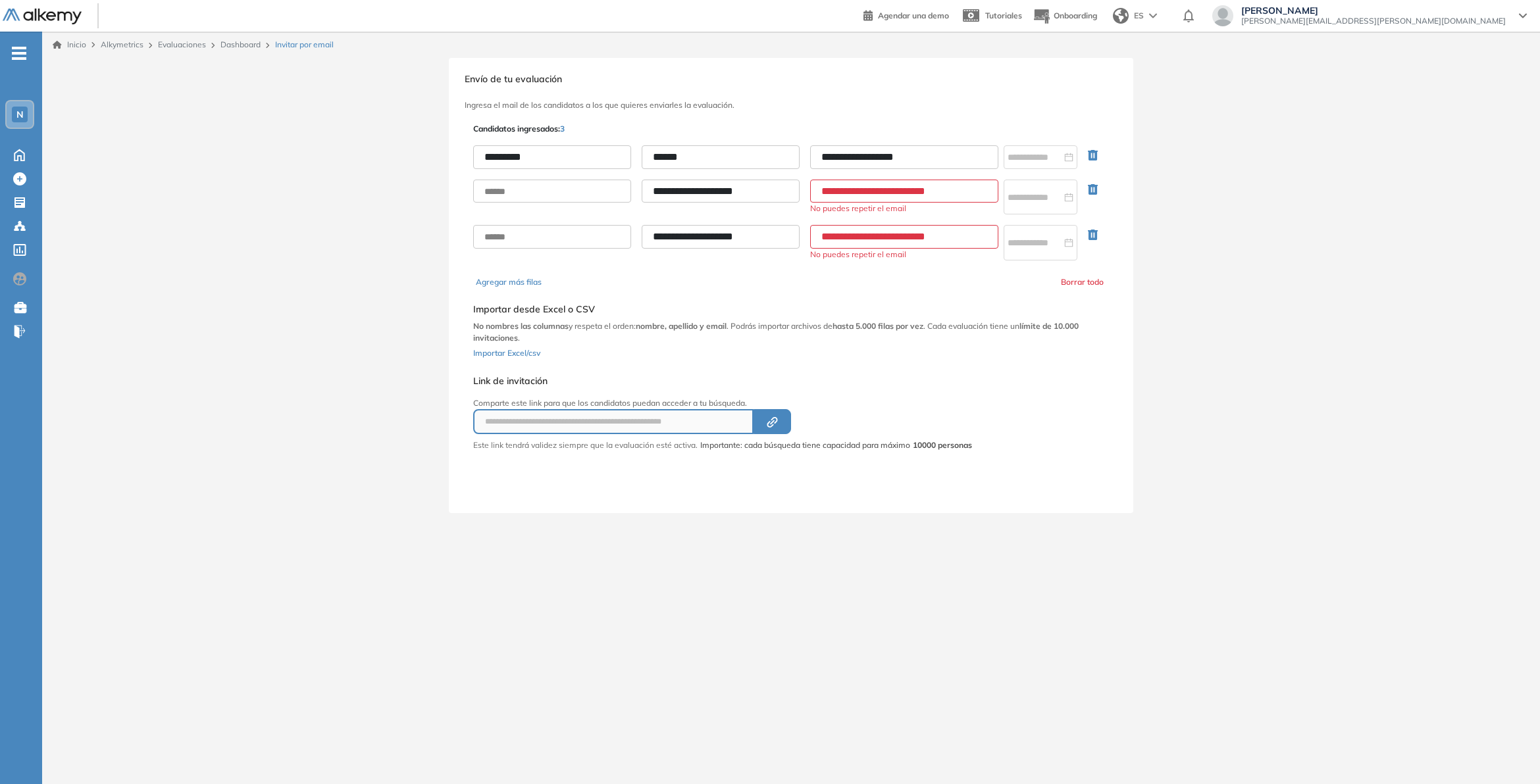drag, startPoint x: 930, startPoint y: 153, endPoint x: 811, endPoint y: 152, distance: 119.0042 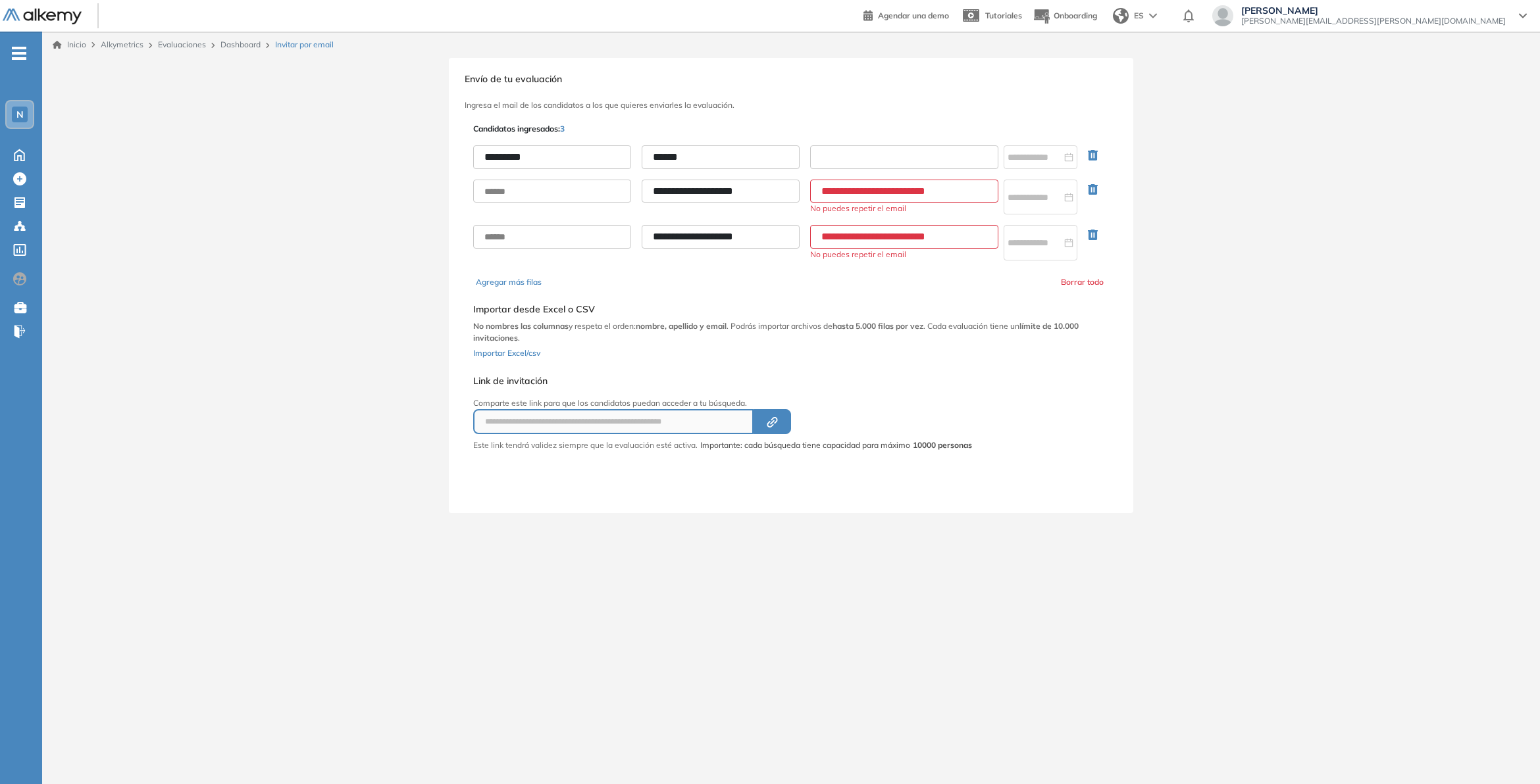 type 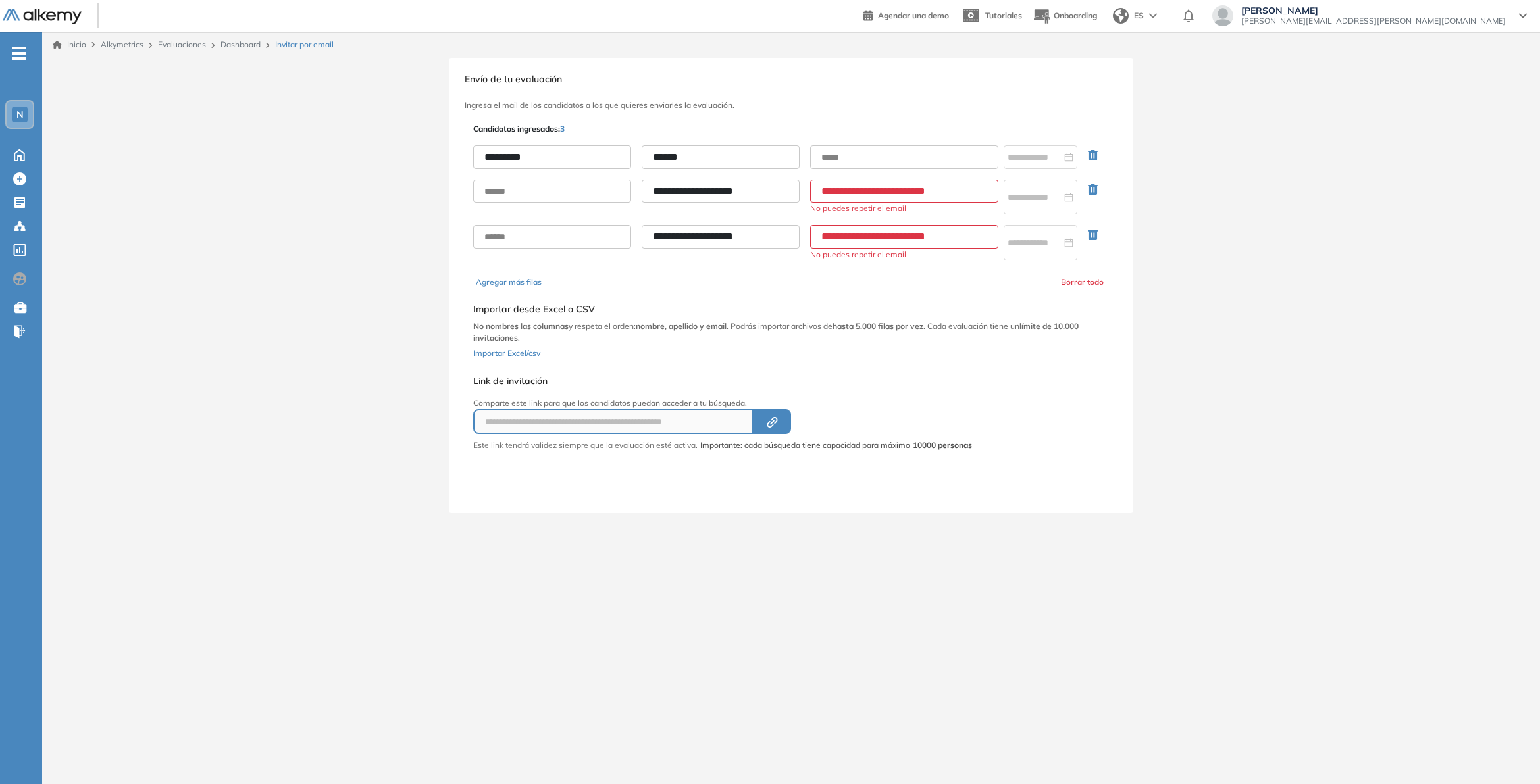 click on "******" at bounding box center (721, 157) 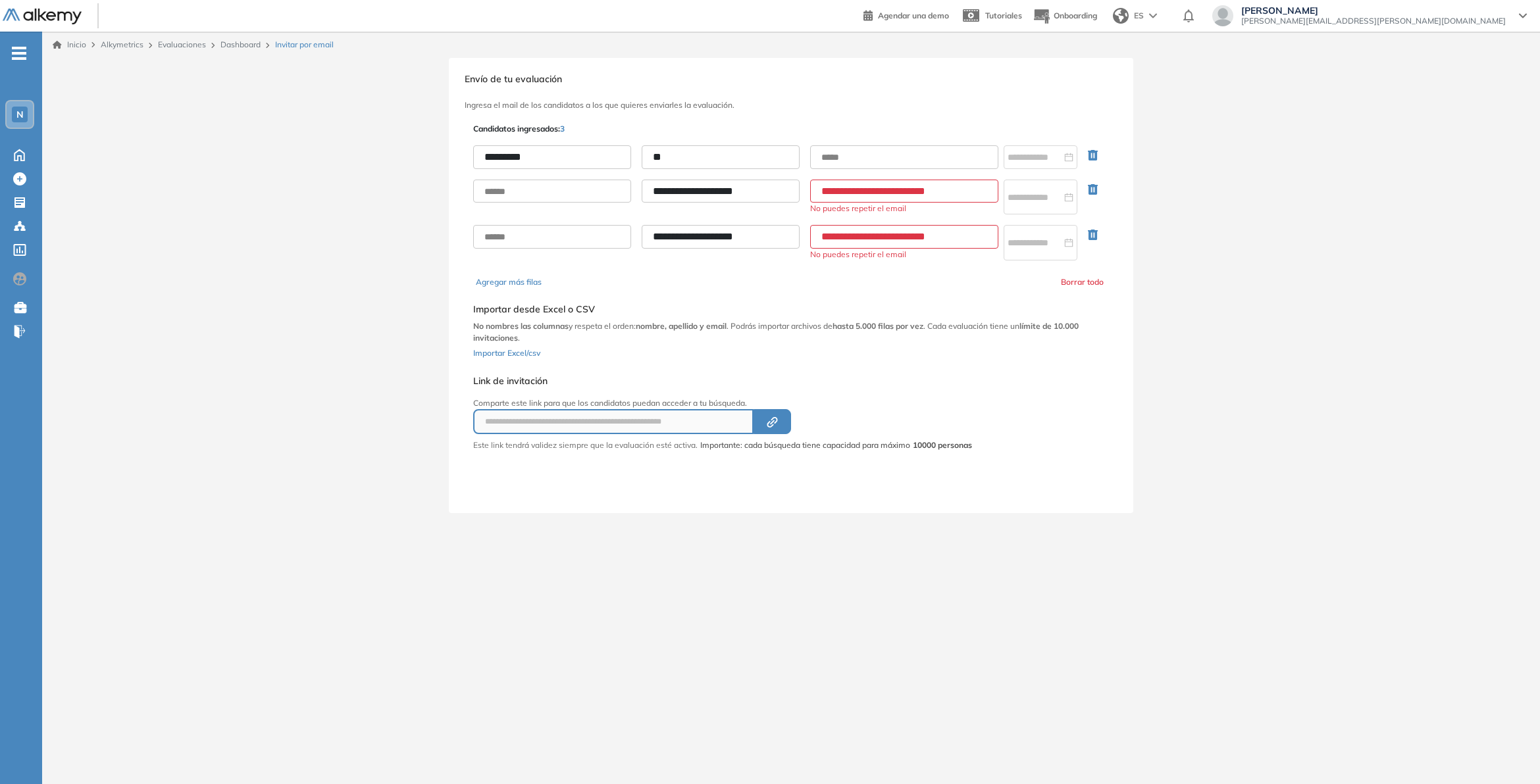 type on "*" 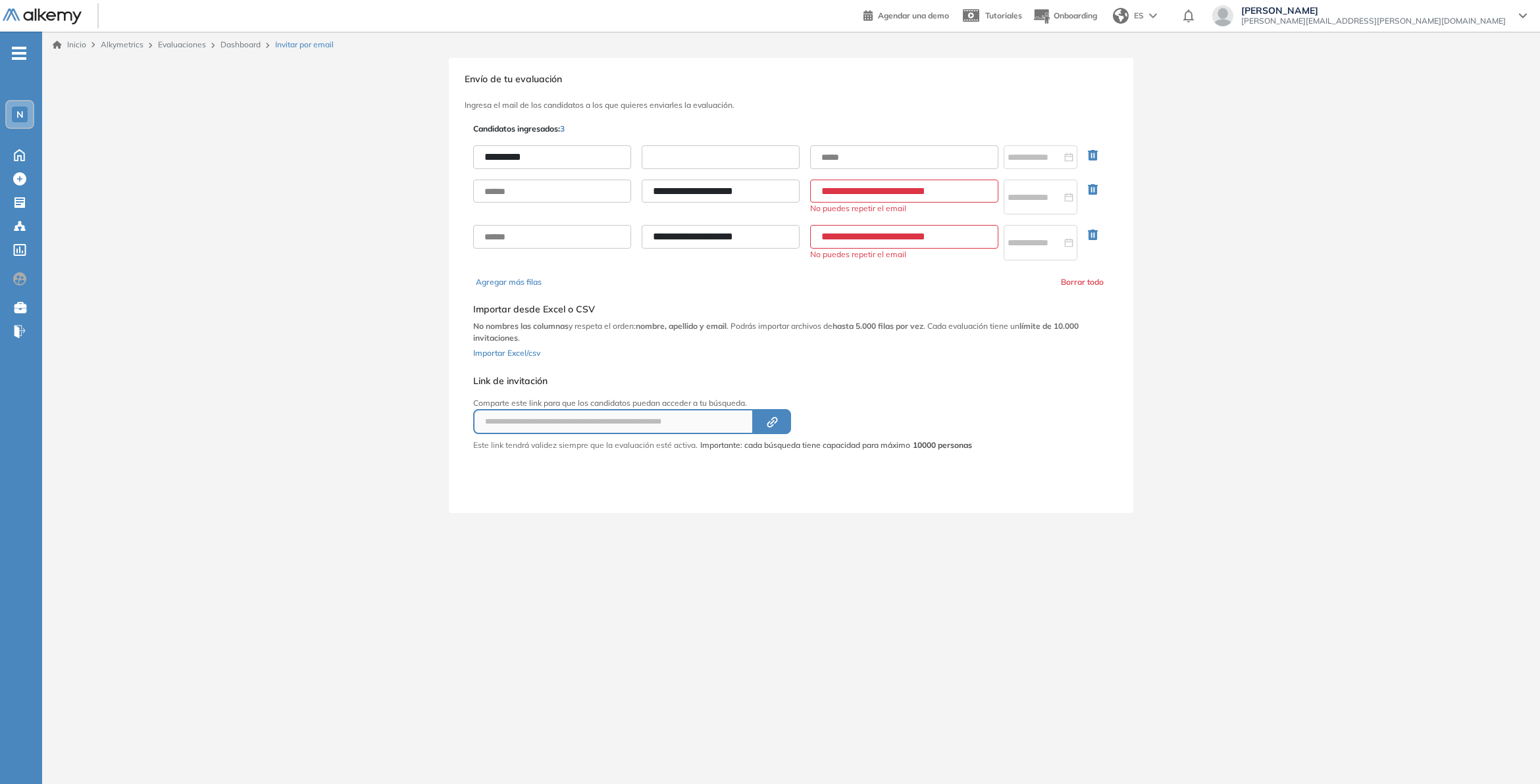 type 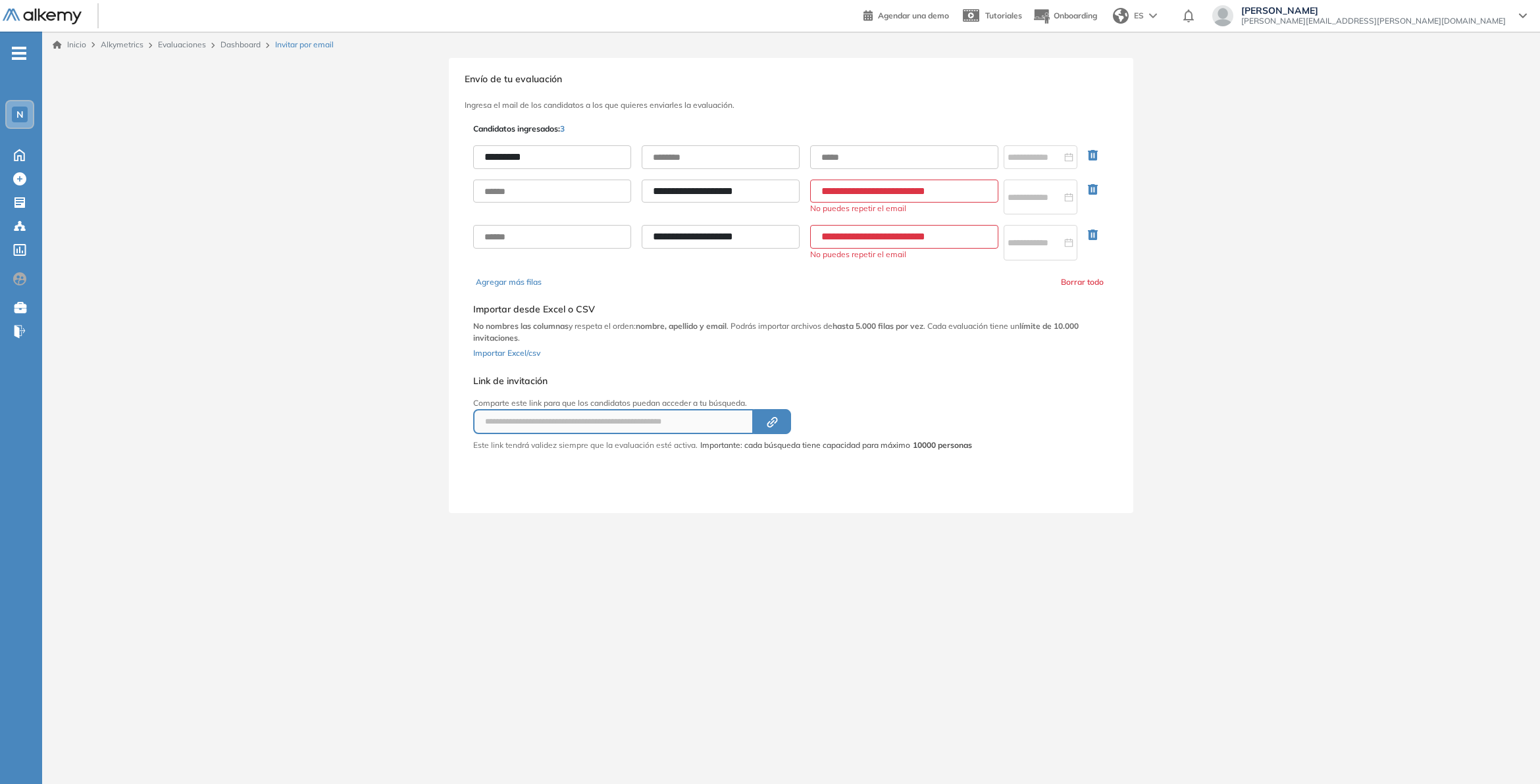 drag, startPoint x: 645, startPoint y: 201, endPoint x: 623, endPoint y: 198, distance: 22.2036 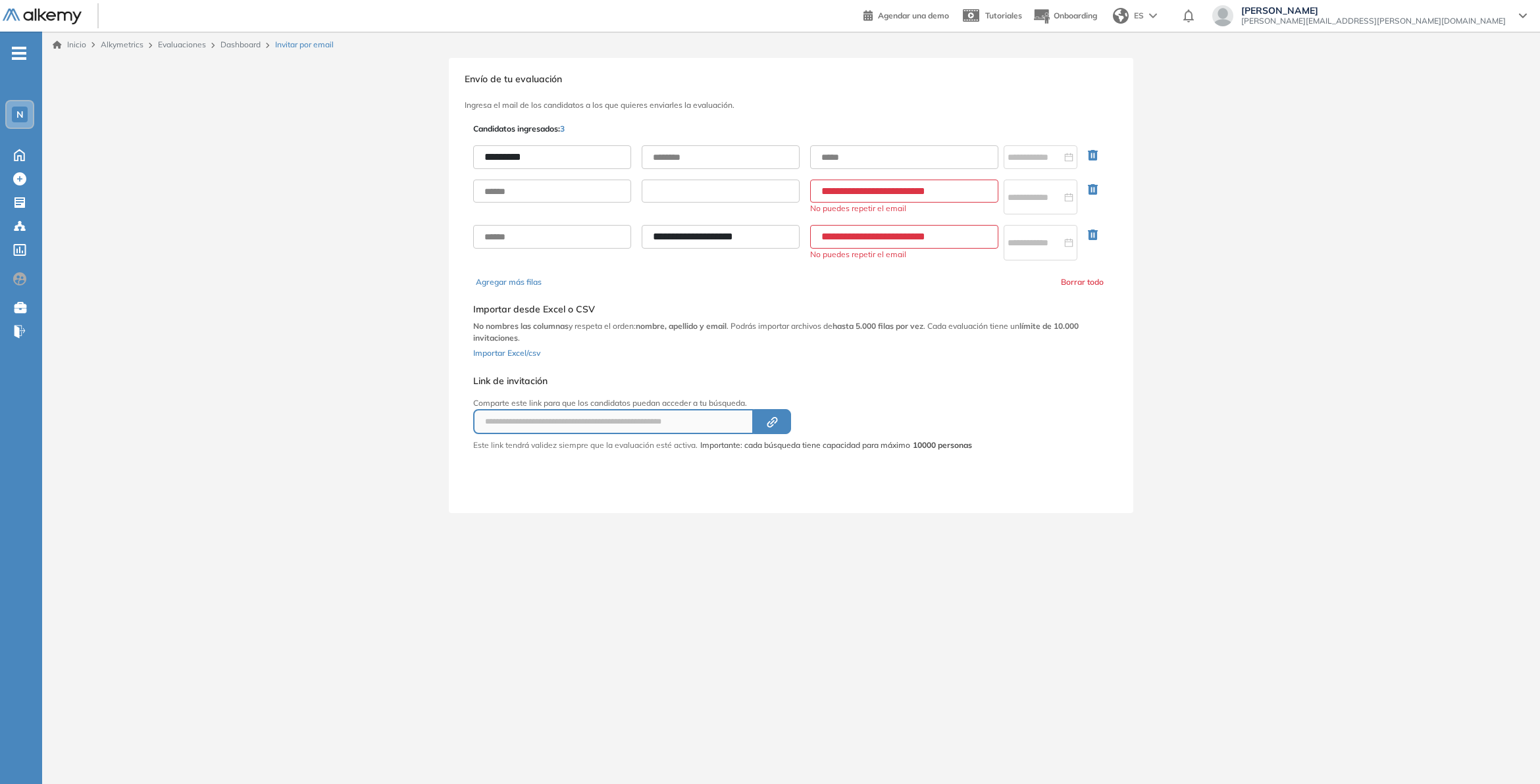 type 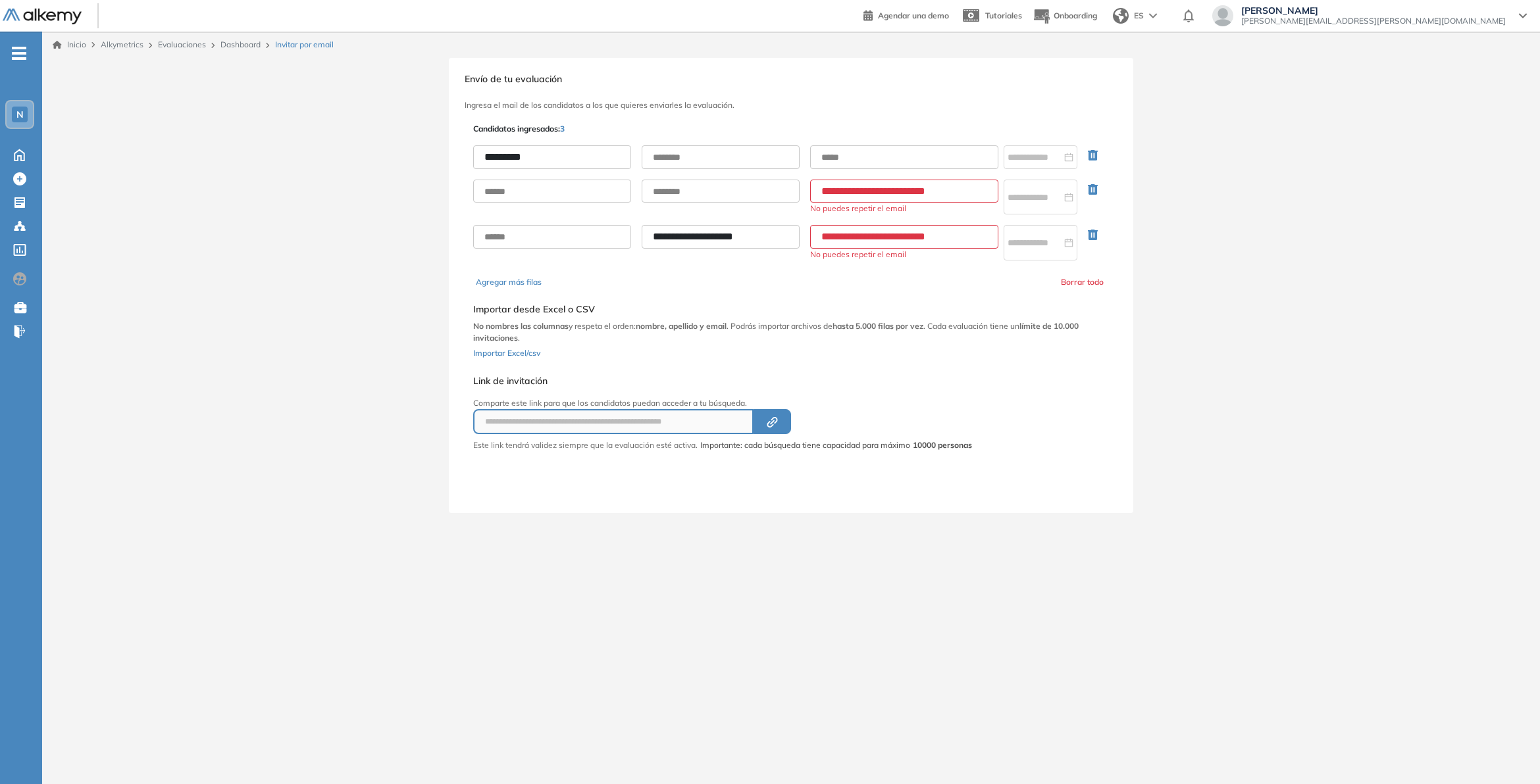 drag, startPoint x: 688, startPoint y: 242, endPoint x: 626, endPoint y: 242, distance: 62 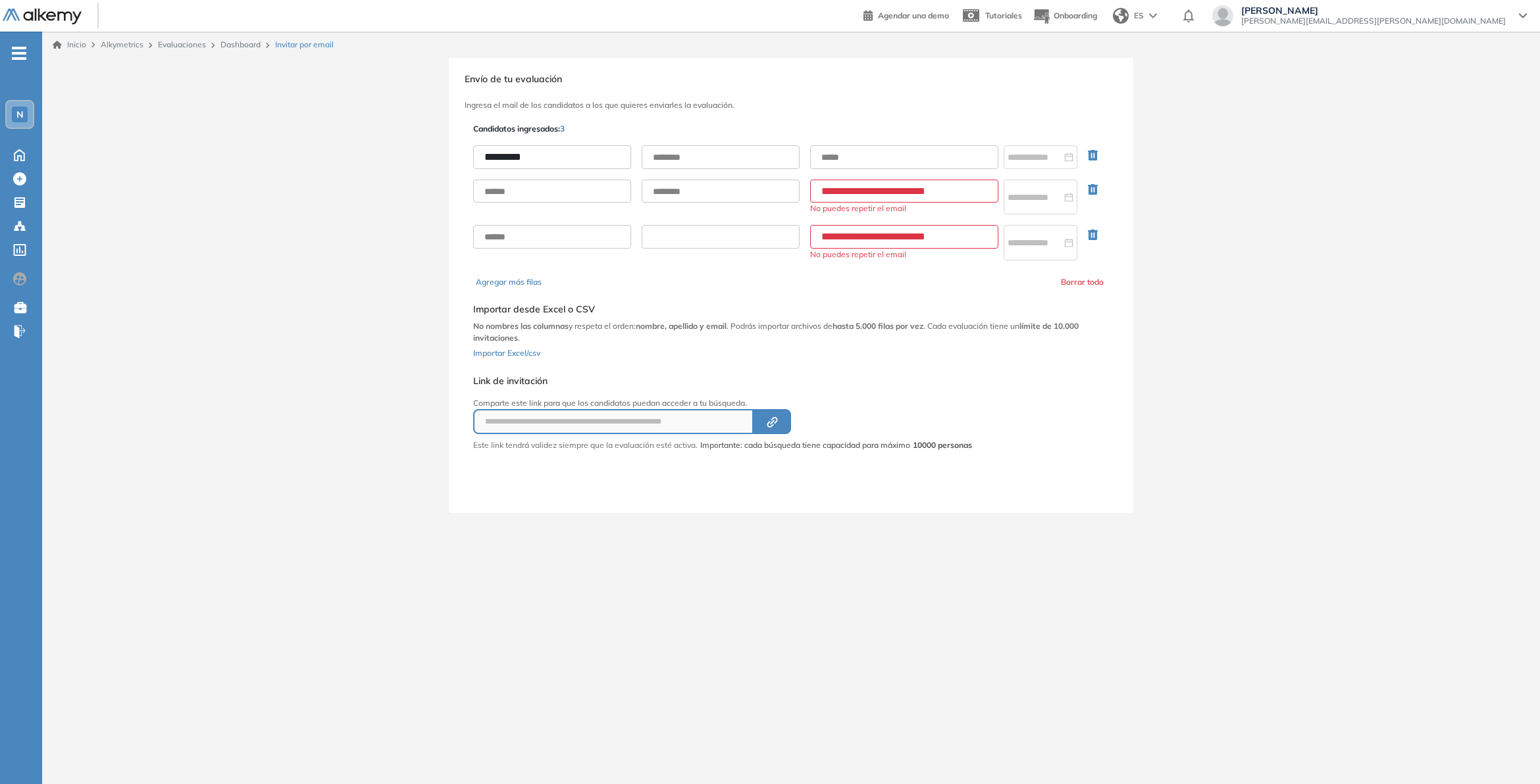 type 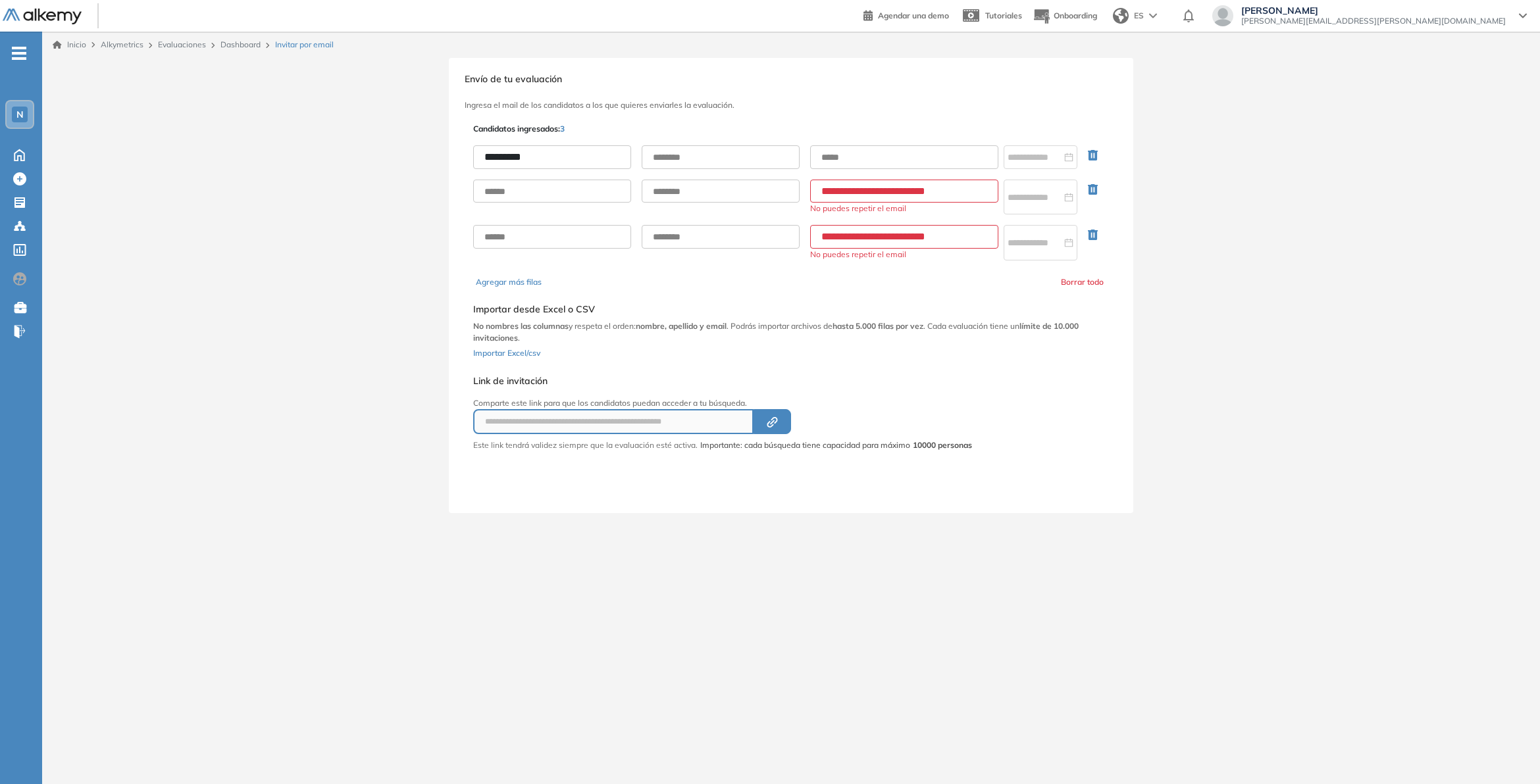 drag, startPoint x: 965, startPoint y: 191, endPoint x: 777, endPoint y: 189, distance: 188.011 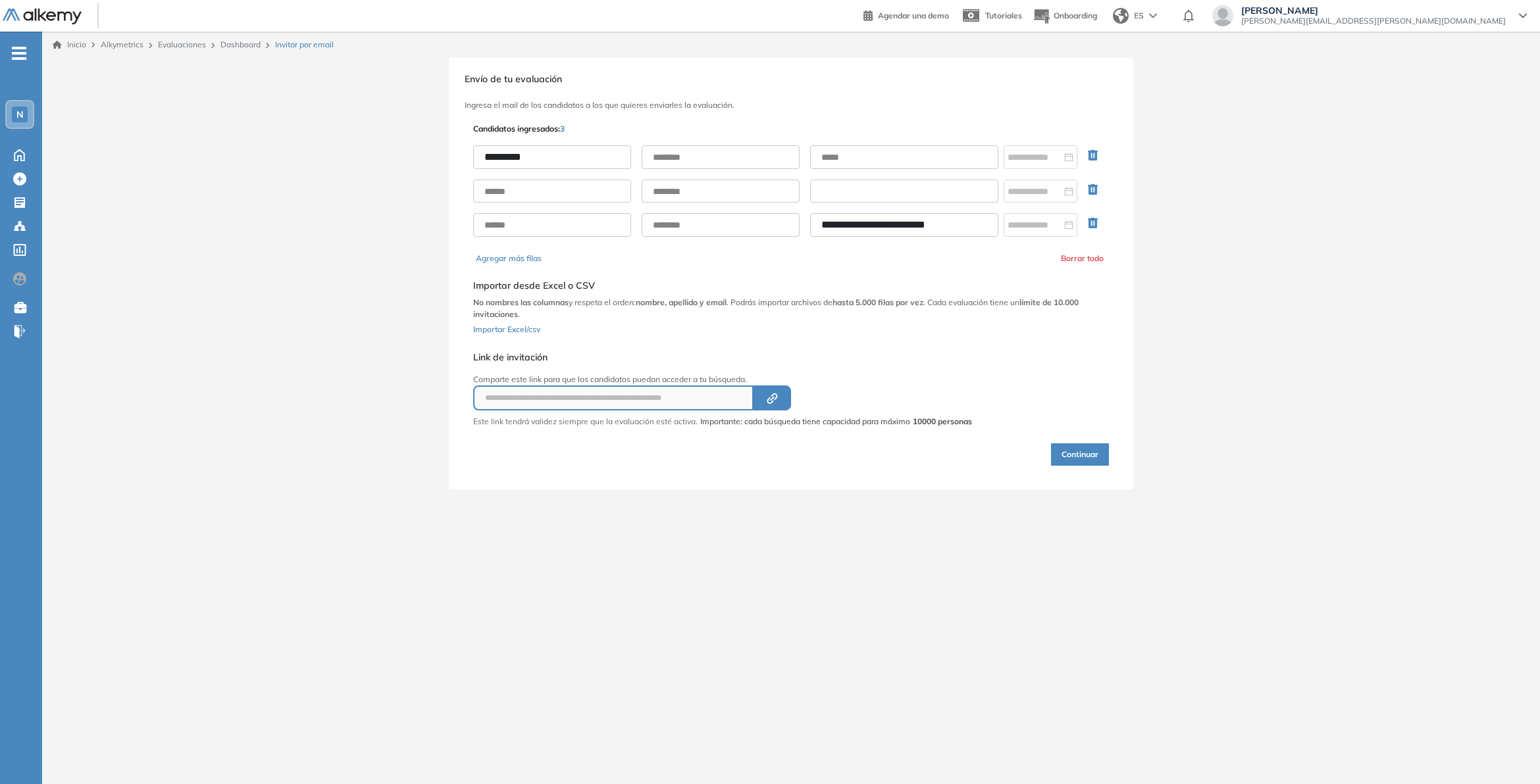 type 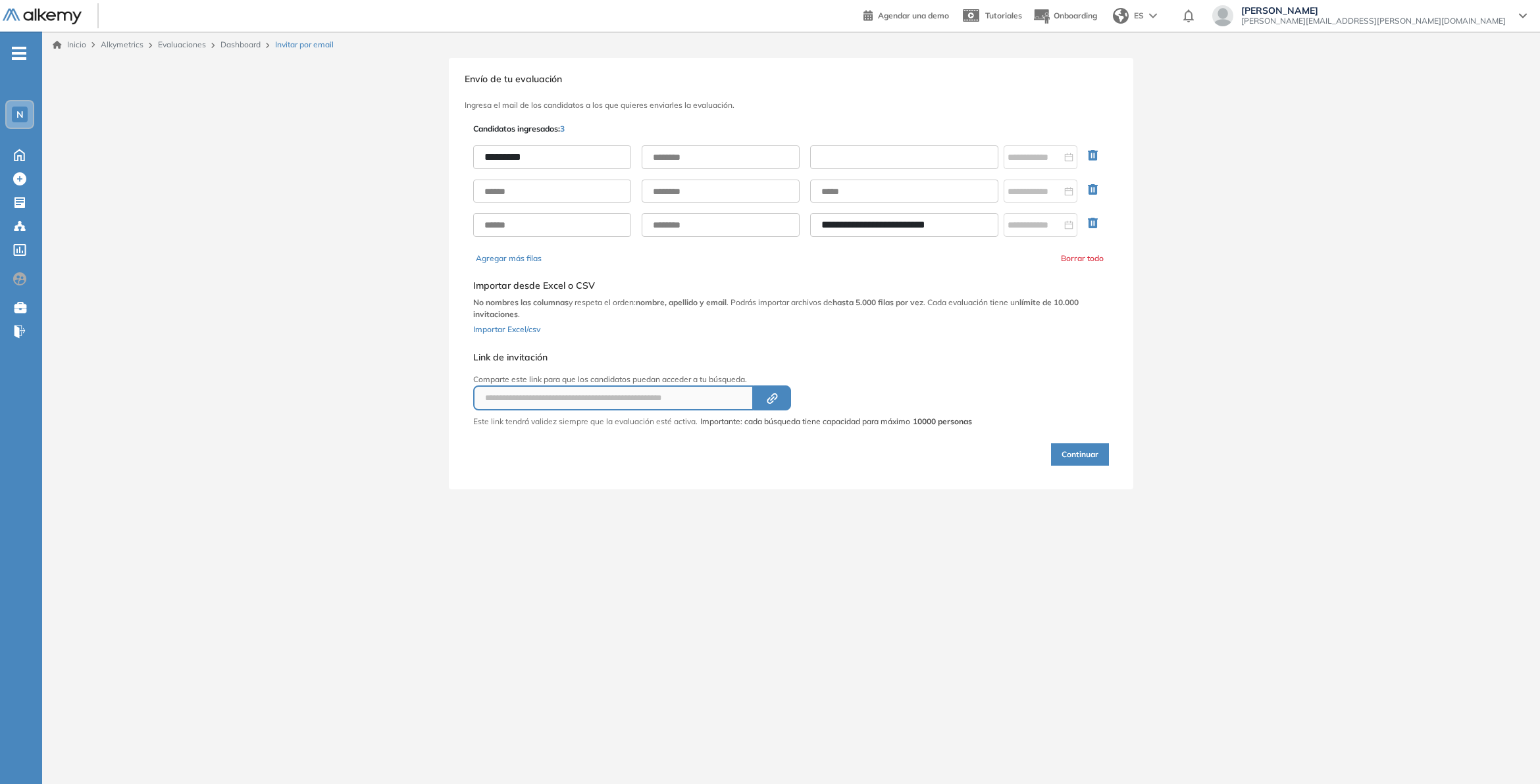 click at bounding box center [904, 157] 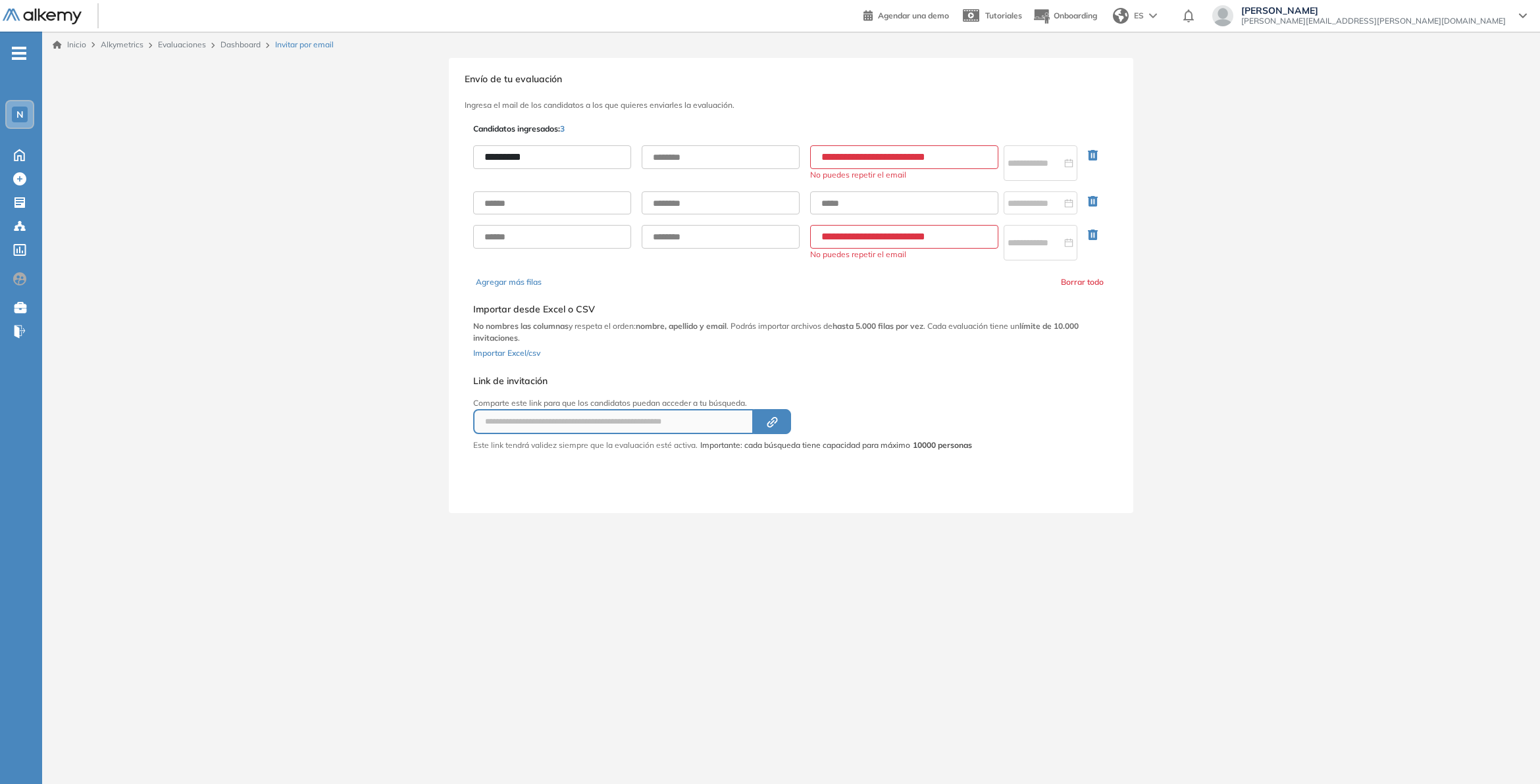 type on "**********" 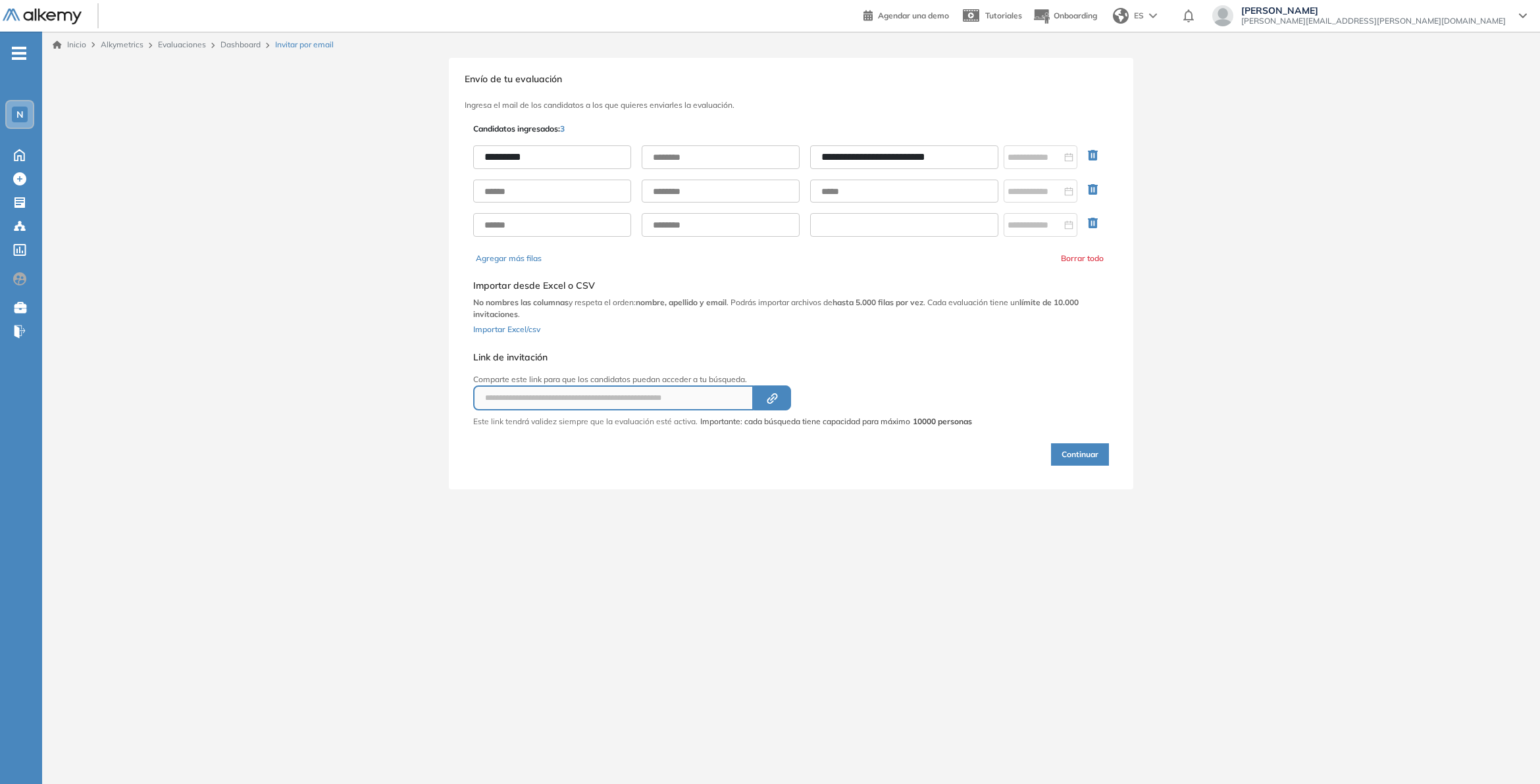 type 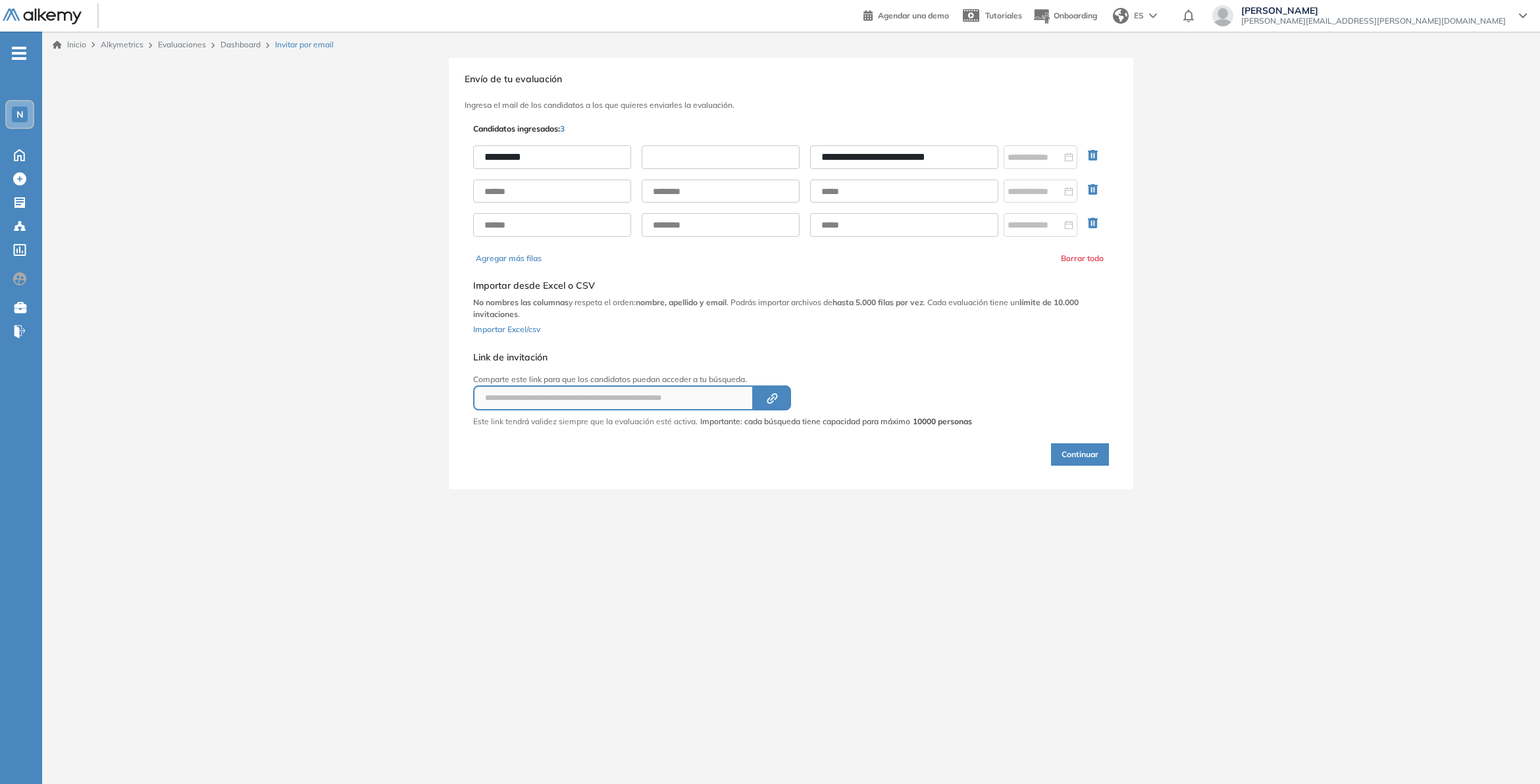 click at bounding box center [721, 157] 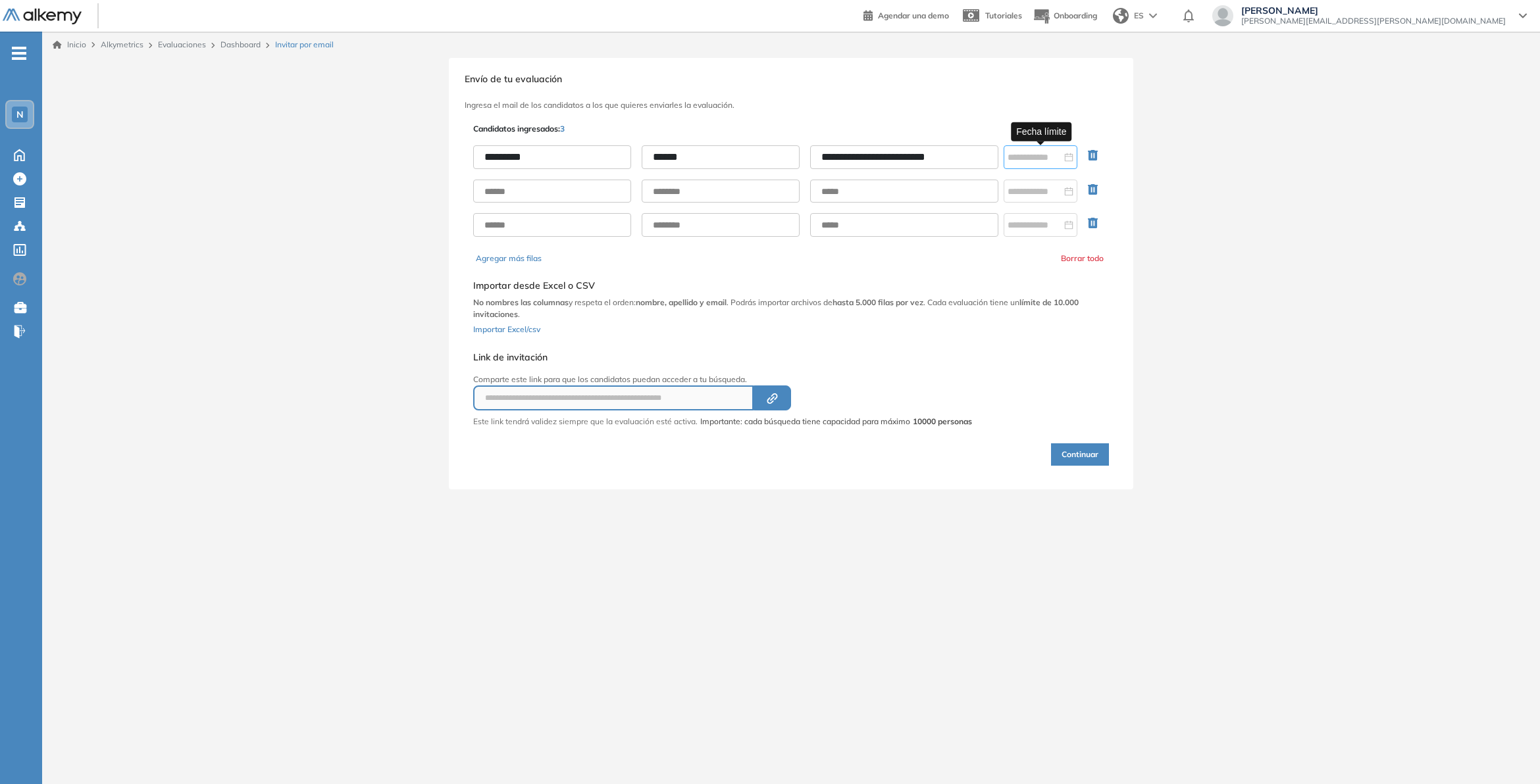 type on "******" 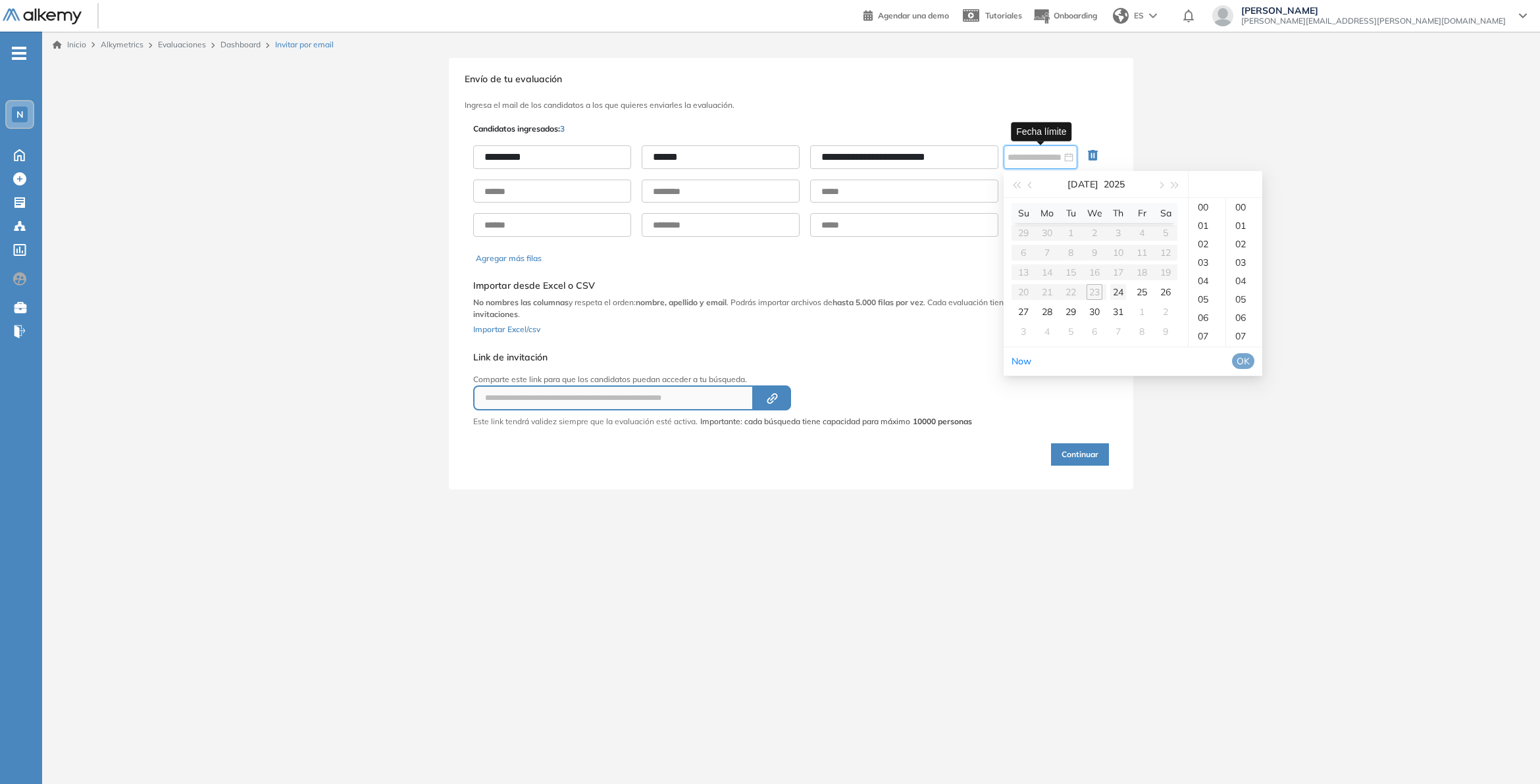 type on "**********" 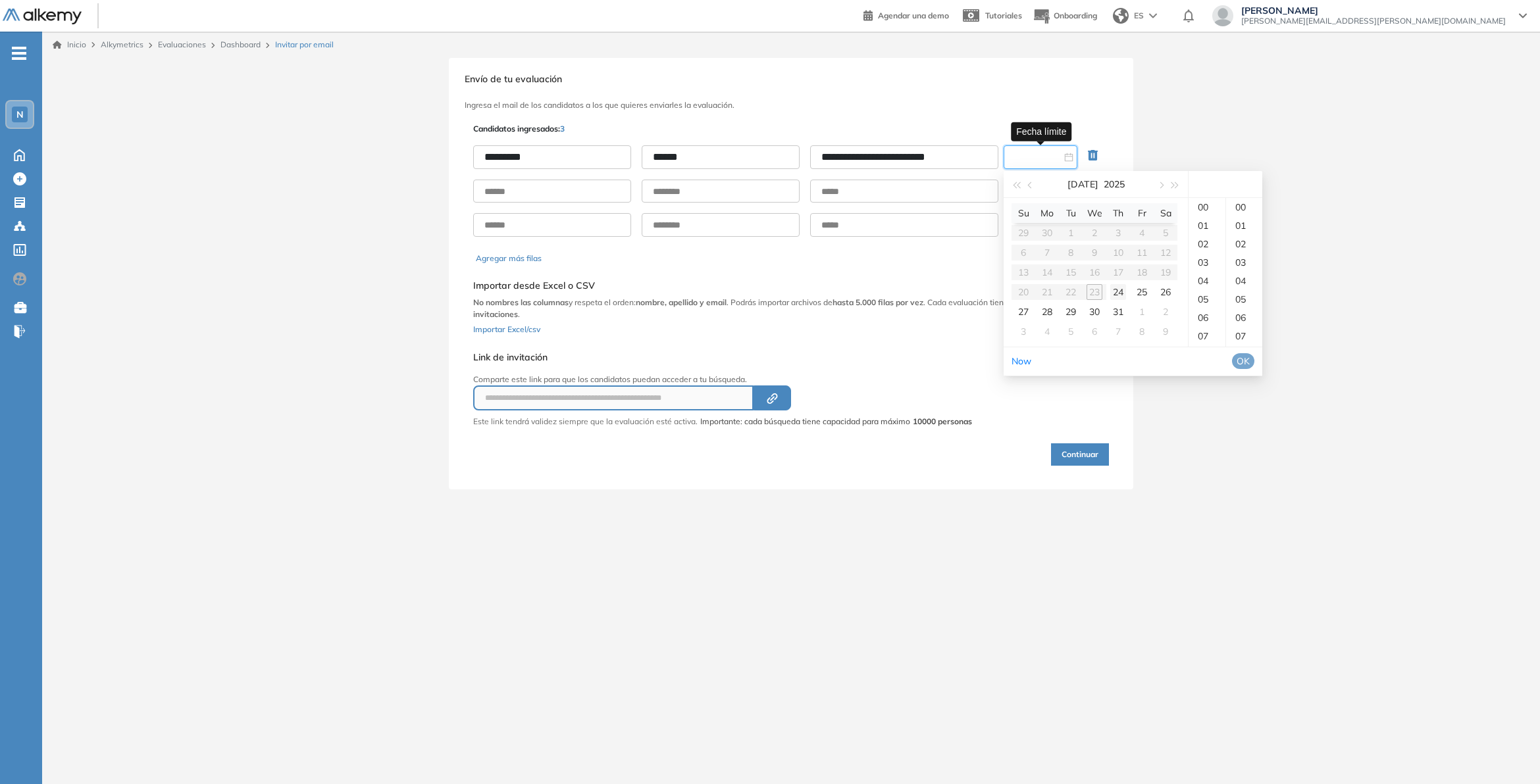 type on "**********" 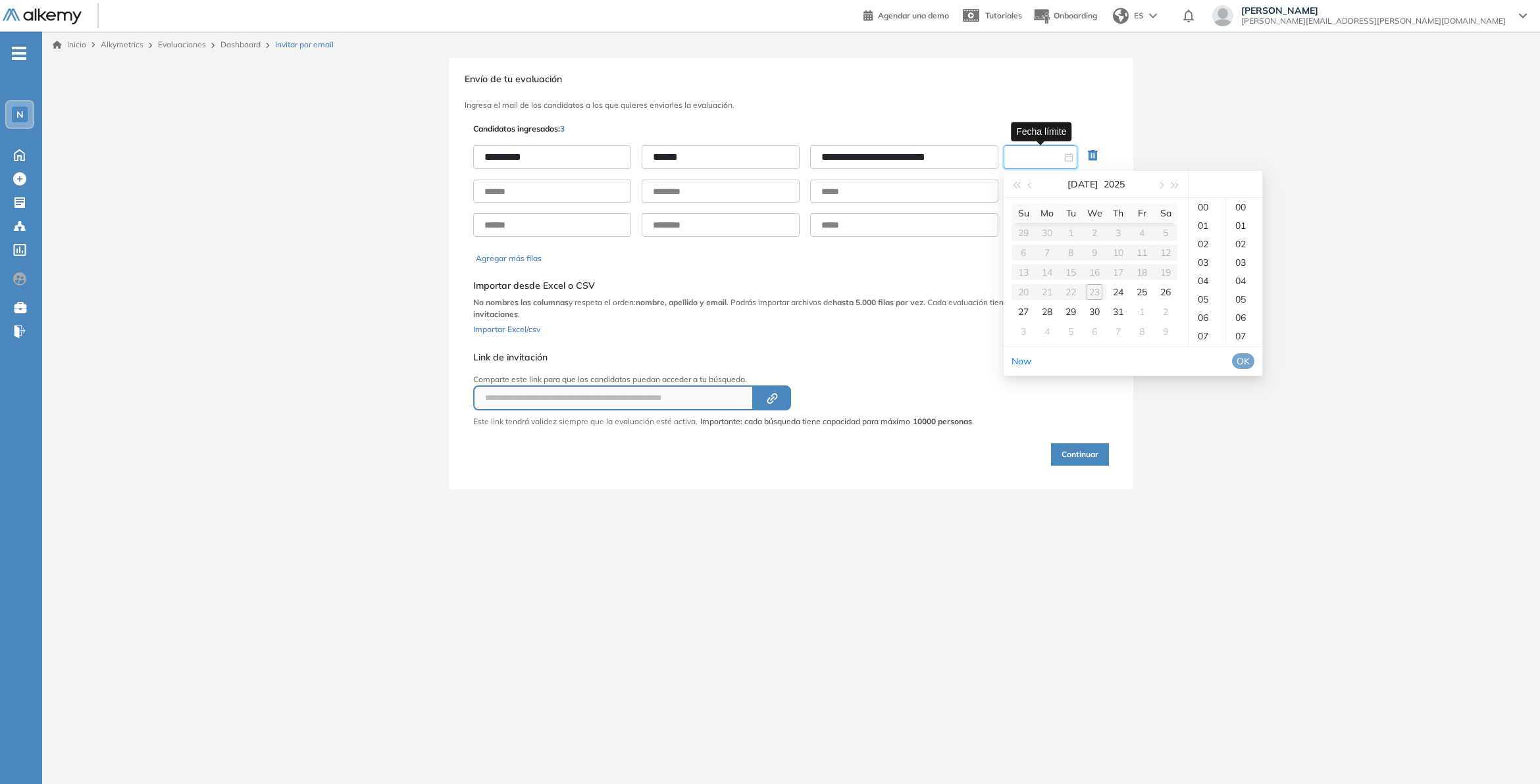 click on "Su Mo Tu We Th Fr Sa 29 30 1 2 3 4 5 6 7 8 9 10 11 12 13 14 15 16 17 18 19 20 21 22 23 24 25 26 27 28 29 30 31 1 2 3 4 5 6 7 8 9" at bounding box center (1094, 272) 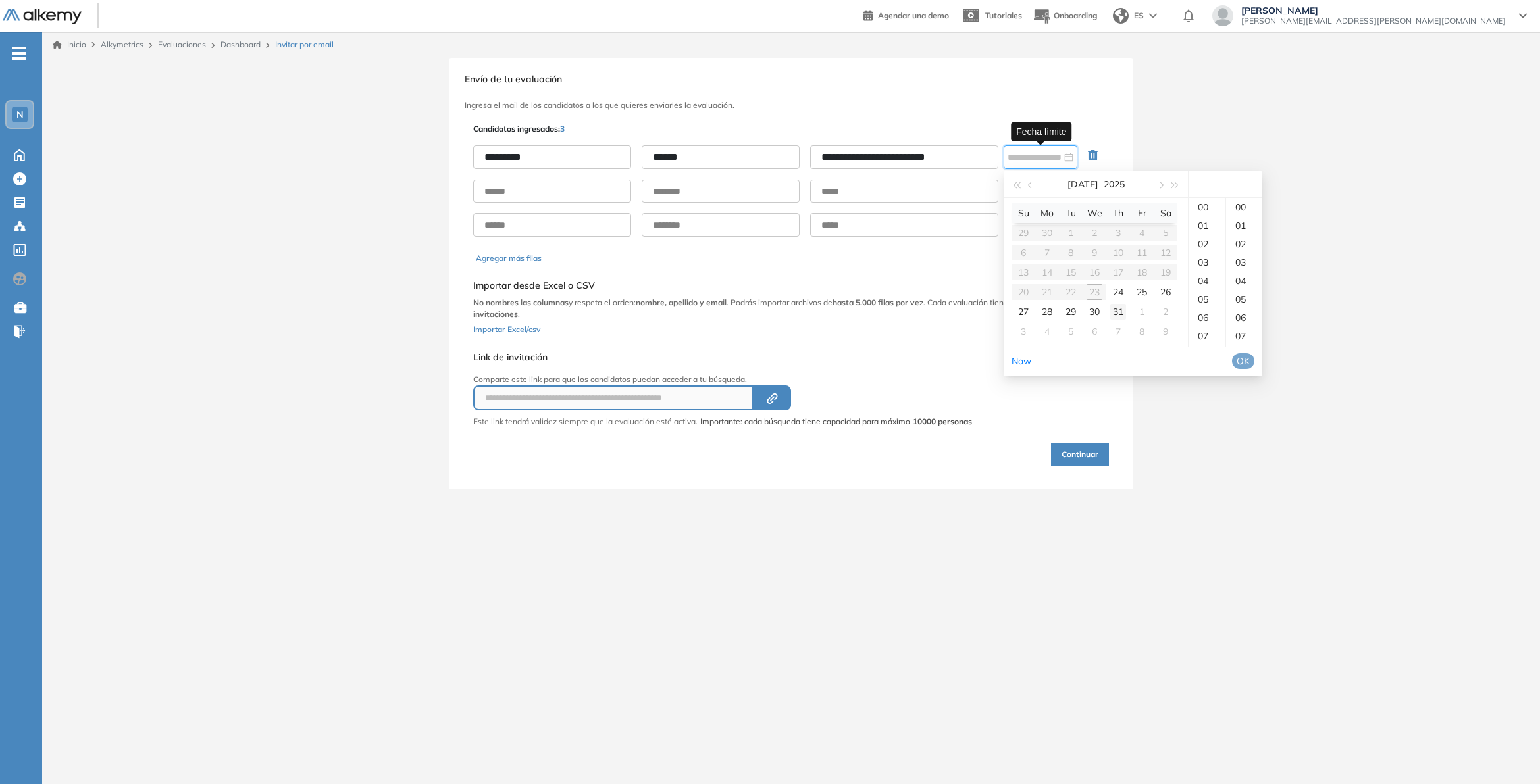 click on "31" at bounding box center (1118, 312) 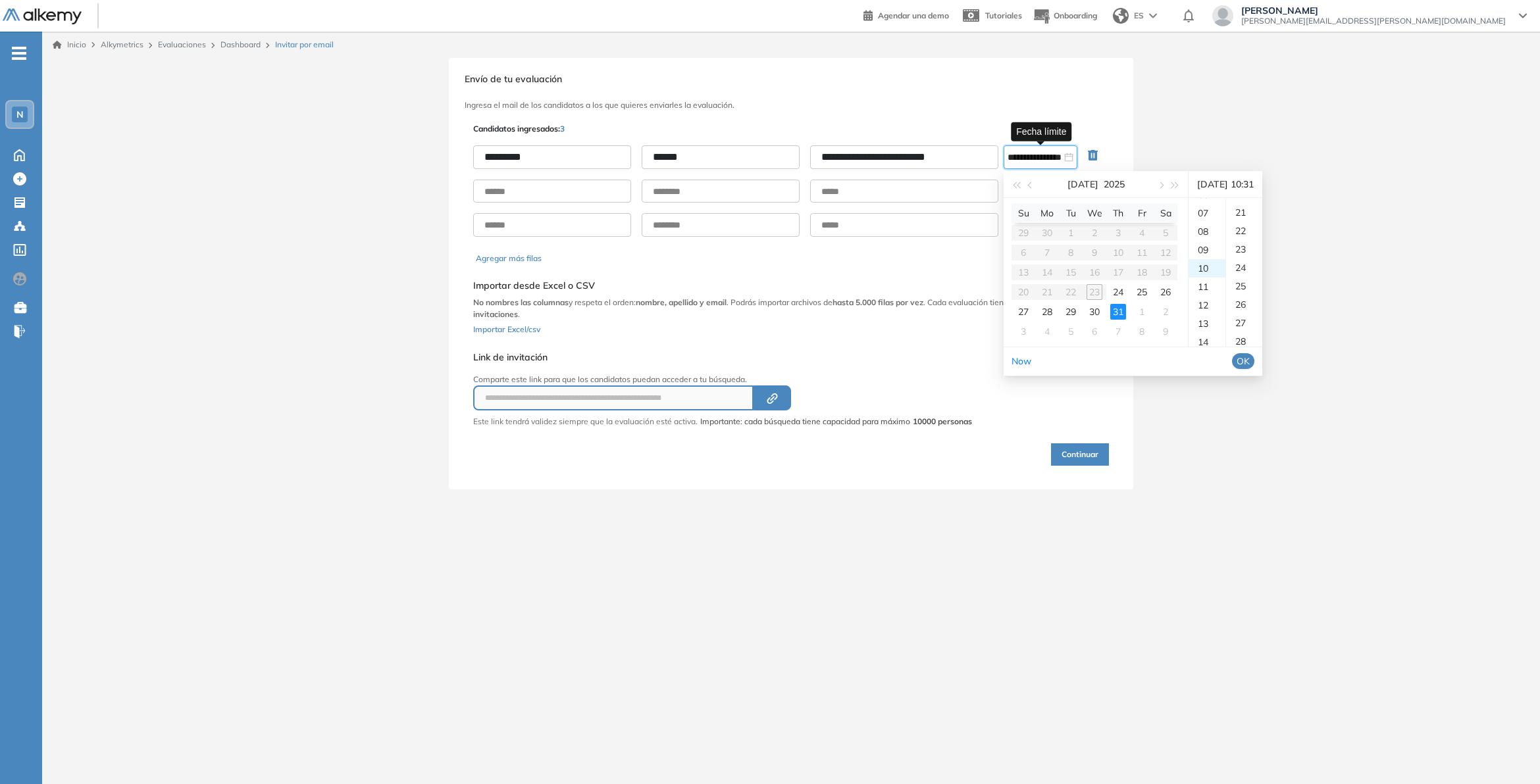 scroll, scrollTop: 184, scrollLeft: 0, axis: vertical 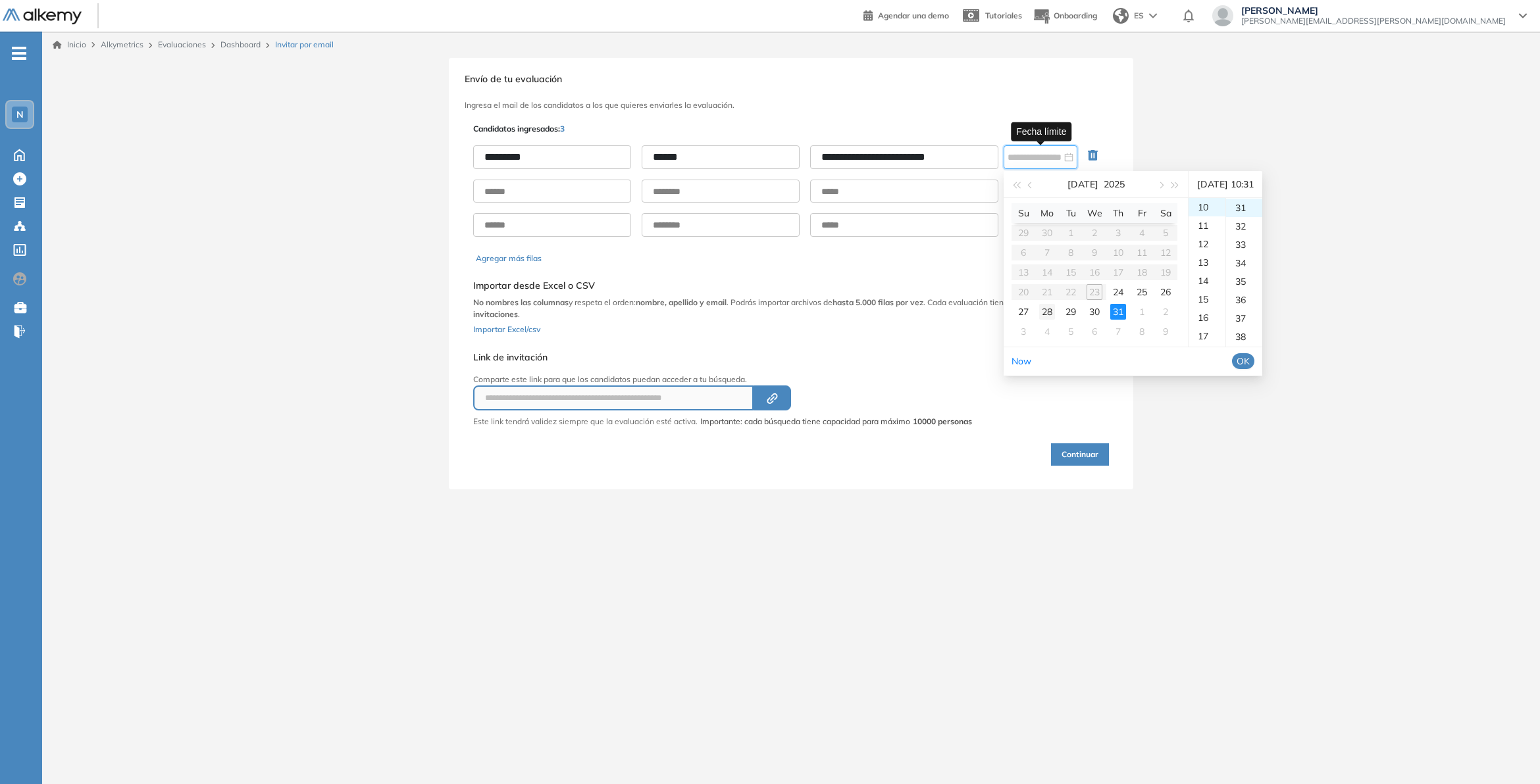 click on "28" at bounding box center (1047, 312) 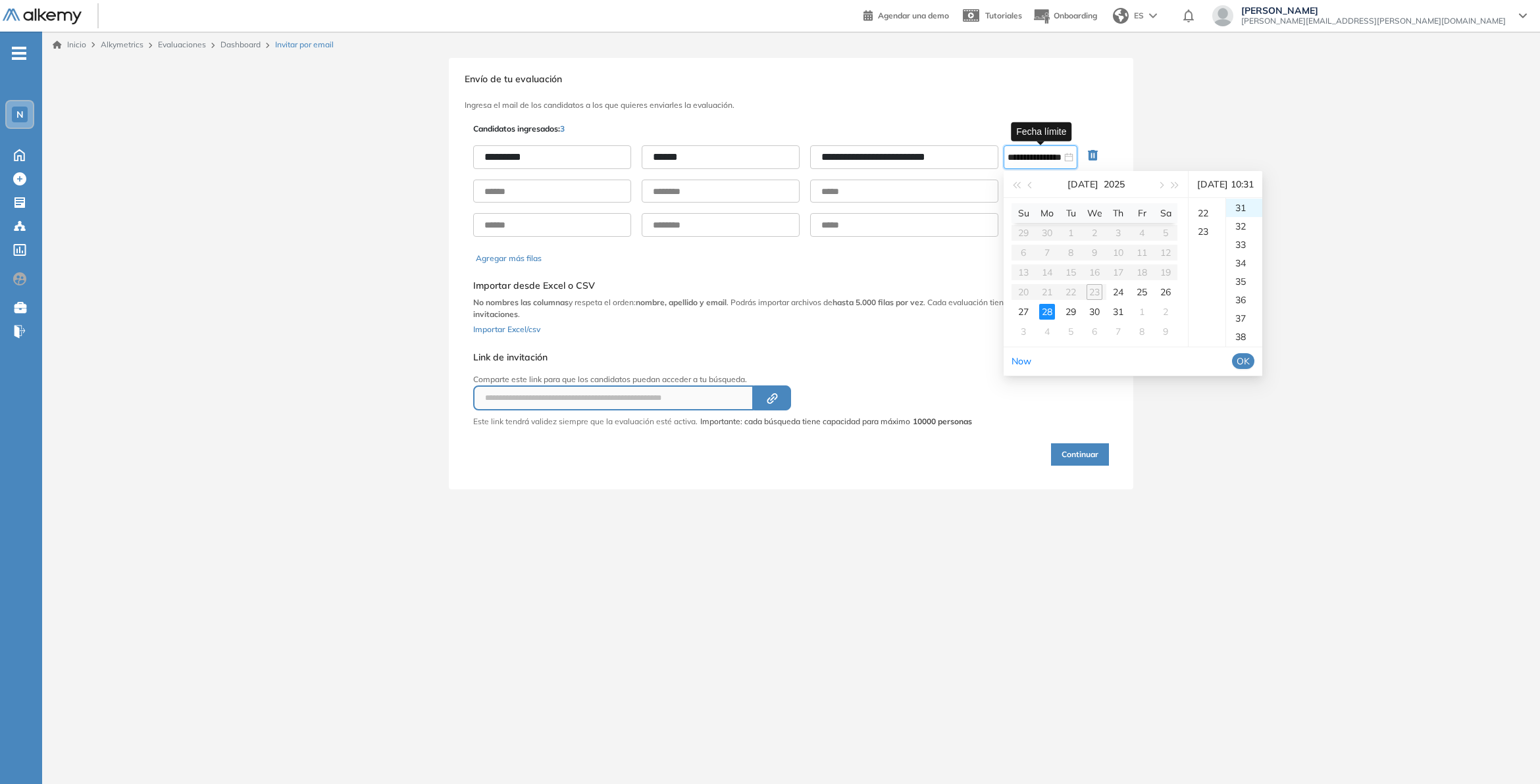 scroll, scrollTop: 423, scrollLeft: 0, axis: vertical 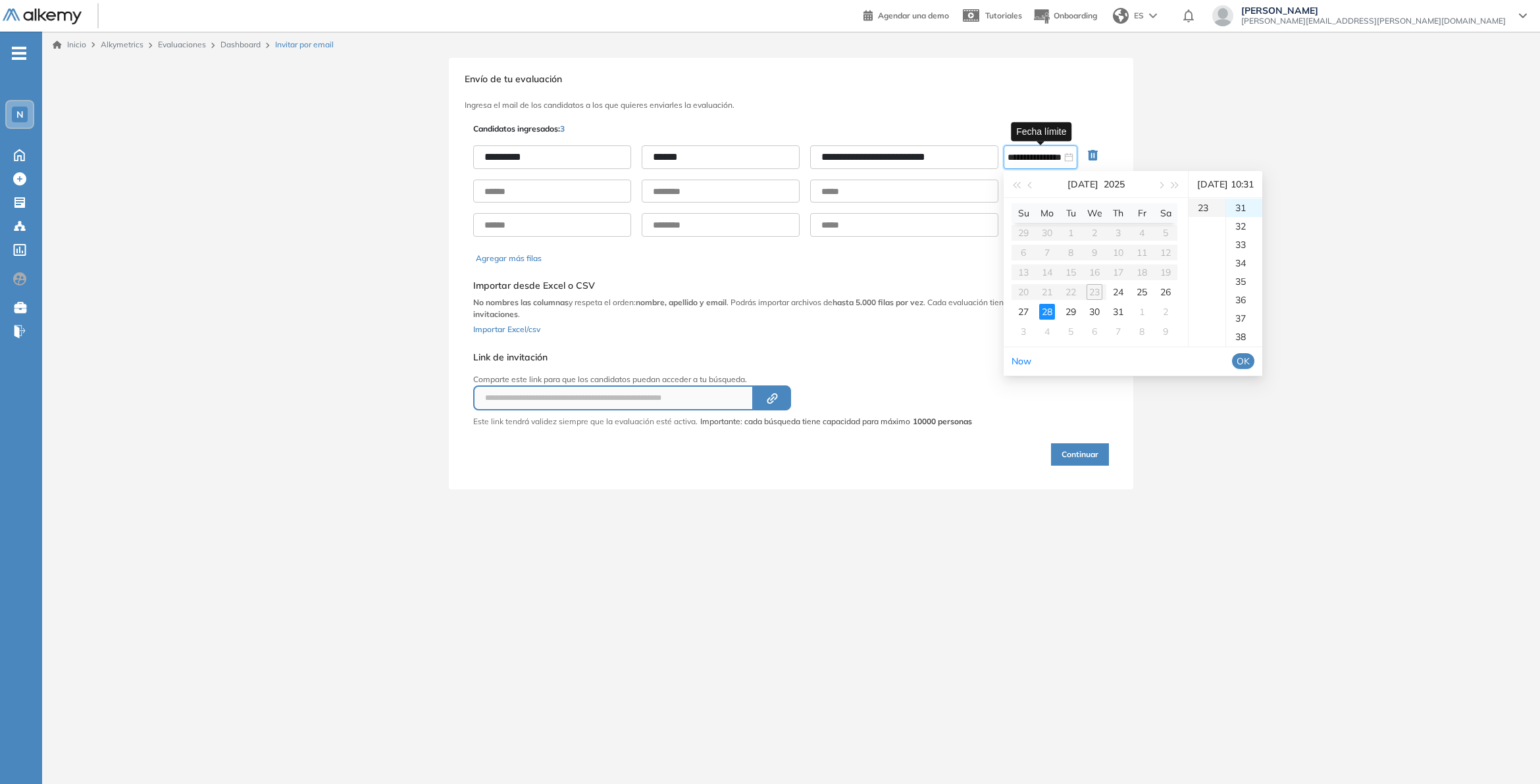 click on "23" at bounding box center [1207, 208] 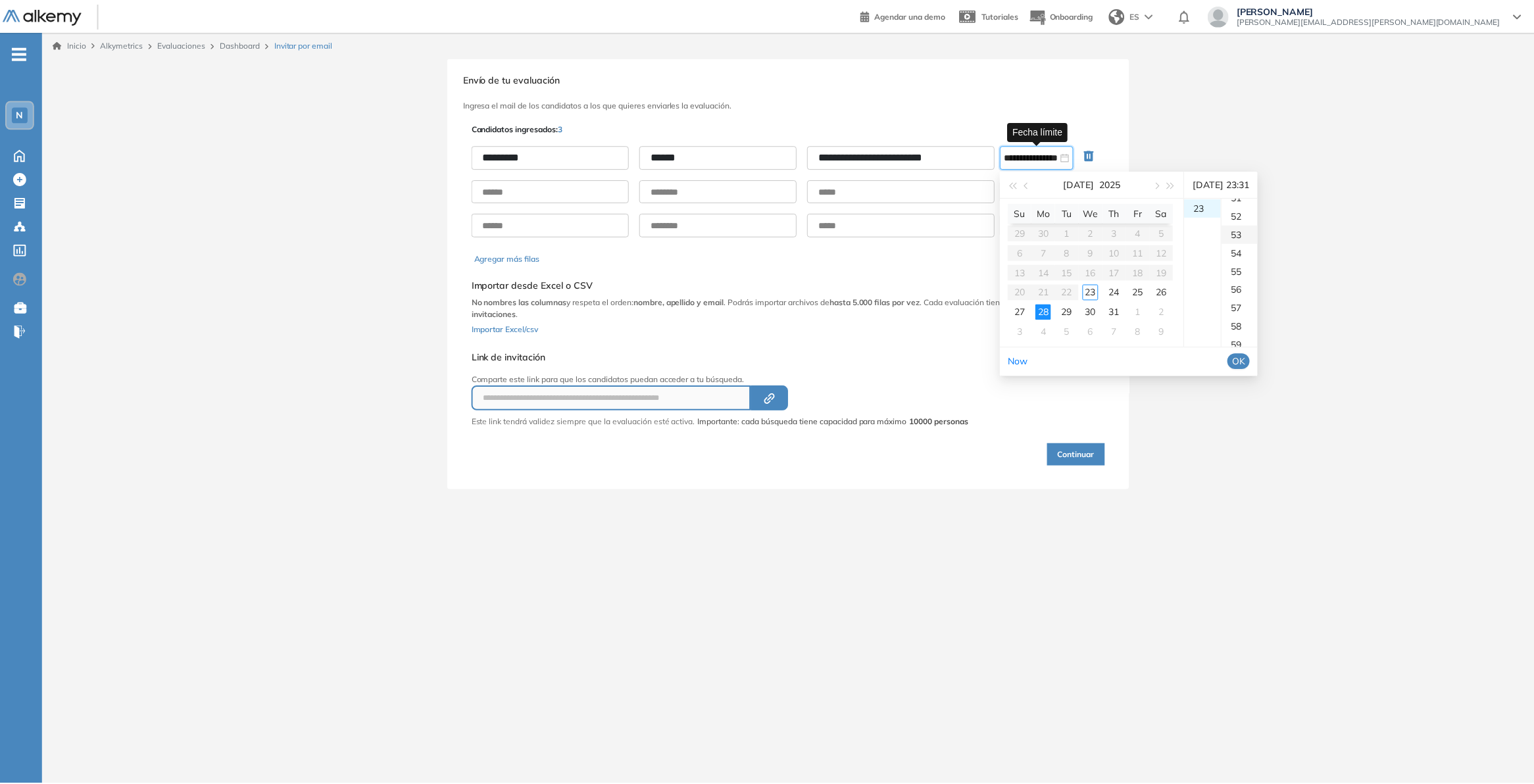 scroll, scrollTop: 1086, scrollLeft: 0, axis: vertical 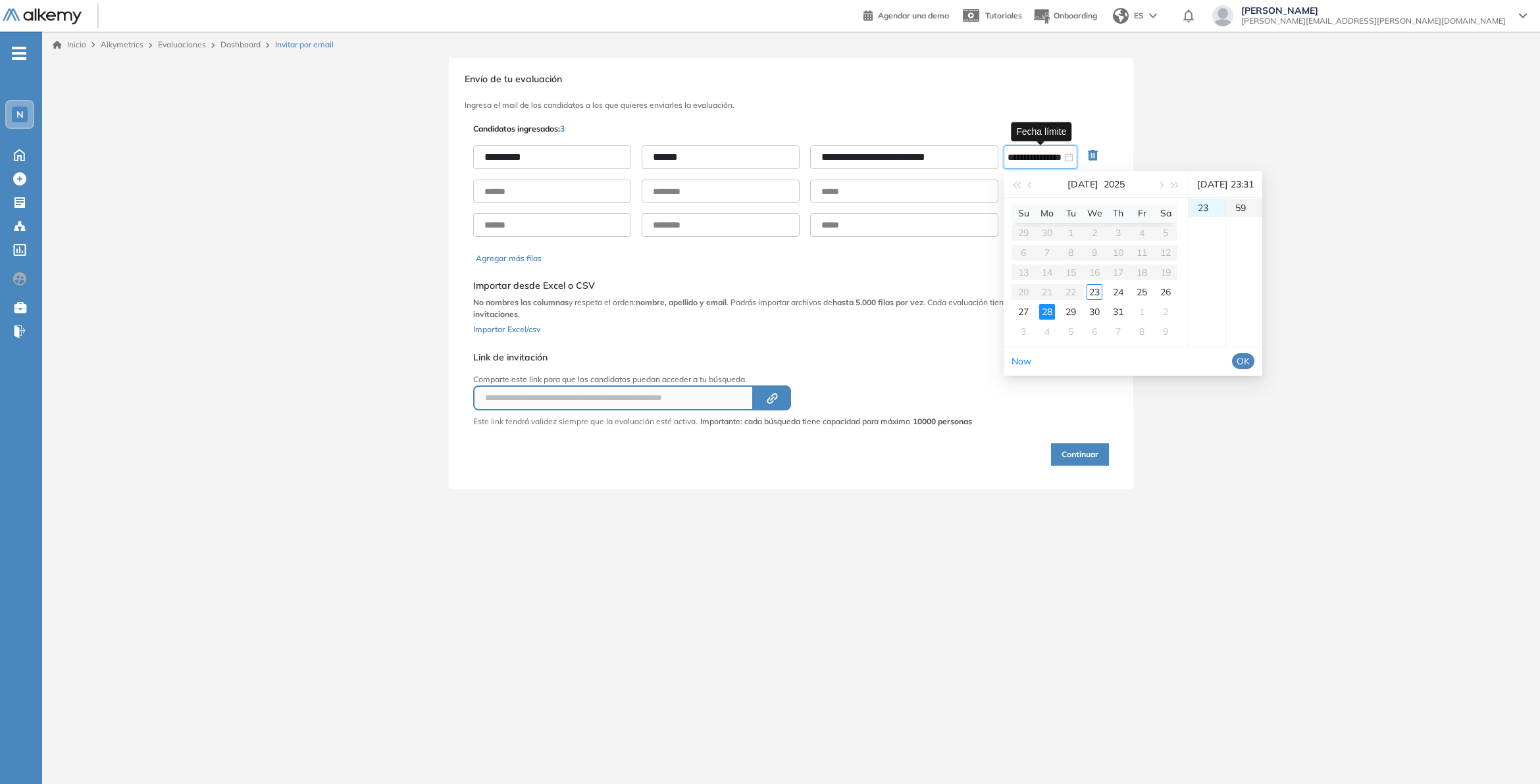 click on "59" at bounding box center (1244, 208) 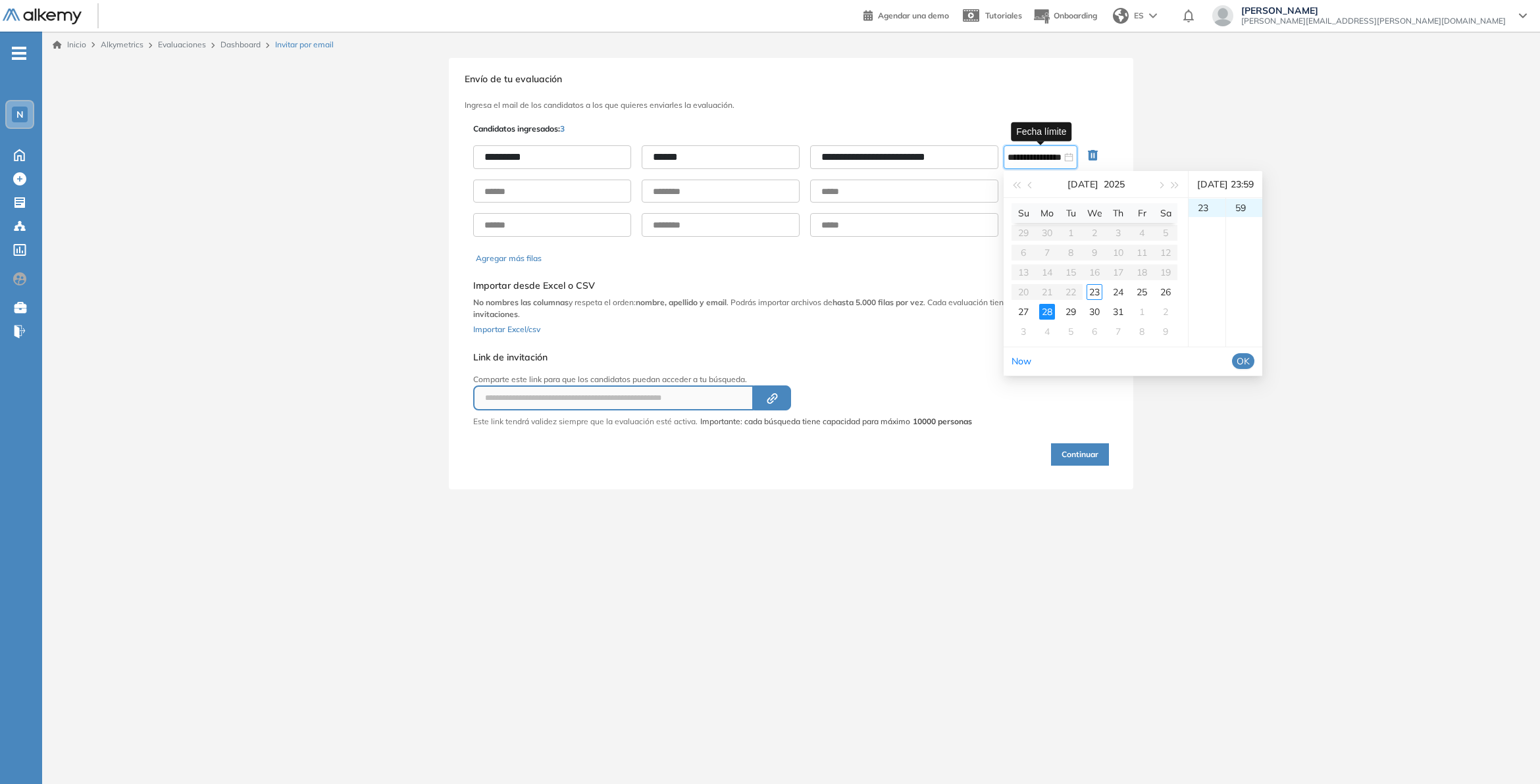 click on "OK" at bounding box center [1243, 361] 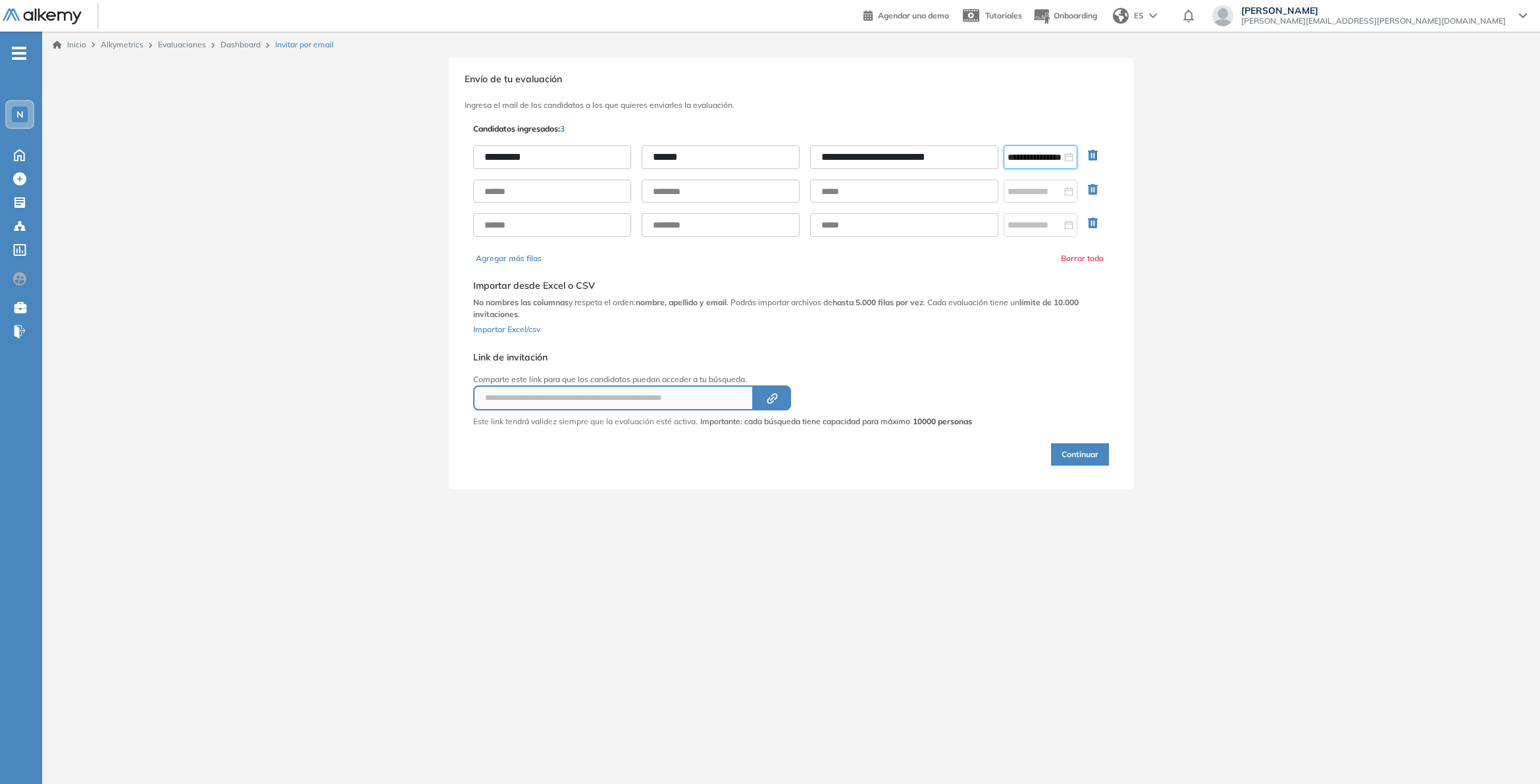 click on "Continuar" at bounding box center [1080, 454] 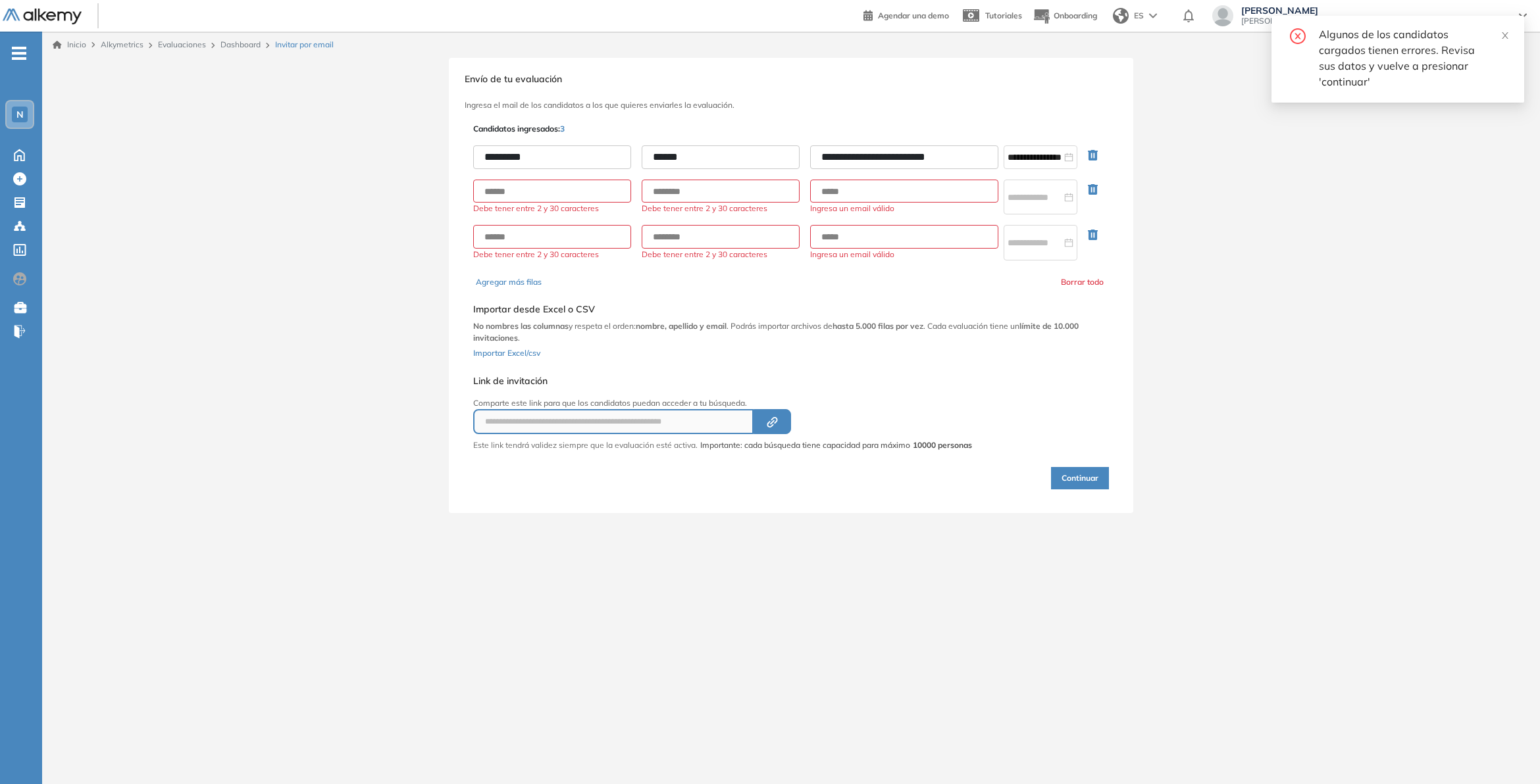 click on "Selecciona el documento que quieres importar Agregar Importar desde Excel o CSV No nombres las columnas  y respeta el orden:  nombre, apellido y email . Podrás importar archivos de  hasta 5.000 filas por vez . Cada evaluación tiene un  límite de 10.000 invitaciones . Importar Excel/csv" at bounding box center [791, 329] 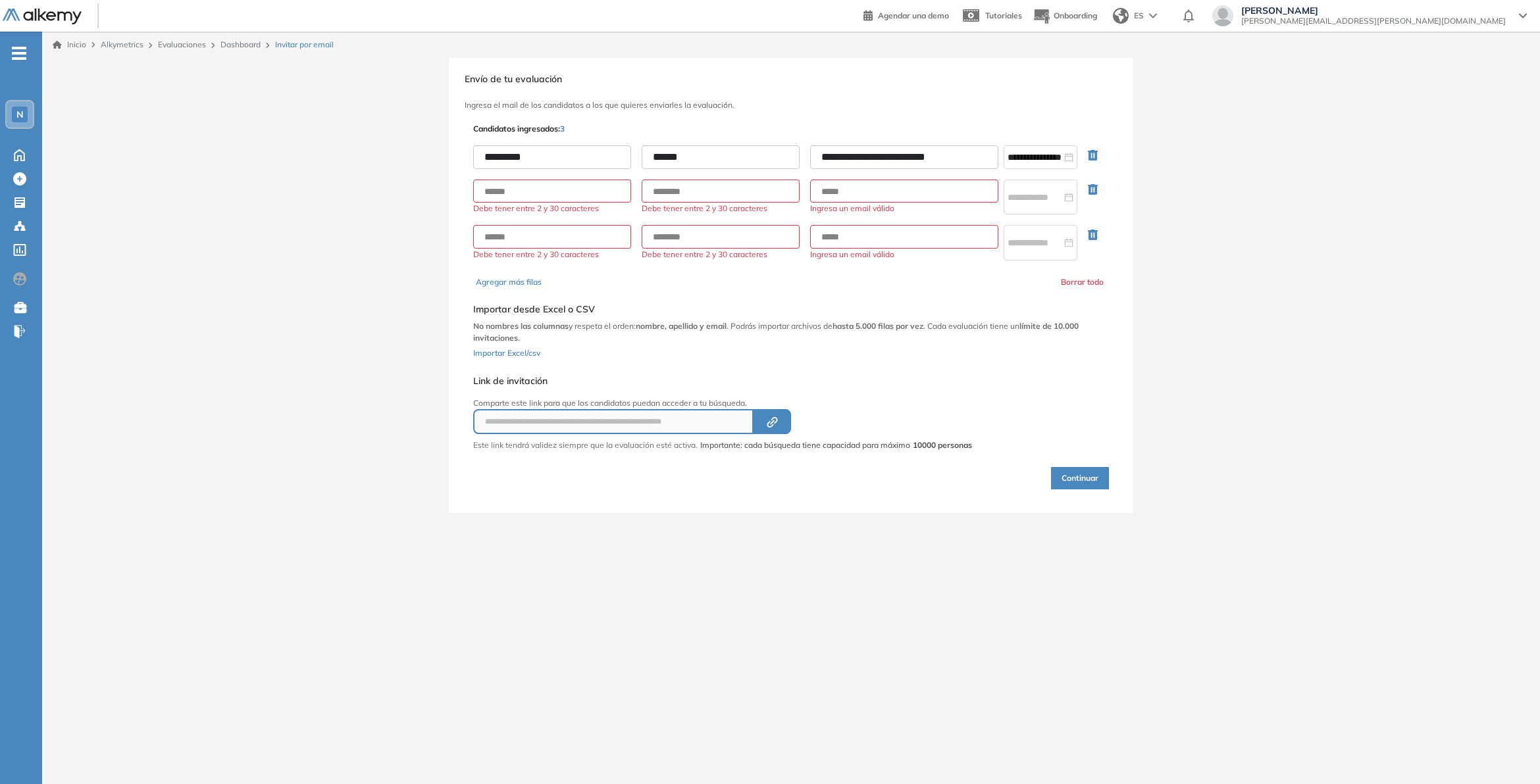 click 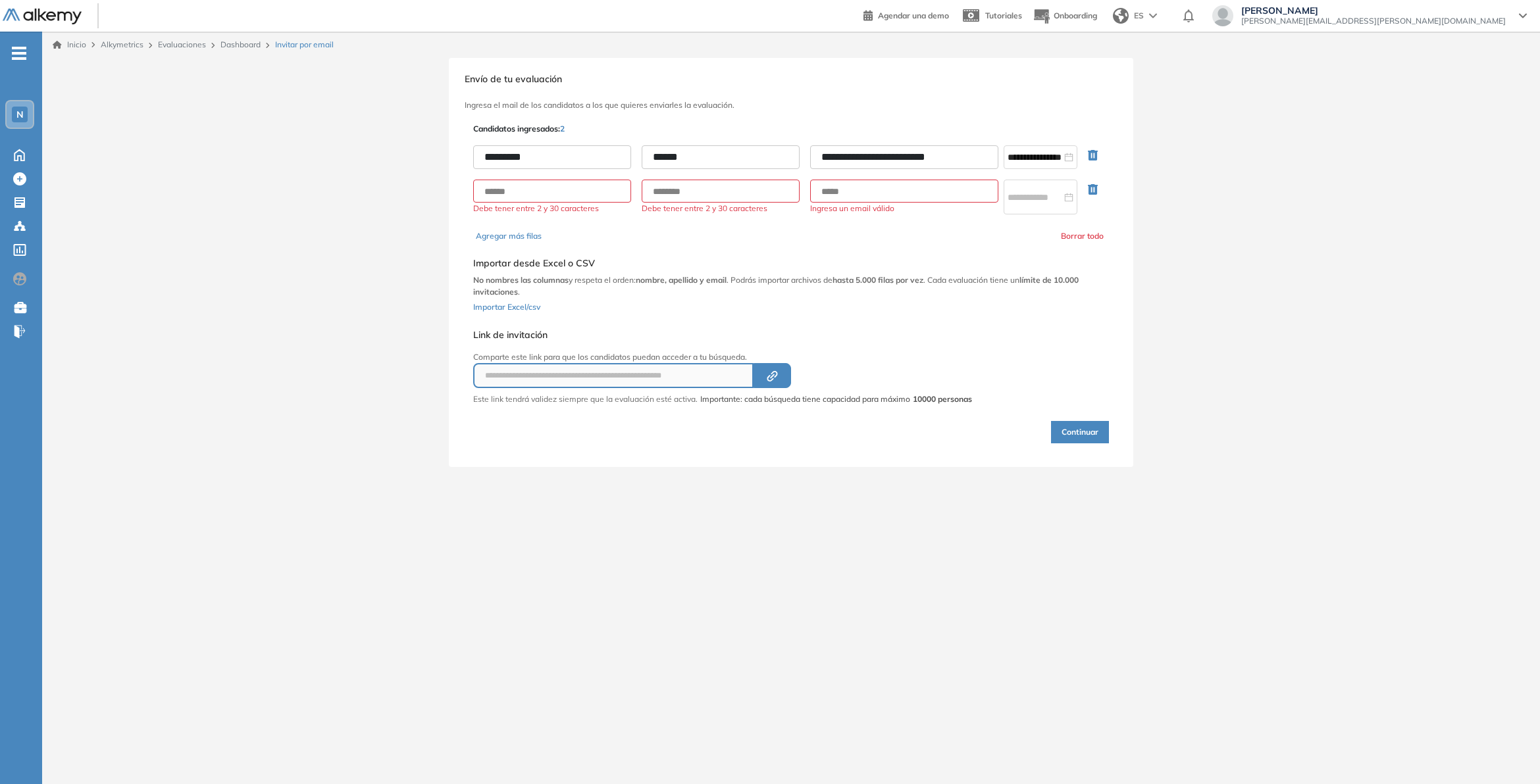 click 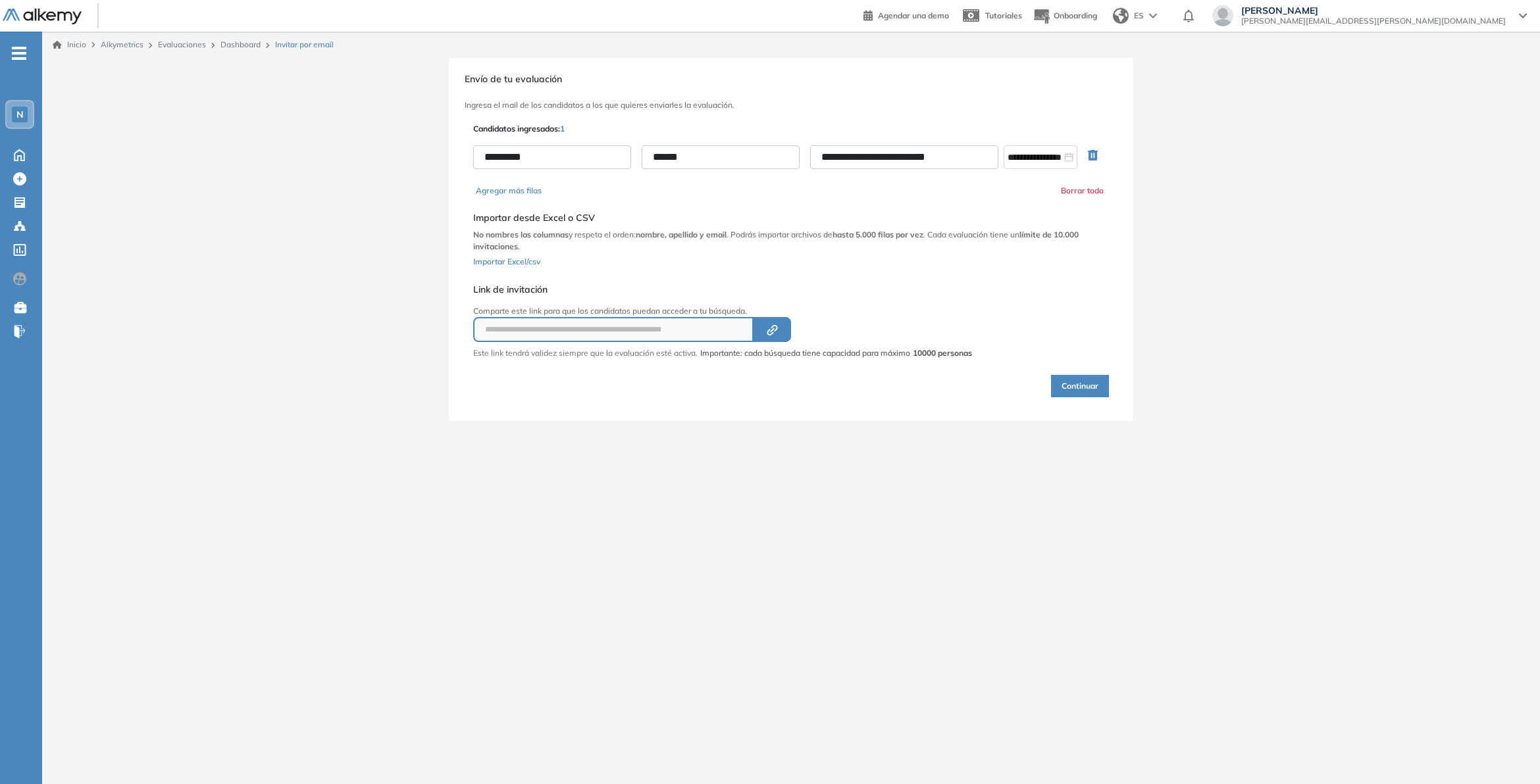 click on "Continuar" at bounding box center (1080, 386) 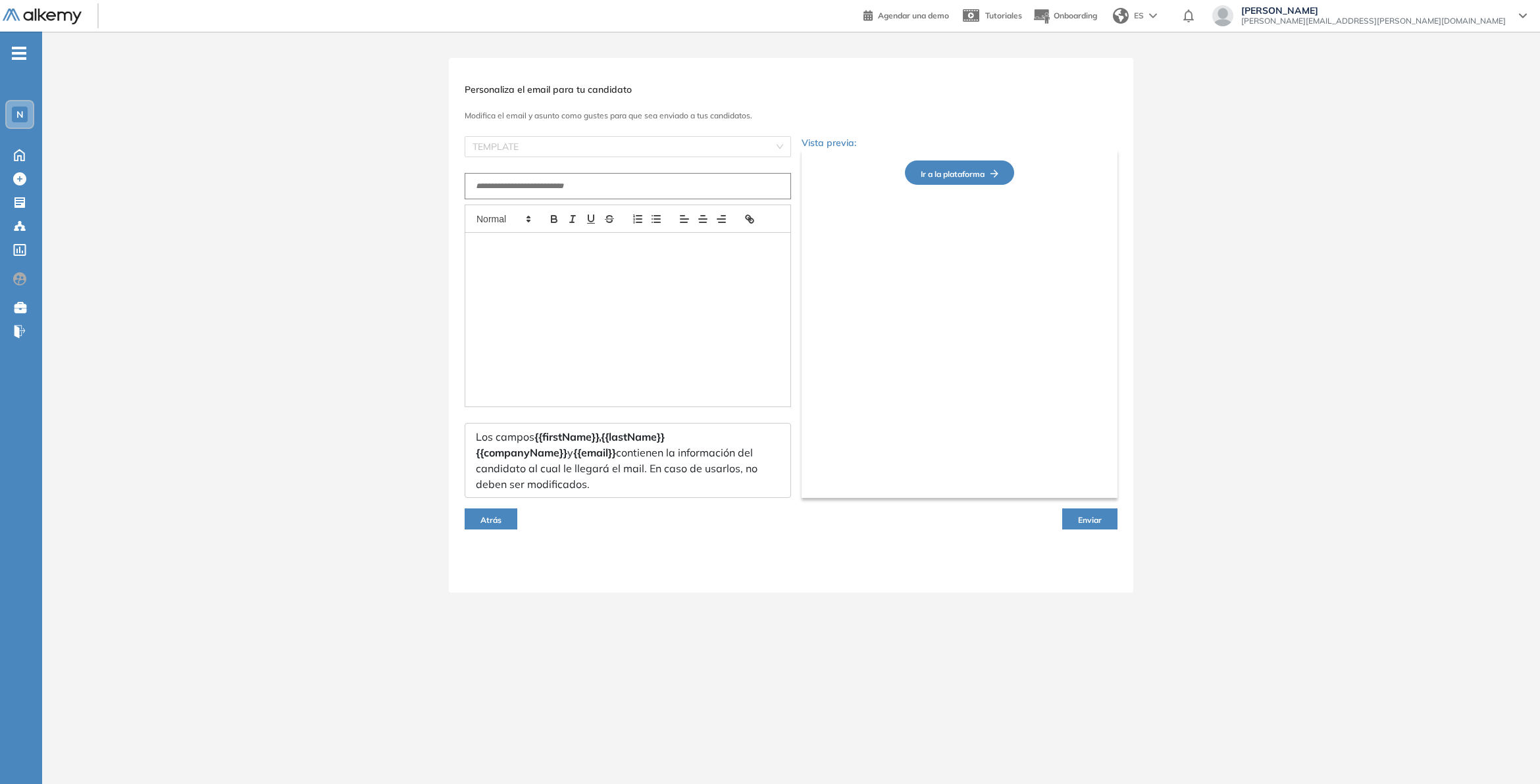 type on "**********" 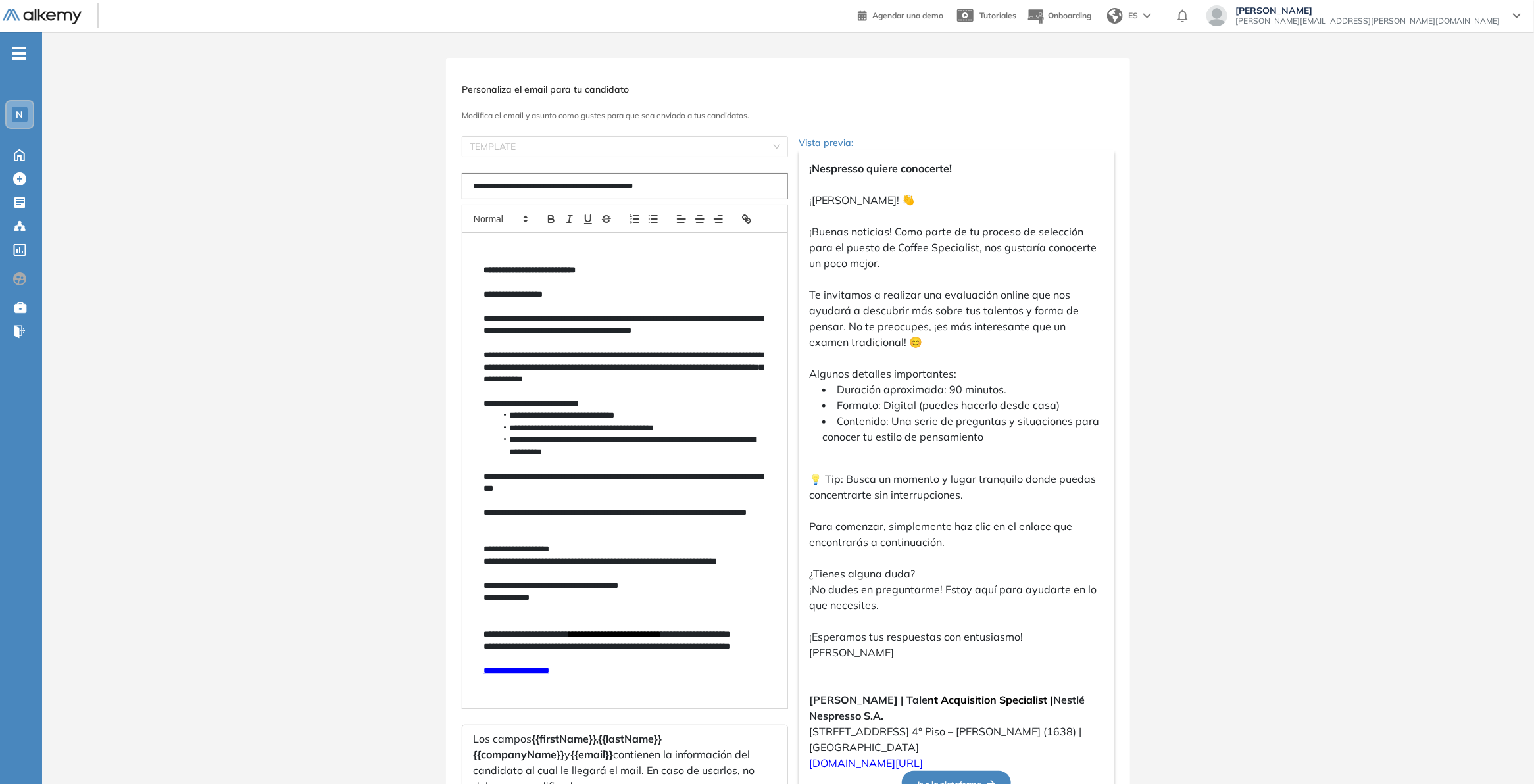 click on "**********" at bounding box center [625, 295] 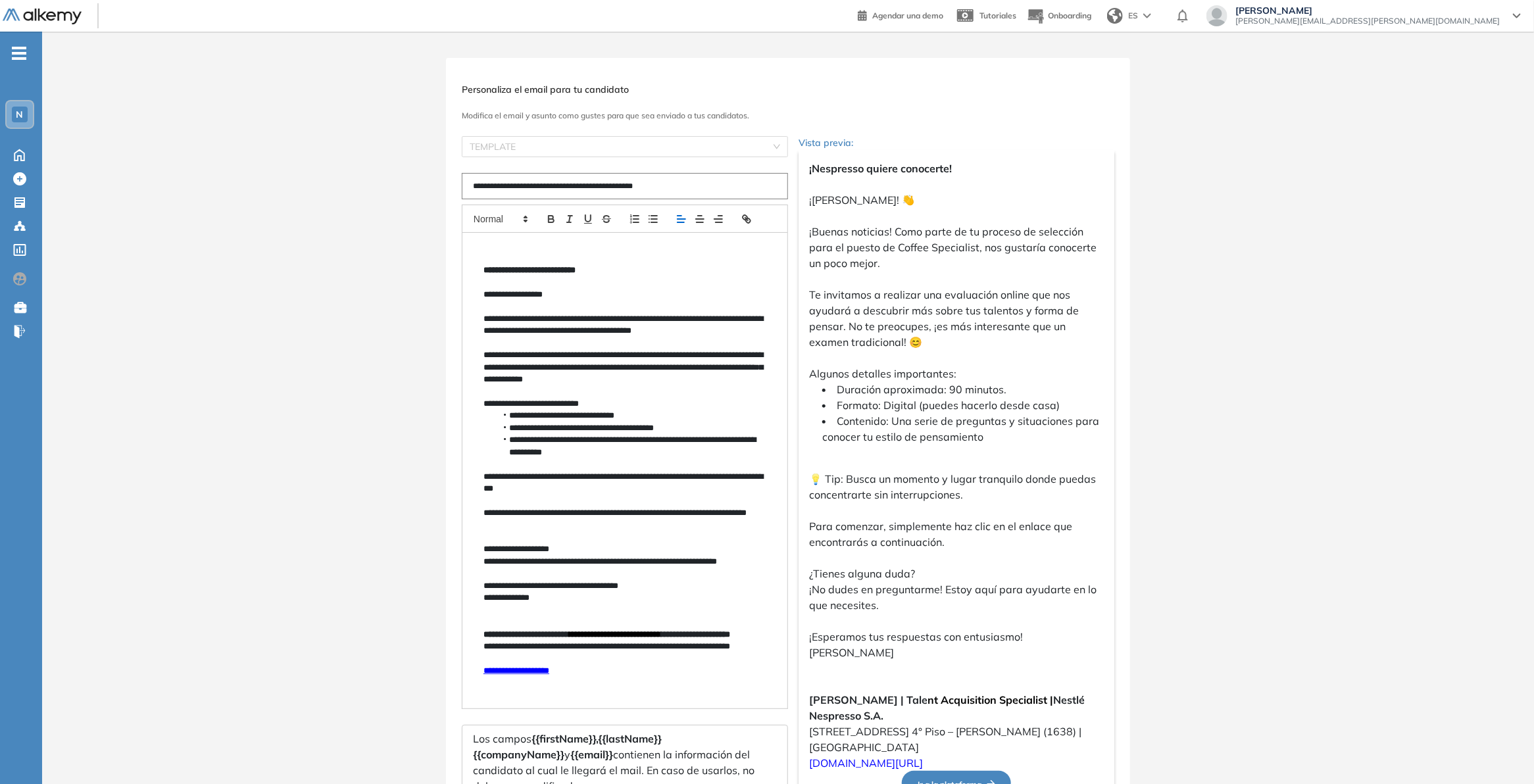 type 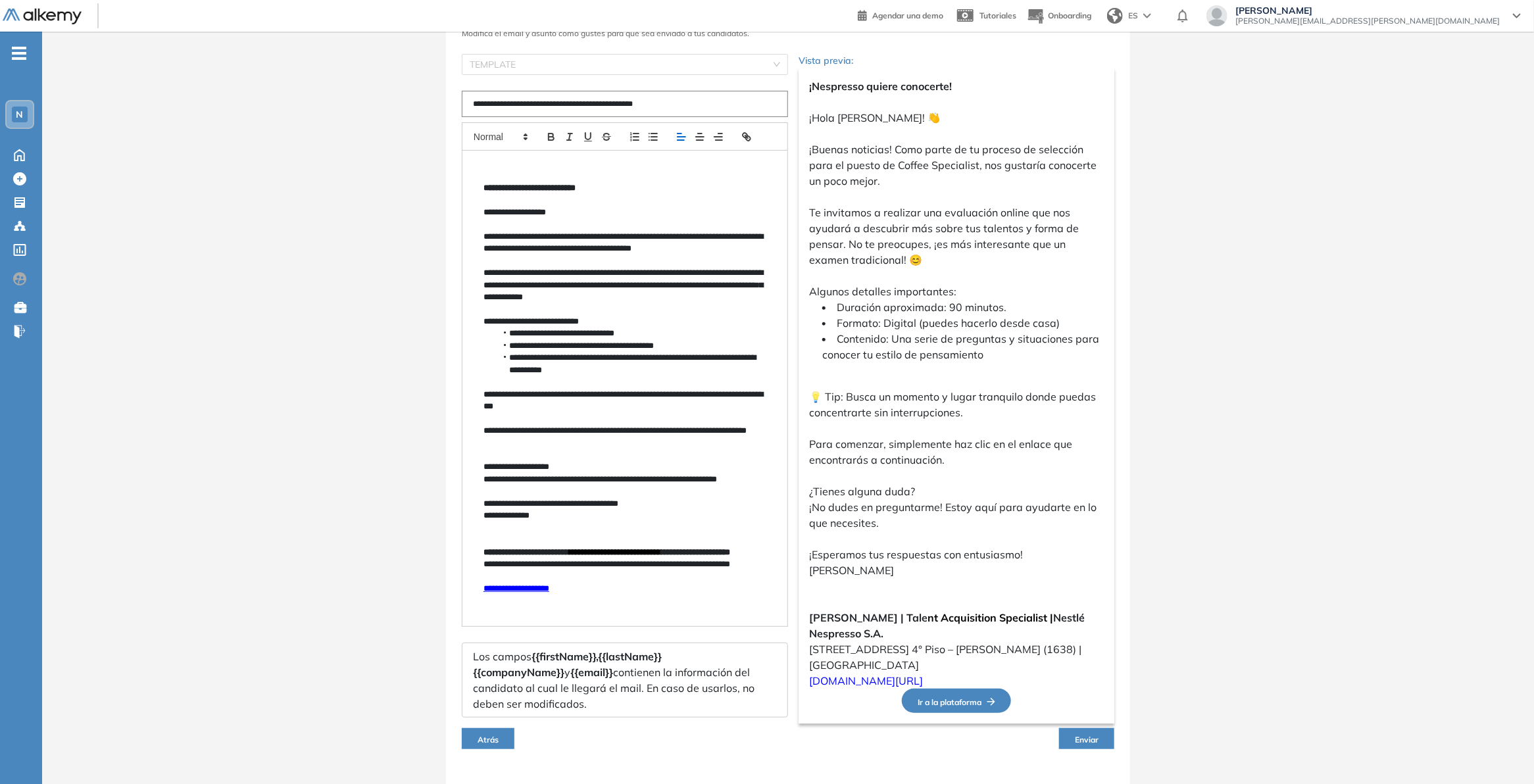 scroll, scrollTop: 107, scrollLeft: 0, axis: vertical 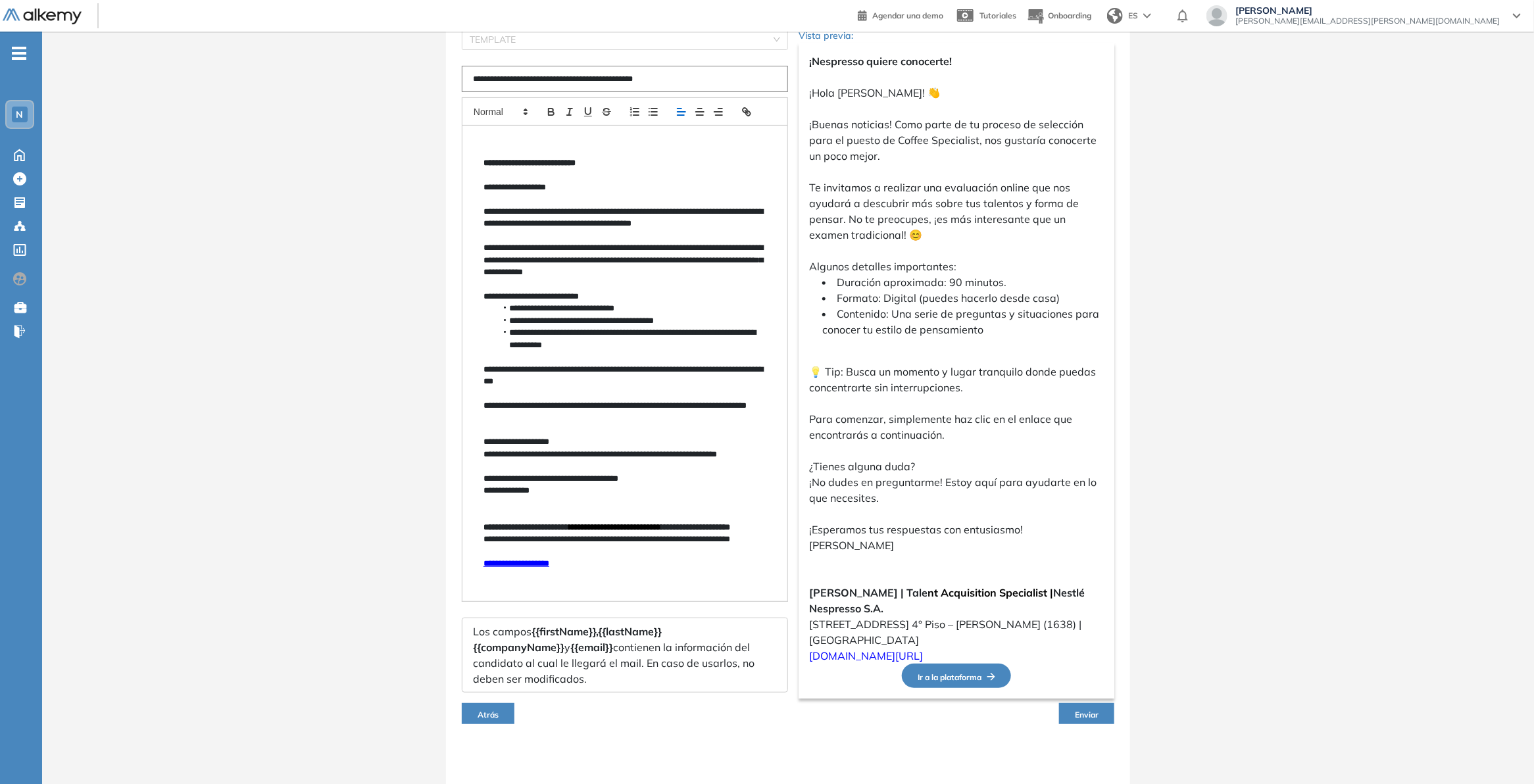 click on "Enviar" at bounding box center [1087, 714] 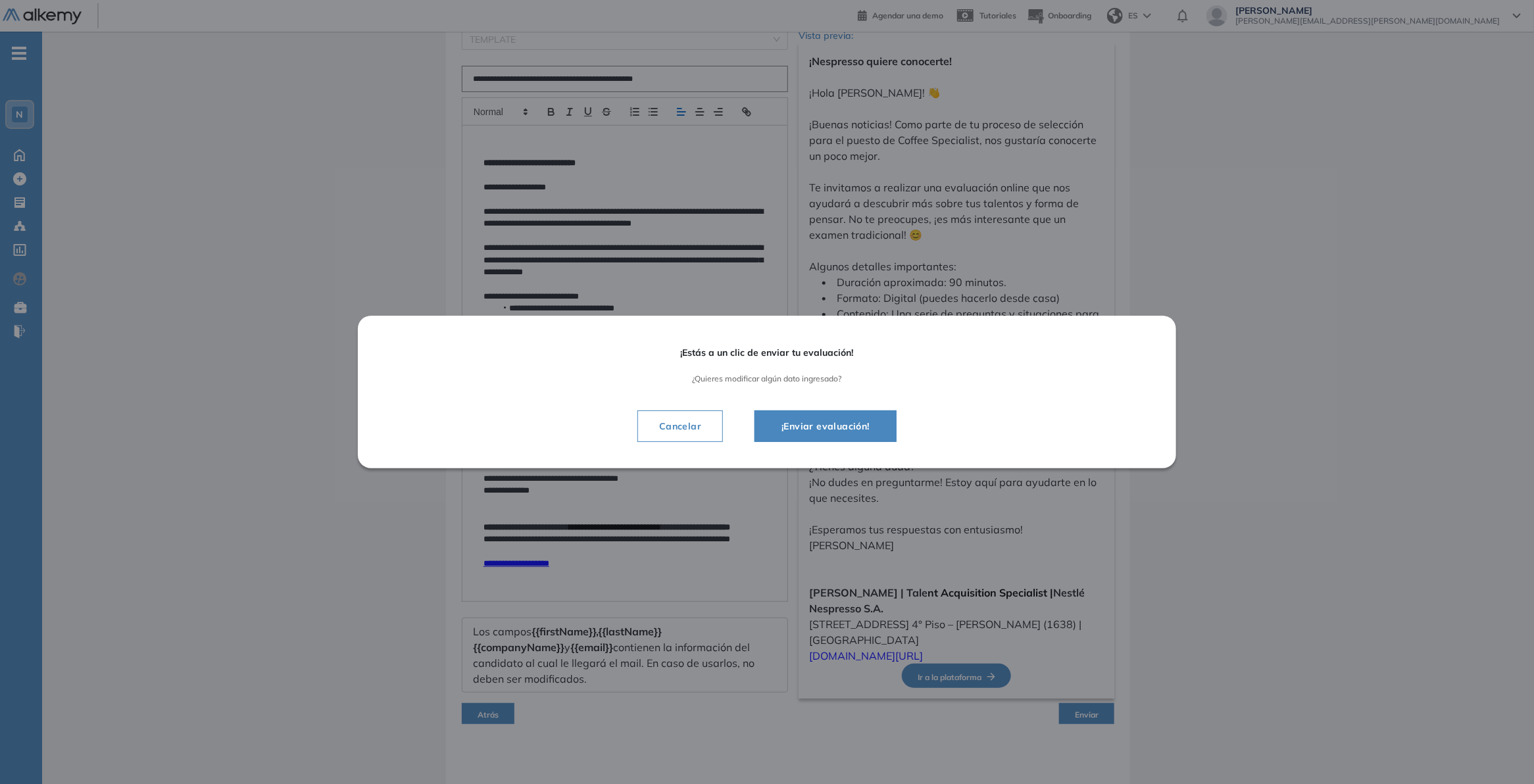 click on "¡Enviar evaluación!" at bounding box center [826, 426] 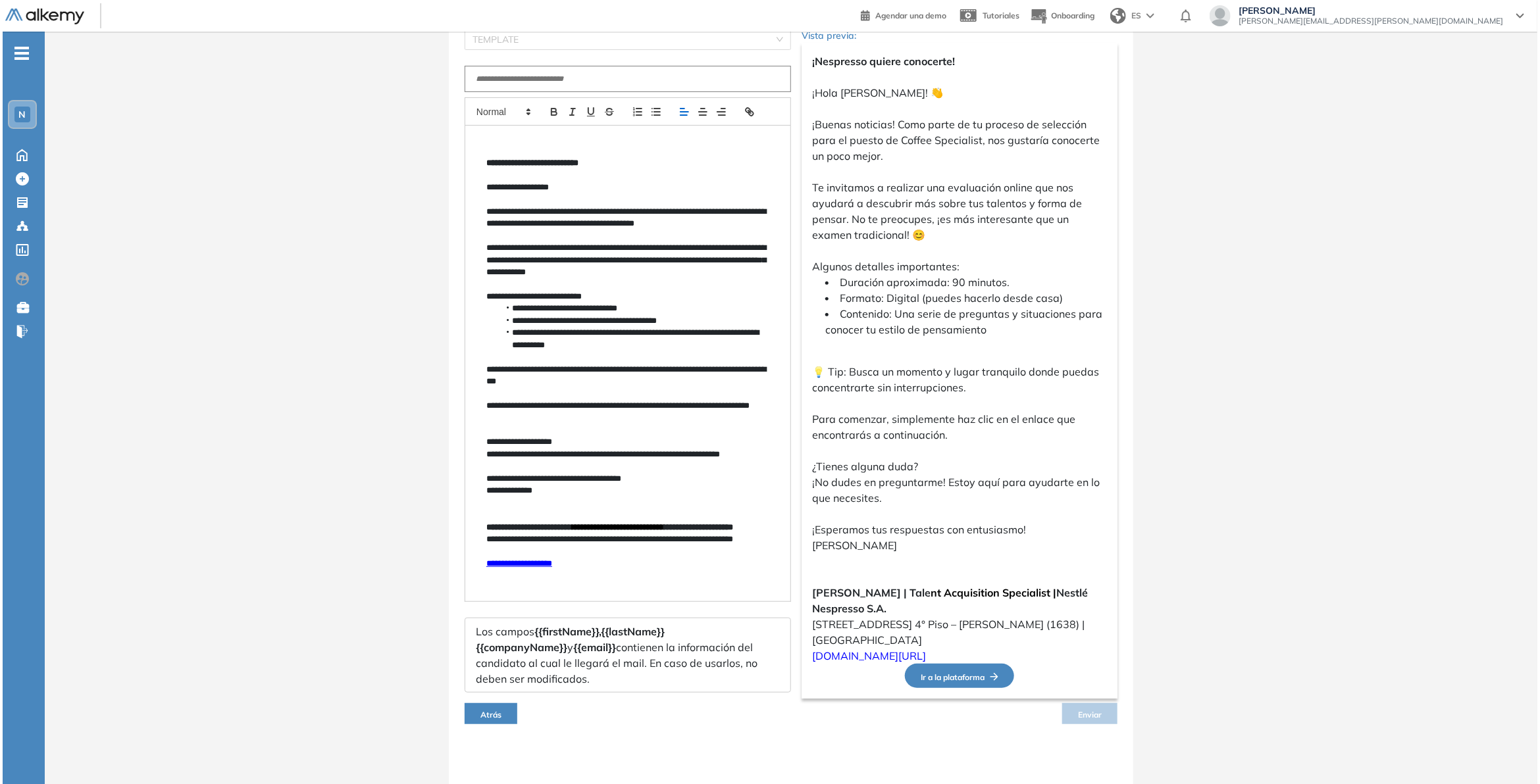 scroll, scrollTop: 0, scrollLeft: 0, axis: both 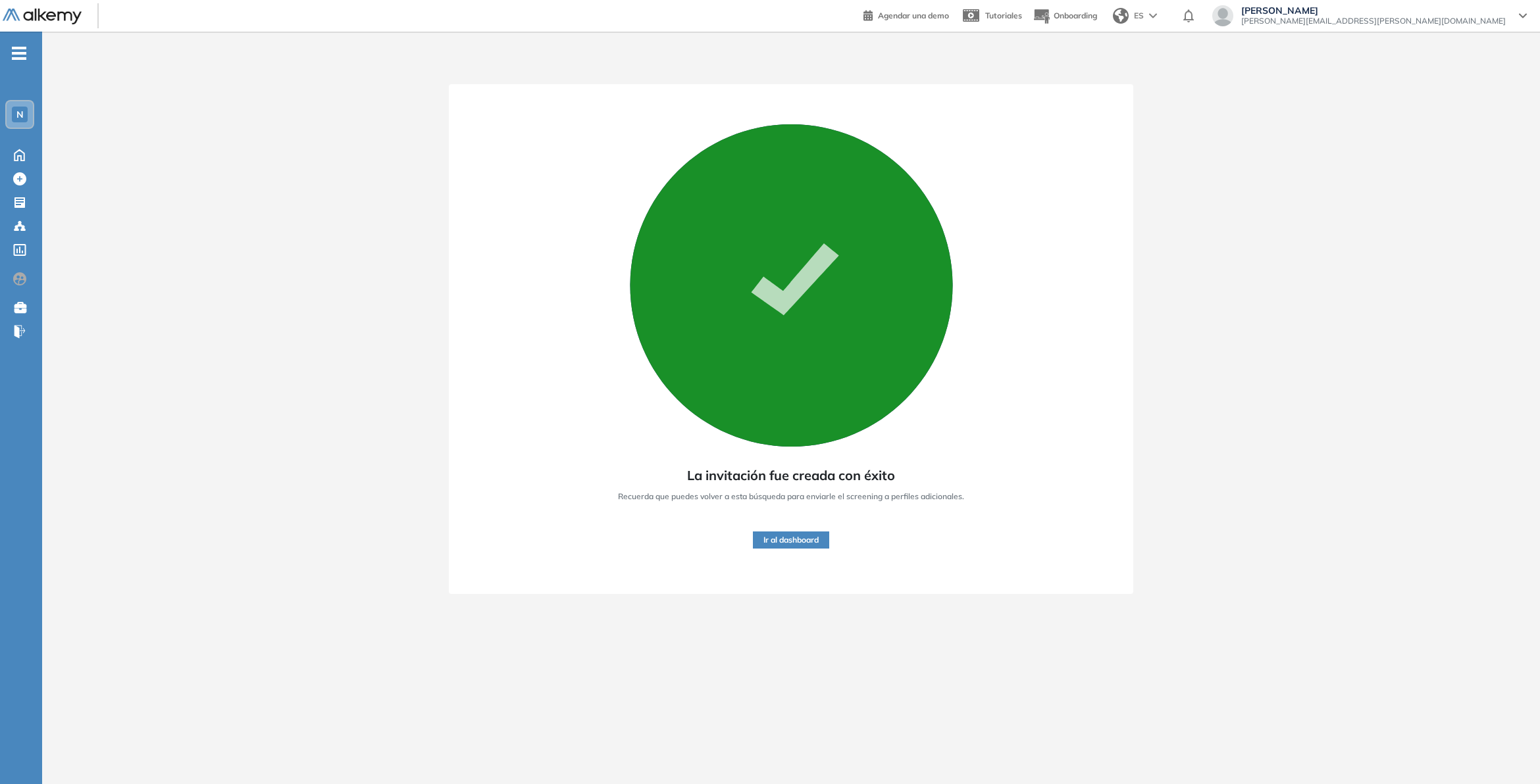 click on "Ir al dashboard" at bounding box center [791, 532] 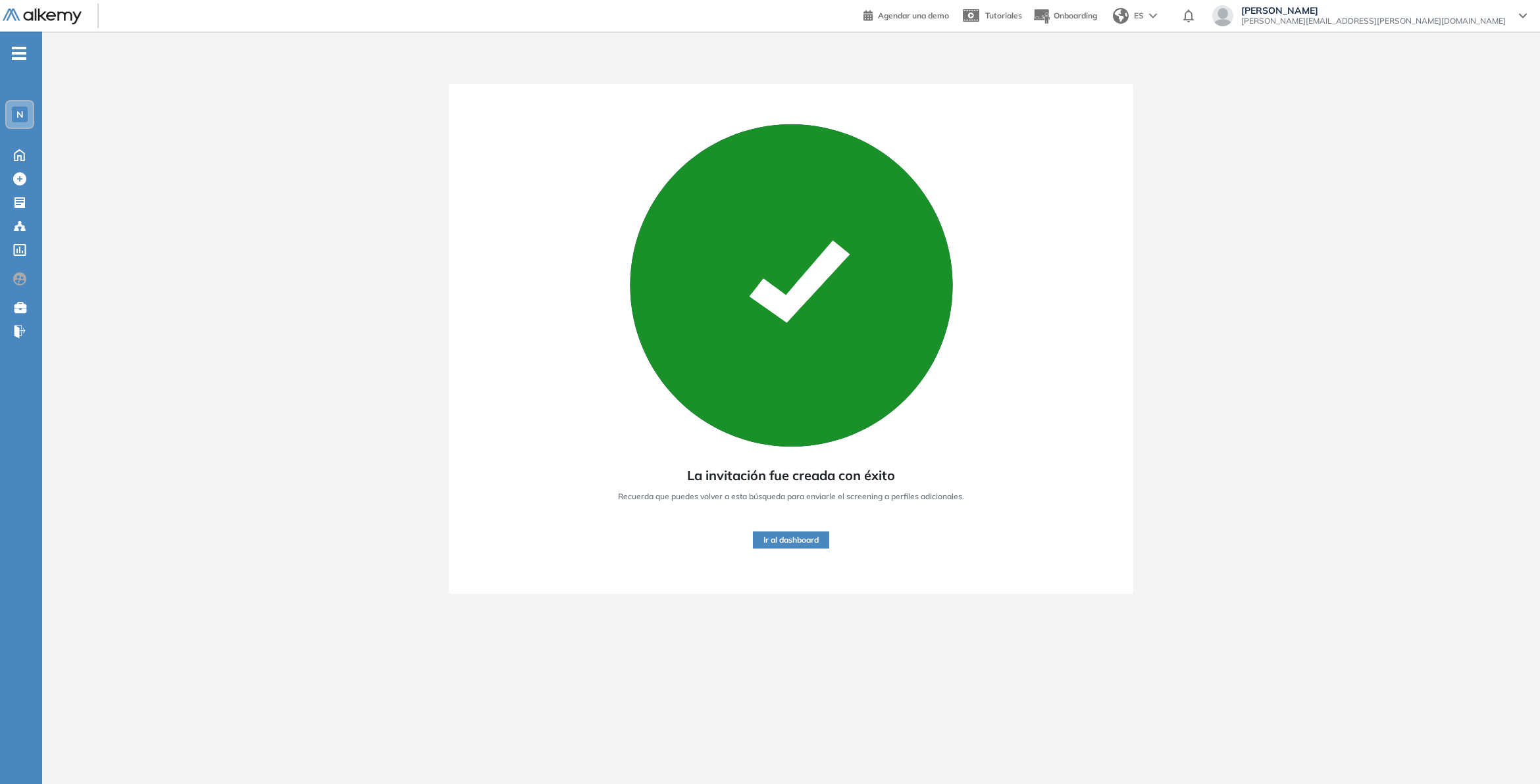 click on "Ir al dashboard" at bounding box center (791, 540) 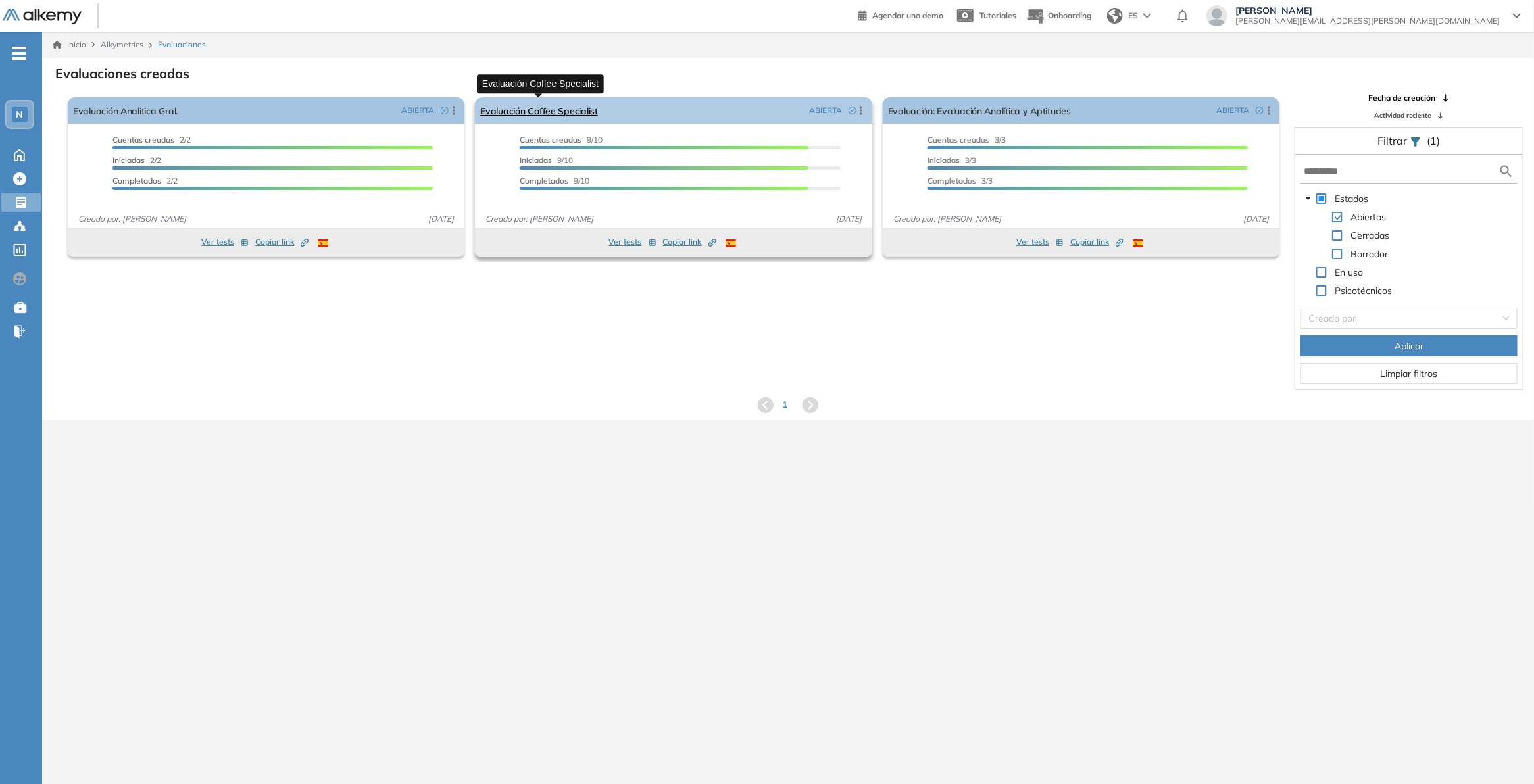 click on "Evaluación Coffee Specialist" at bounding box center [539, 110] 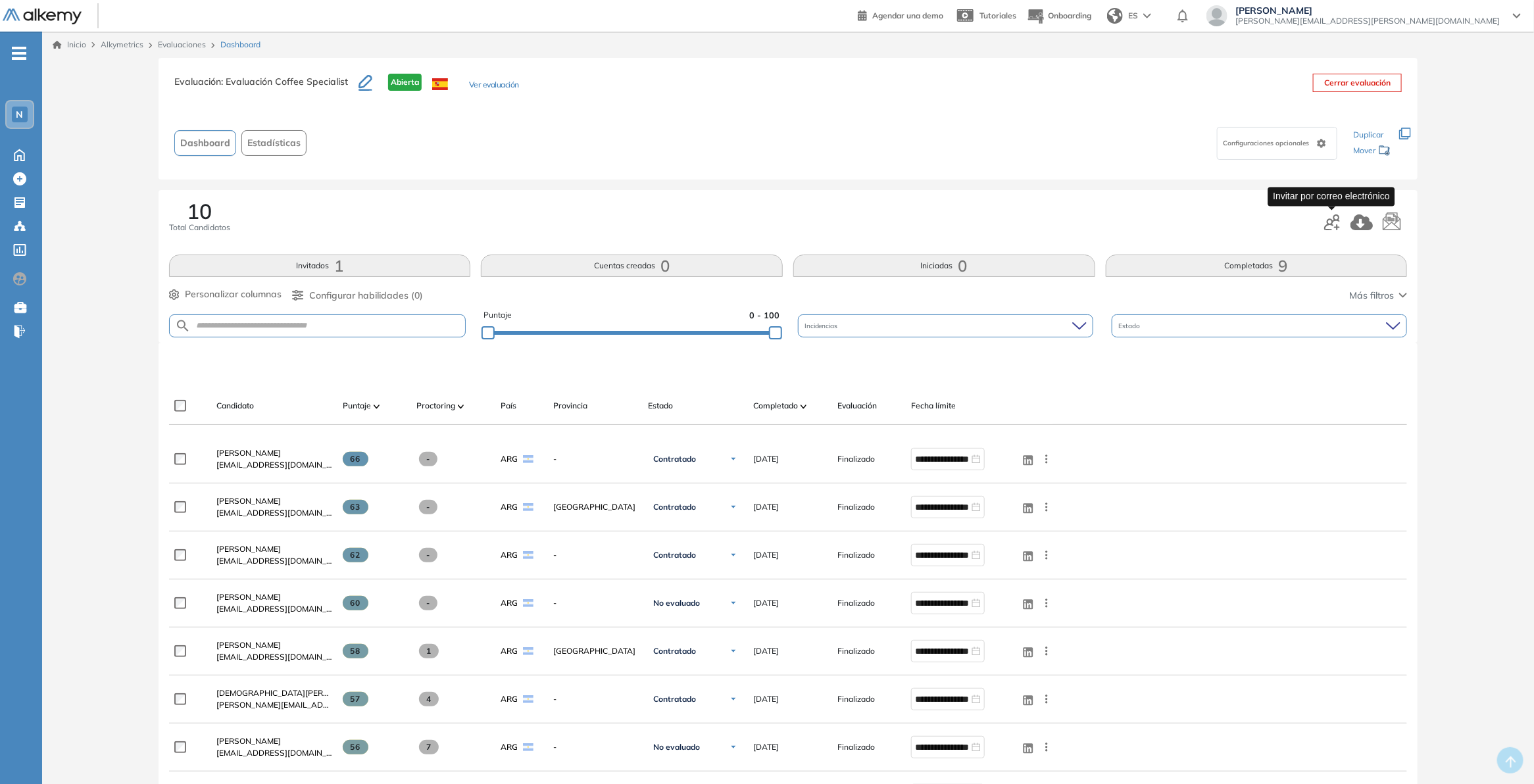 click 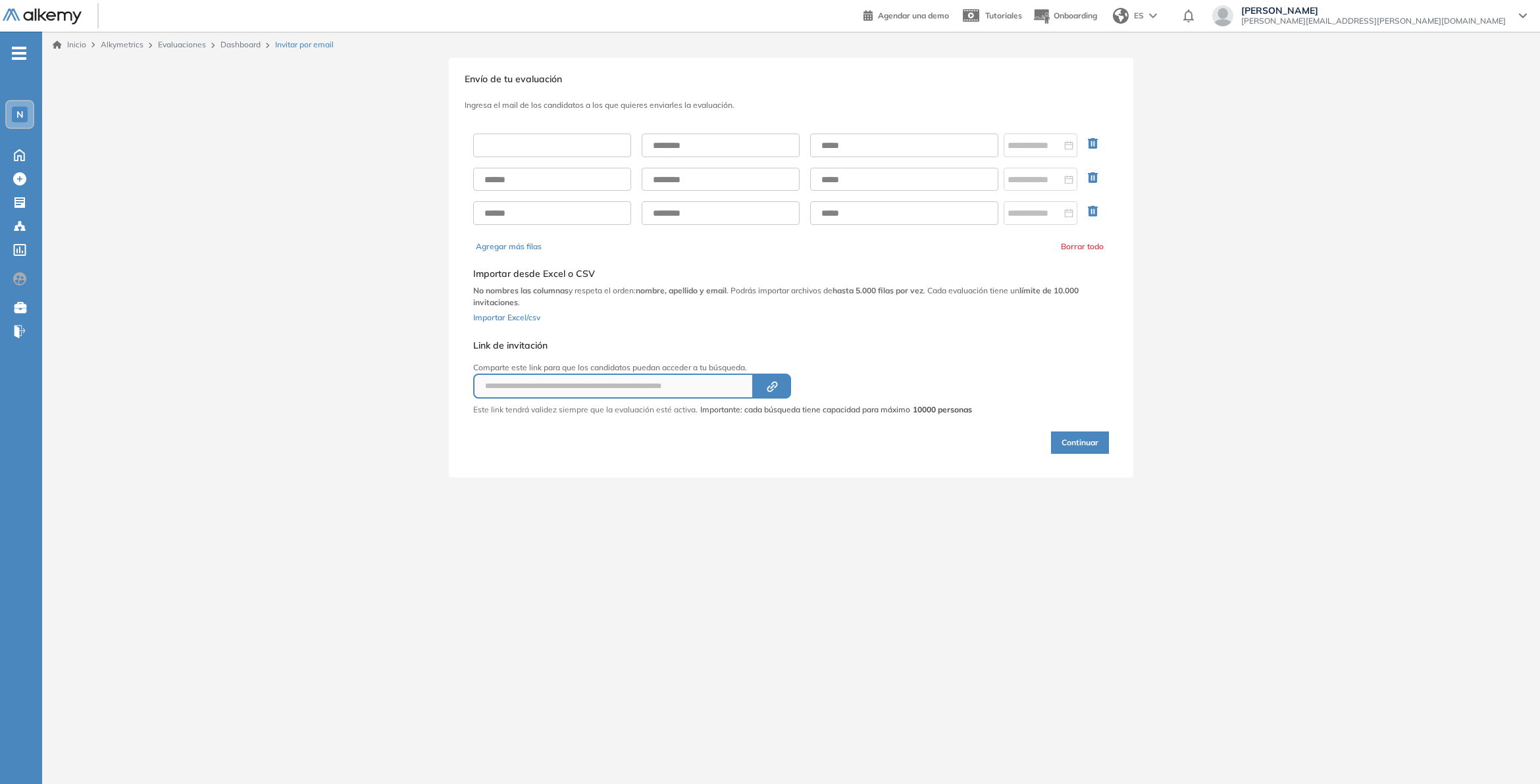 click at bounding box center (552, 145) 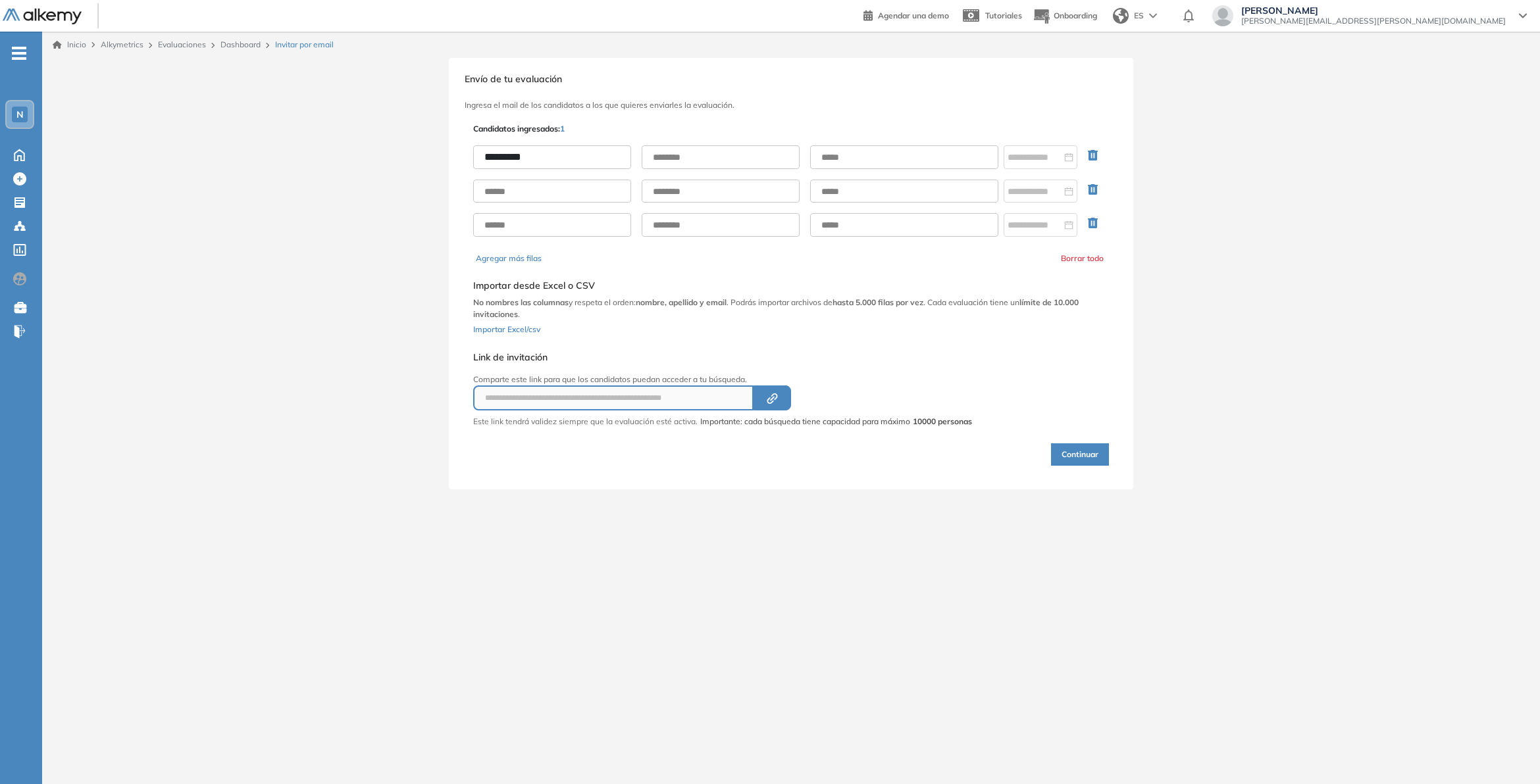 type on "*********" 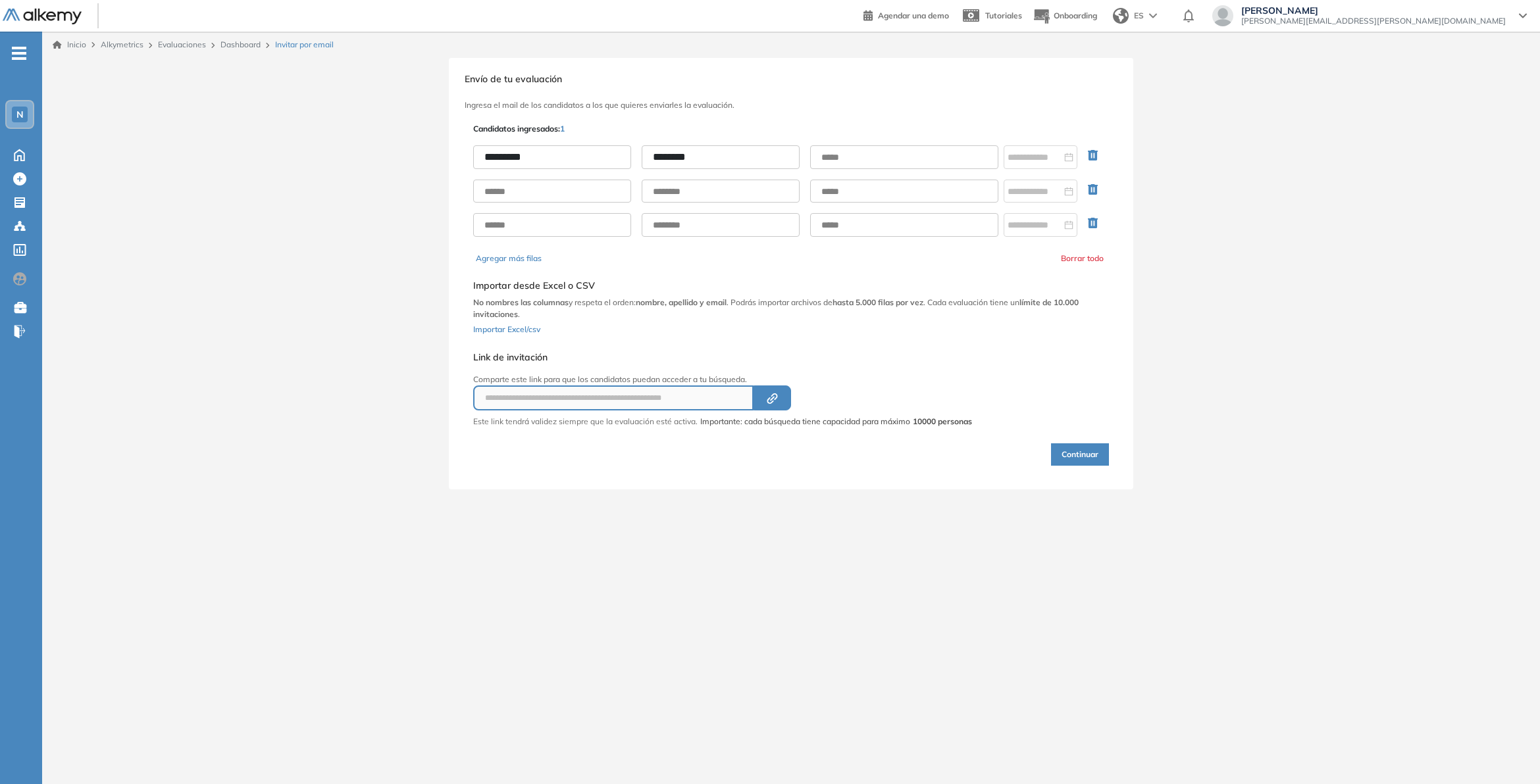 type on "********" 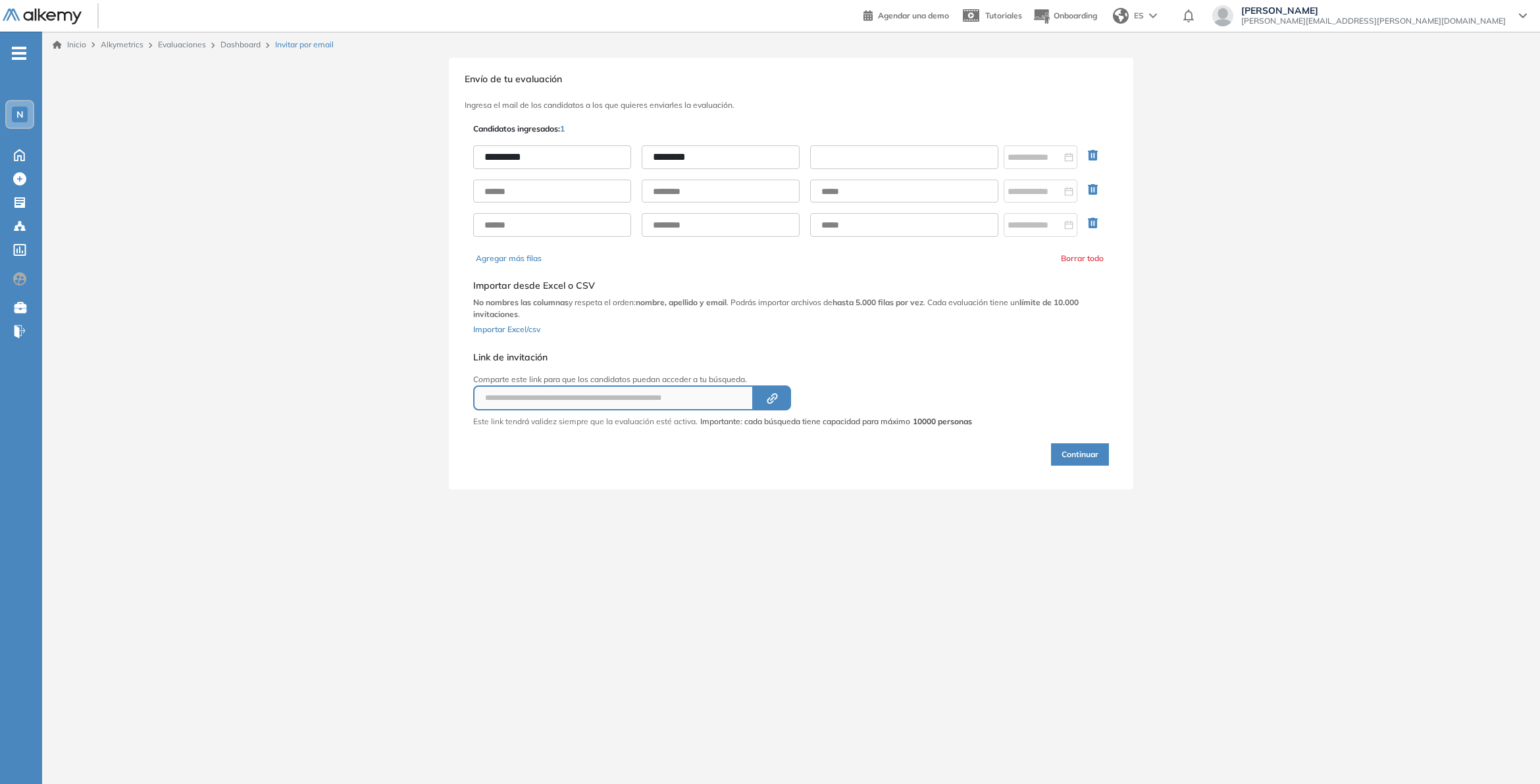 paste on "**********" 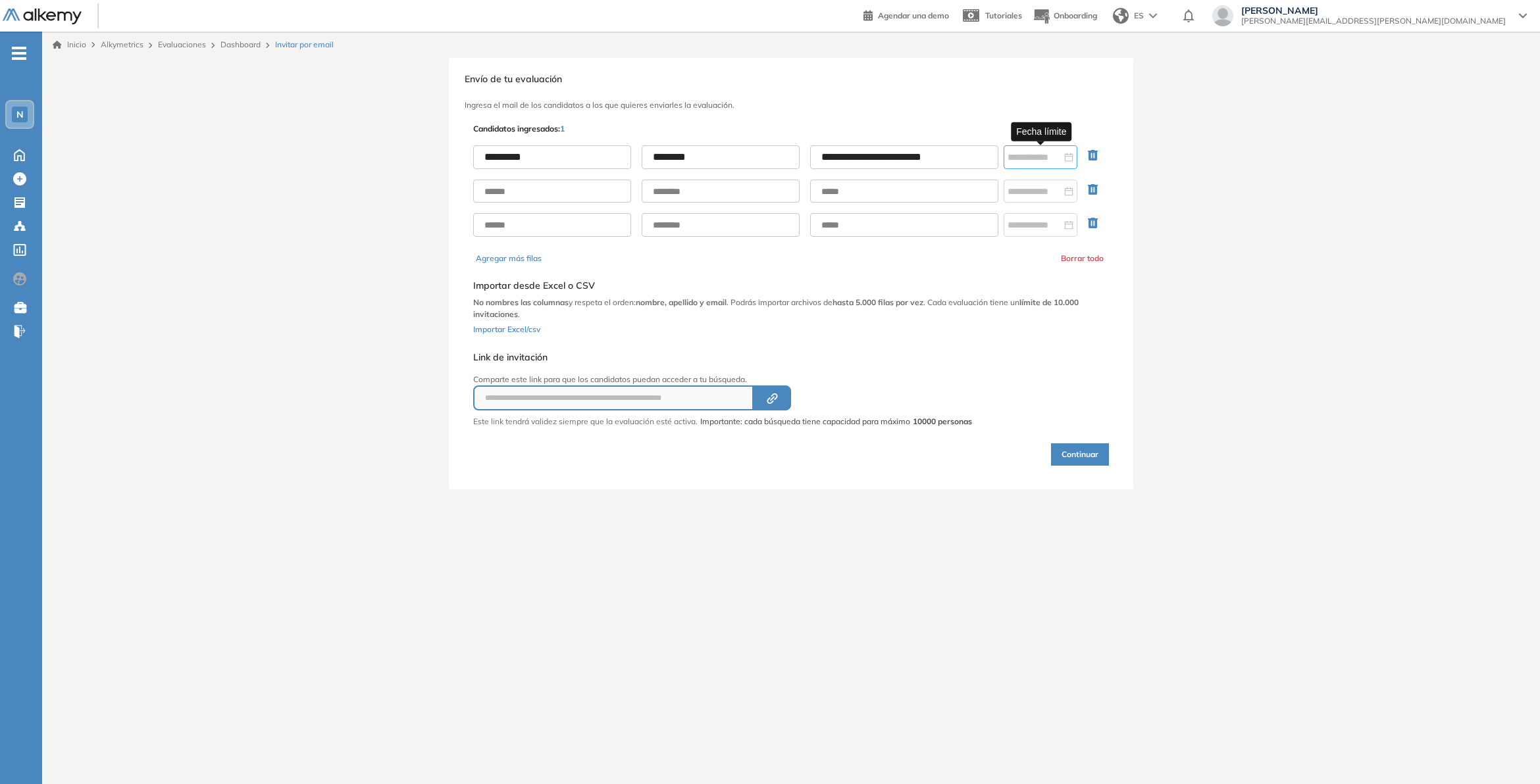 type on "**********" 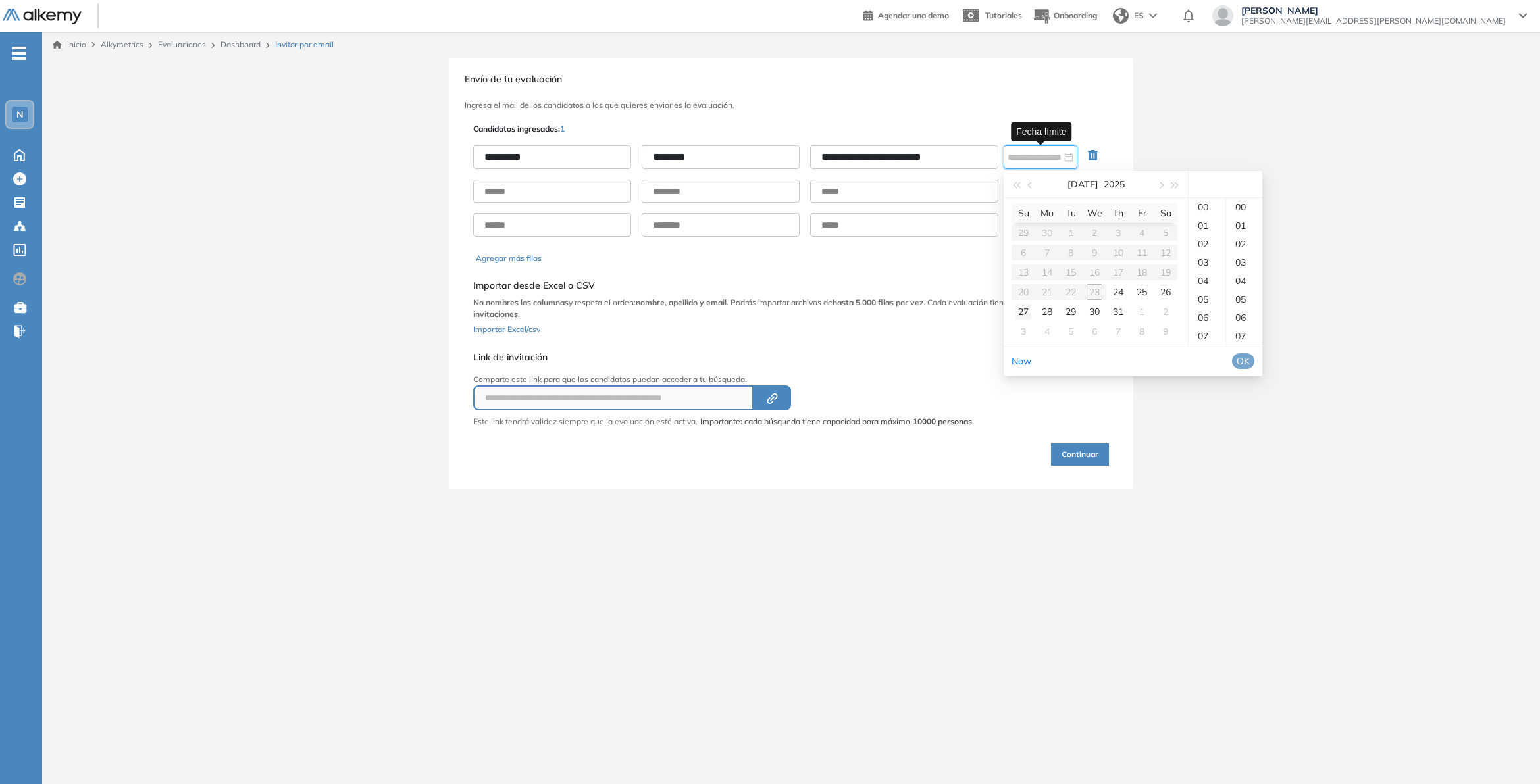click on "27" at bounding box center (1023, 312) 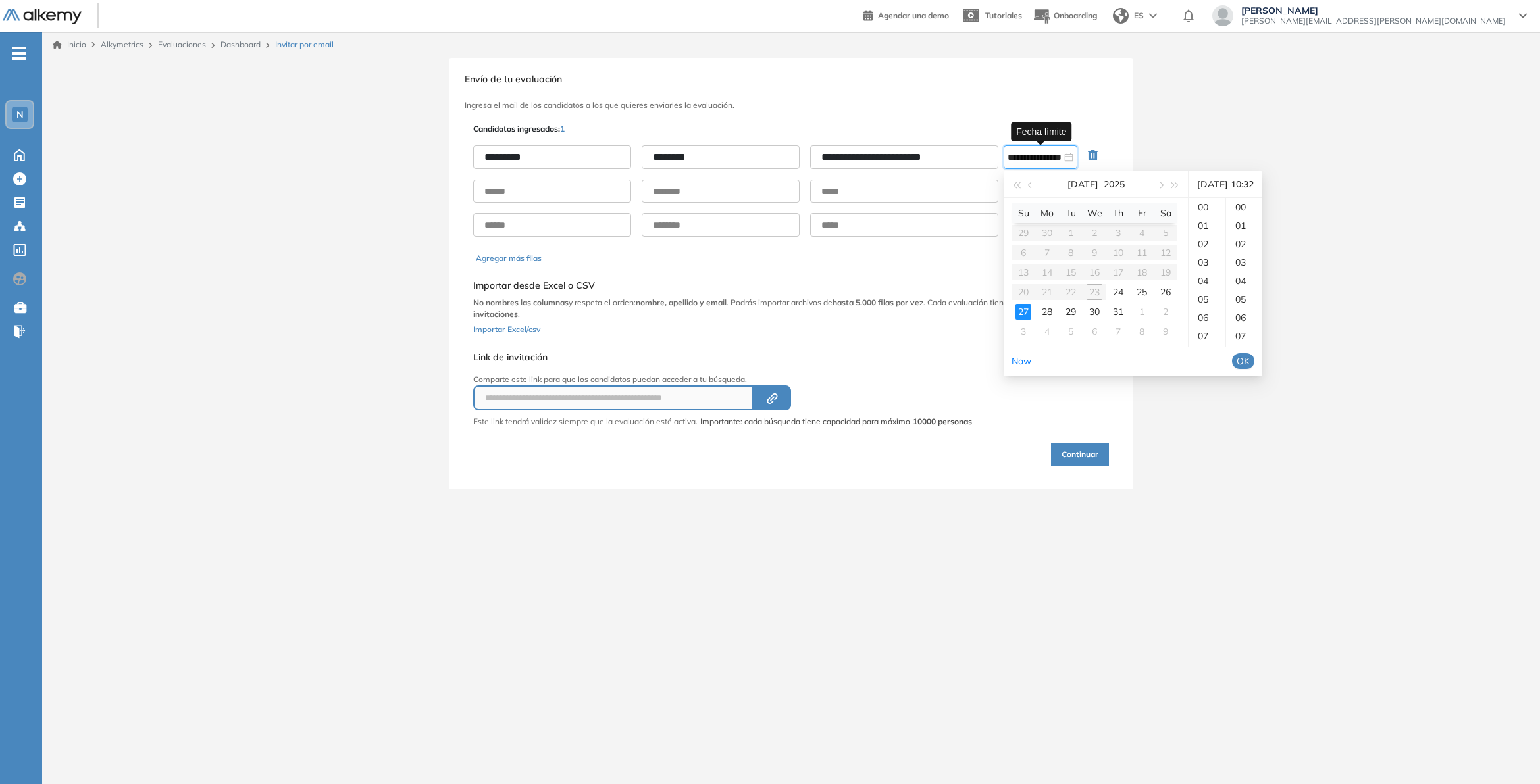 scroll, scrollTop: 184, scrollLeft: 0, axis: vertical 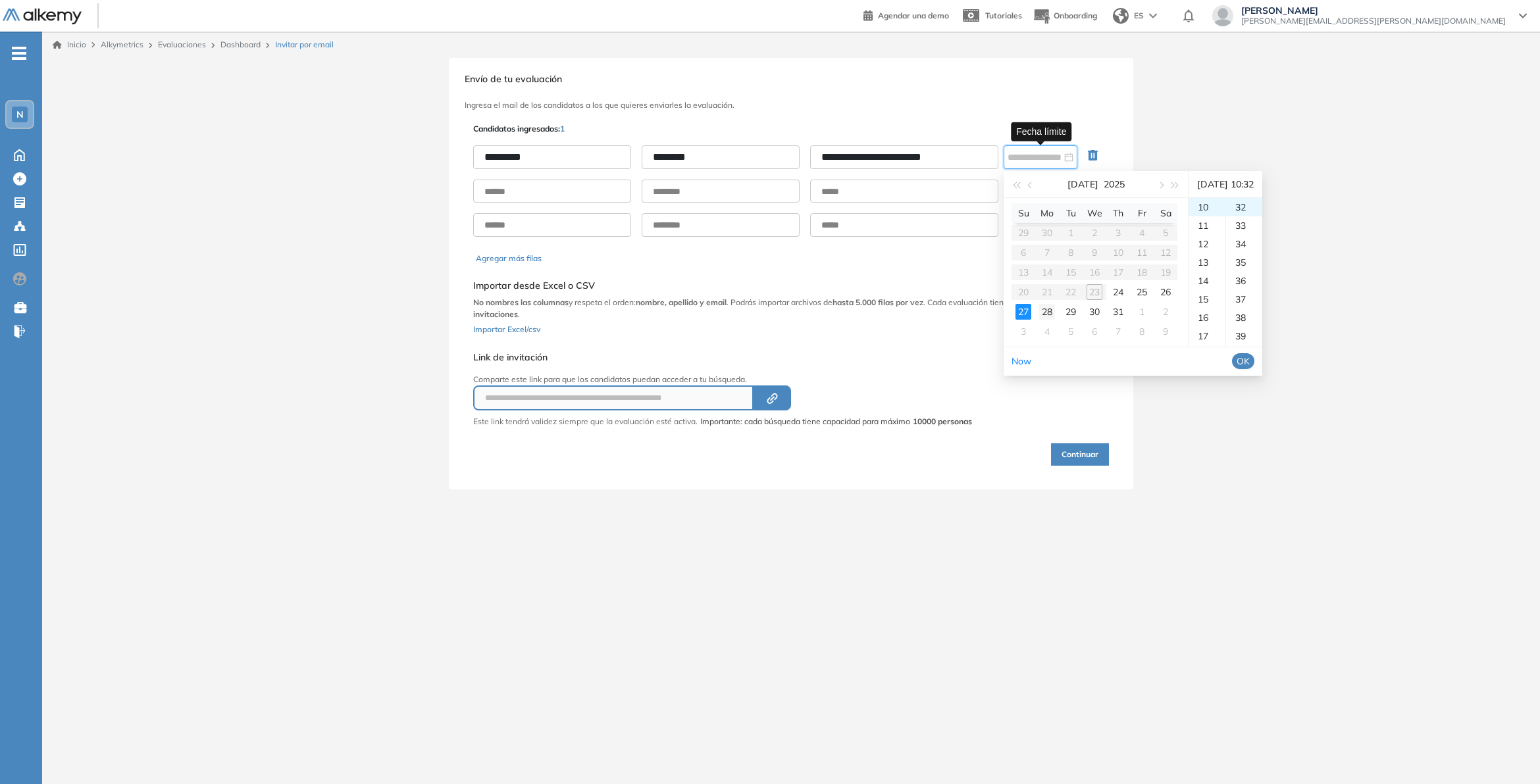 click on "28" at bounding box center (1047, 312) 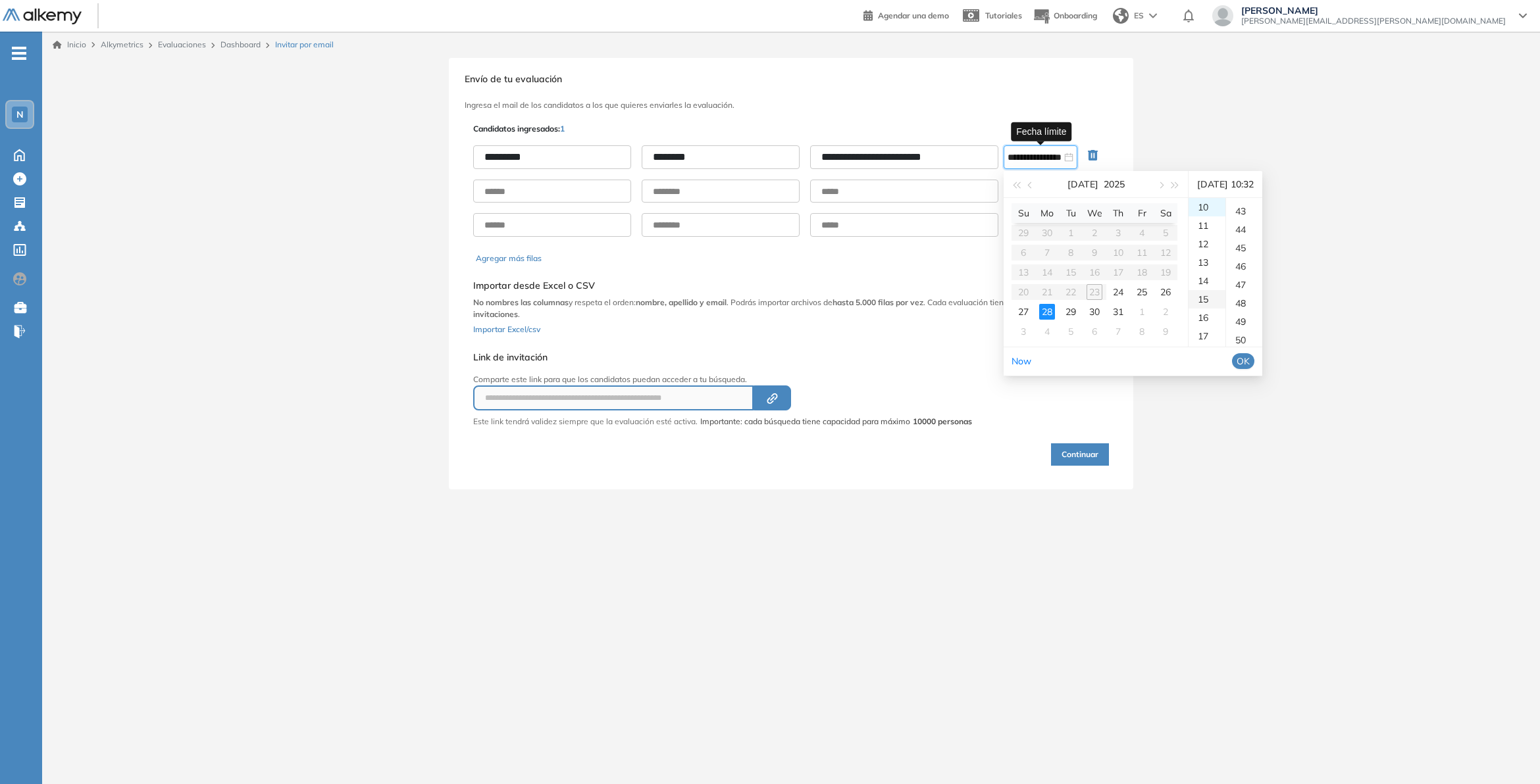 scroll, scrollTop: 836, scrollLeft: 0, axis: vertical 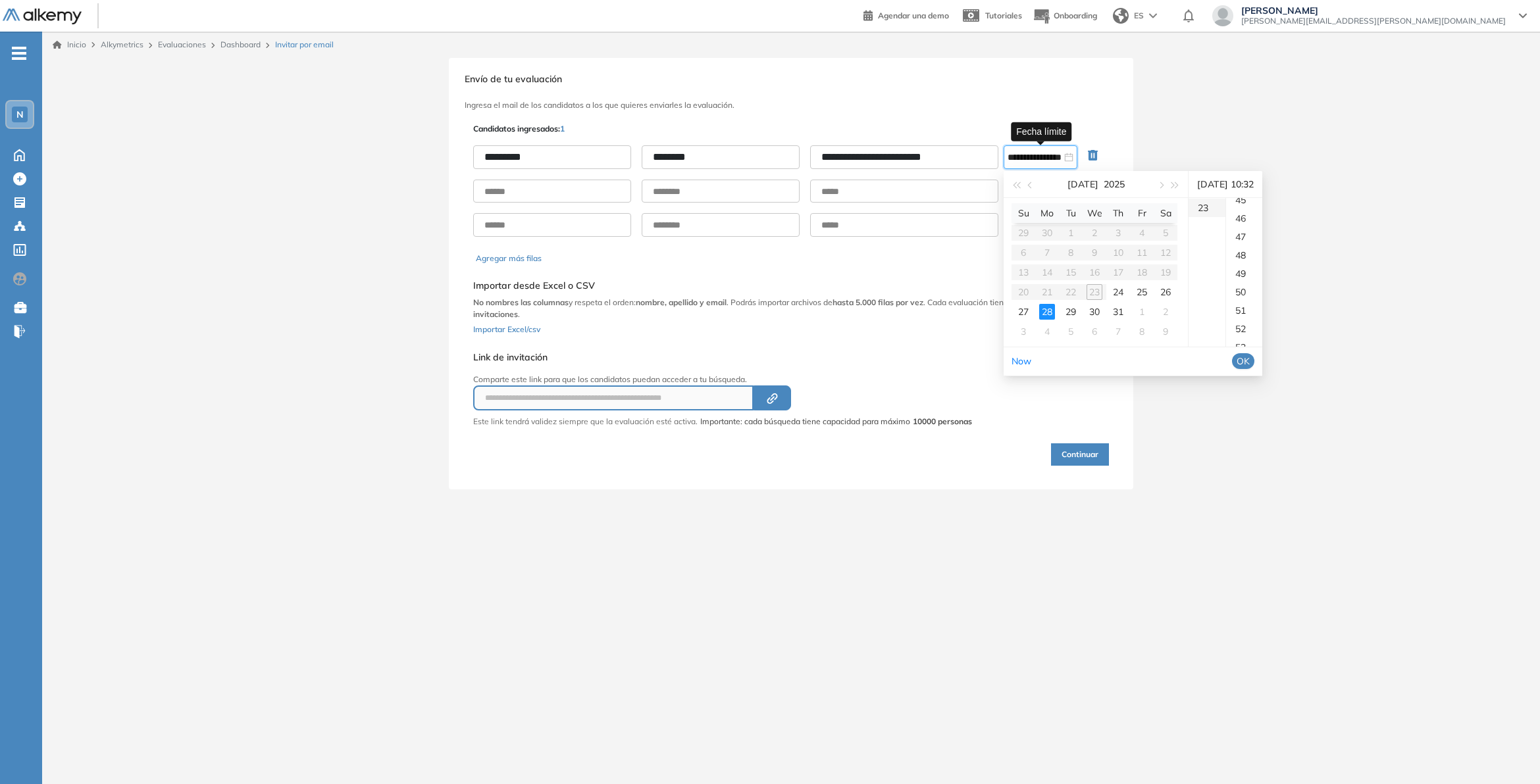 click on "23" at bounding box center [1207, 208] 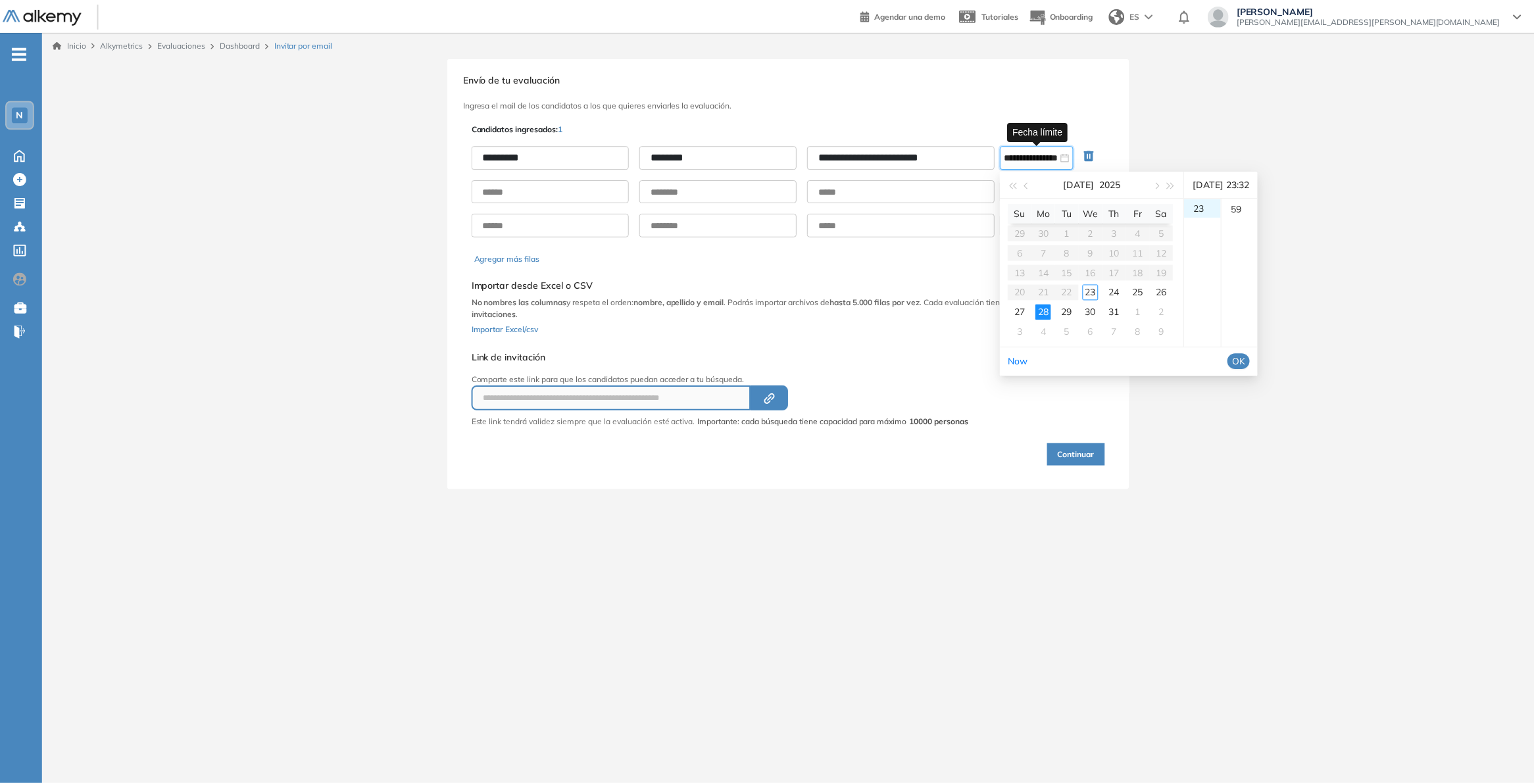 scroll, scrollTop: 1086, scrollLeft: 0, axis: vertical 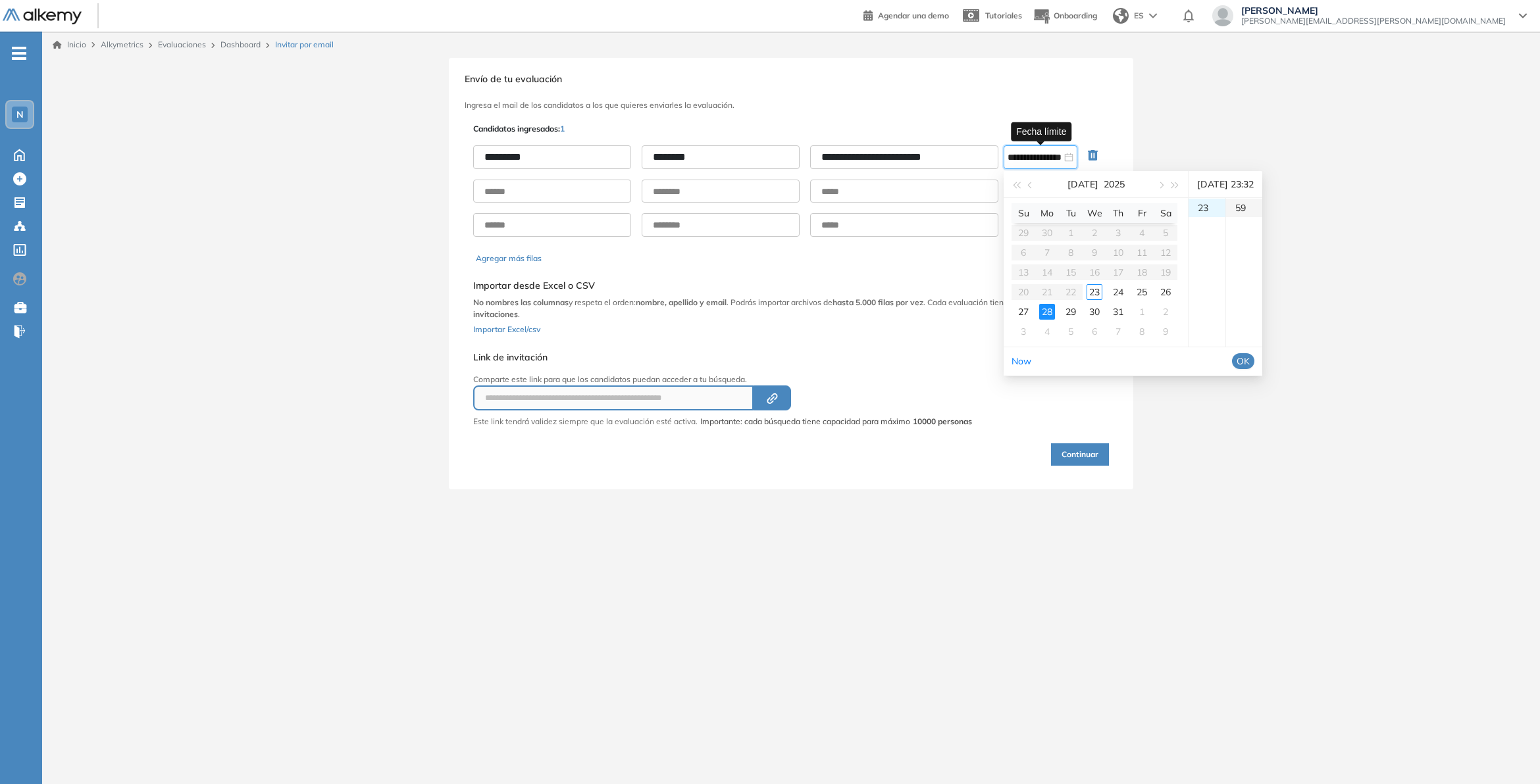 click on "59" at bounding box center [1244, 208] 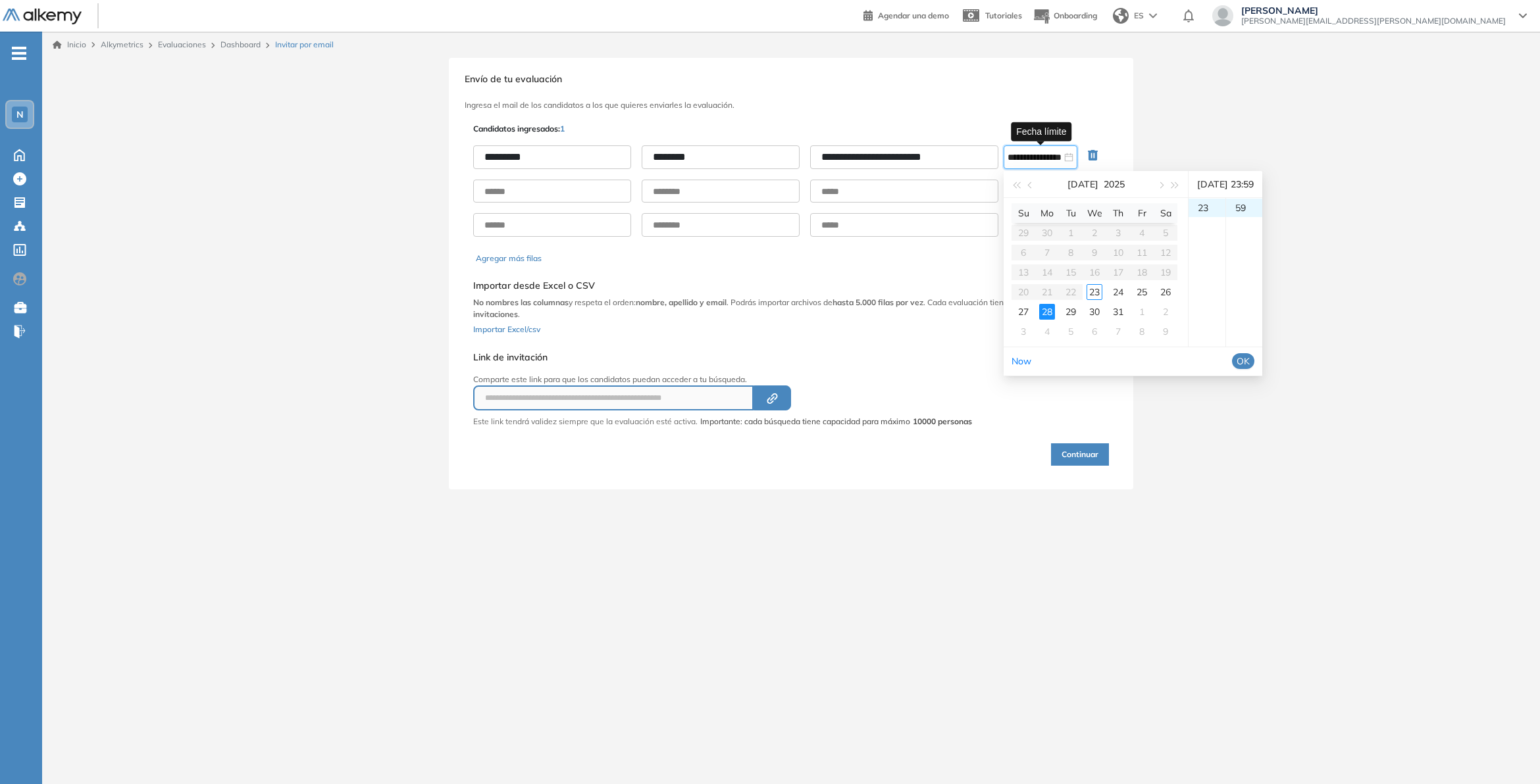 click on "OK" at bounding box center [1243, 361] 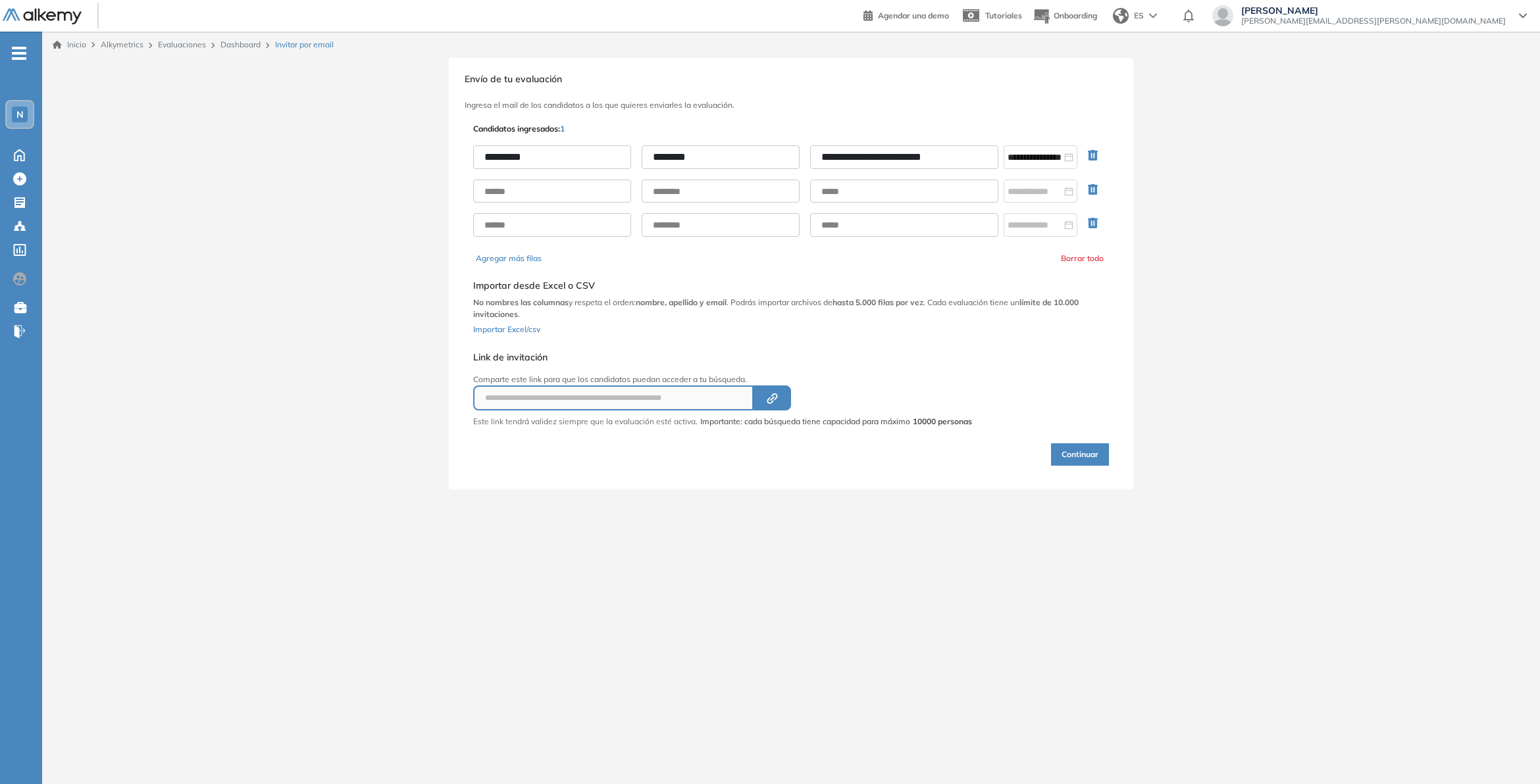 click on "Continuar" at bounding box center (1080, 454) 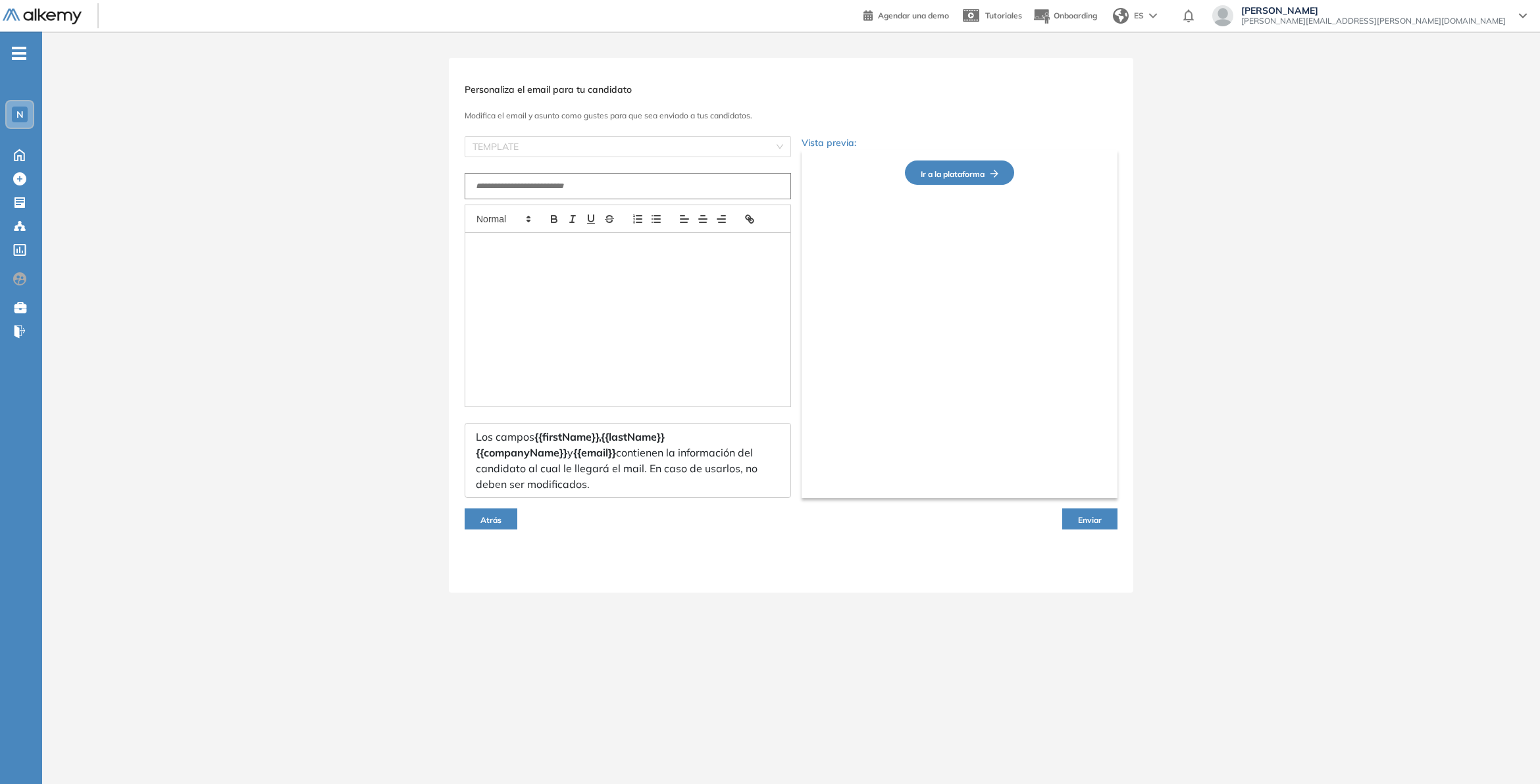 type on "**********" 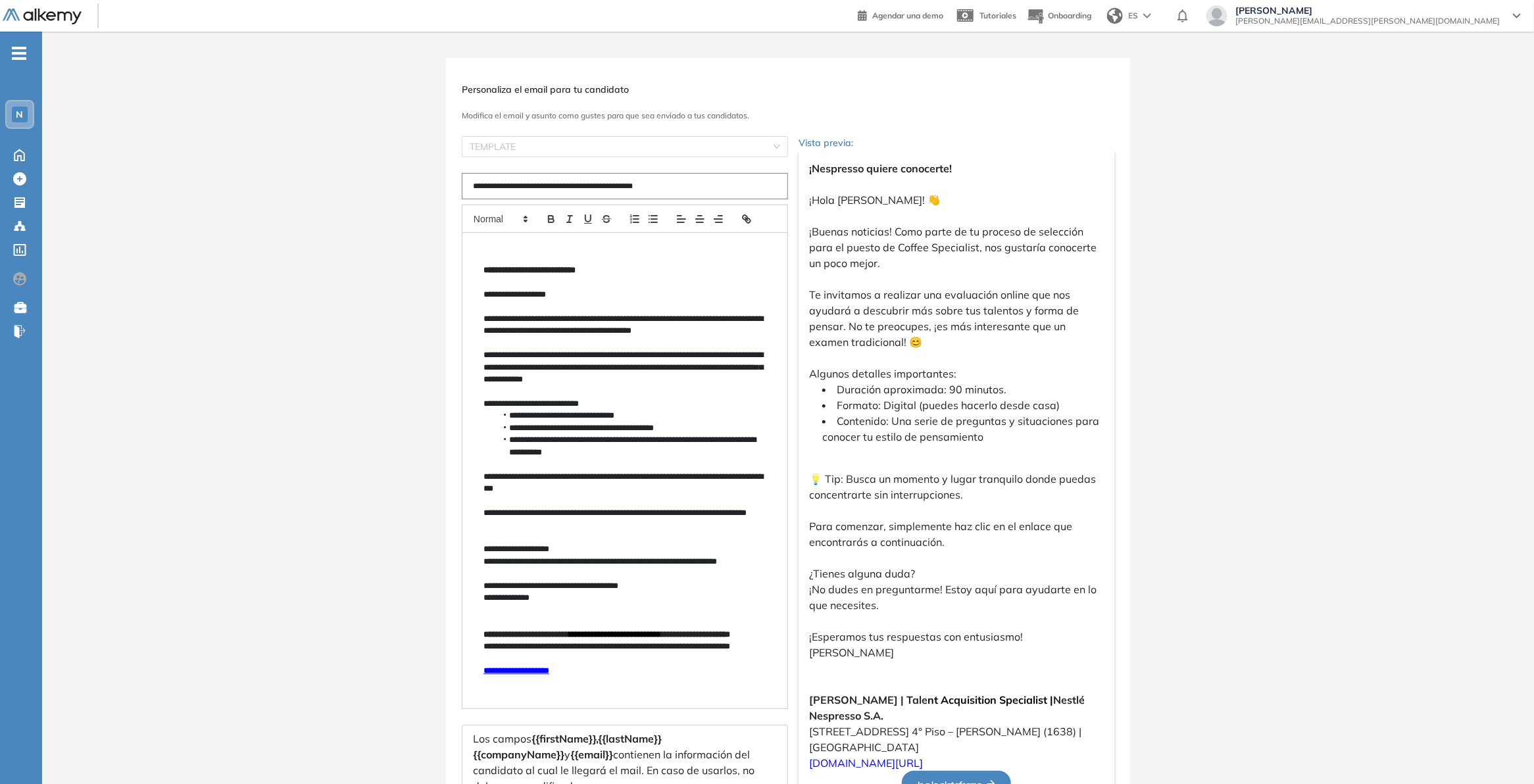 click on "**********" at bounding box center (625, 295) 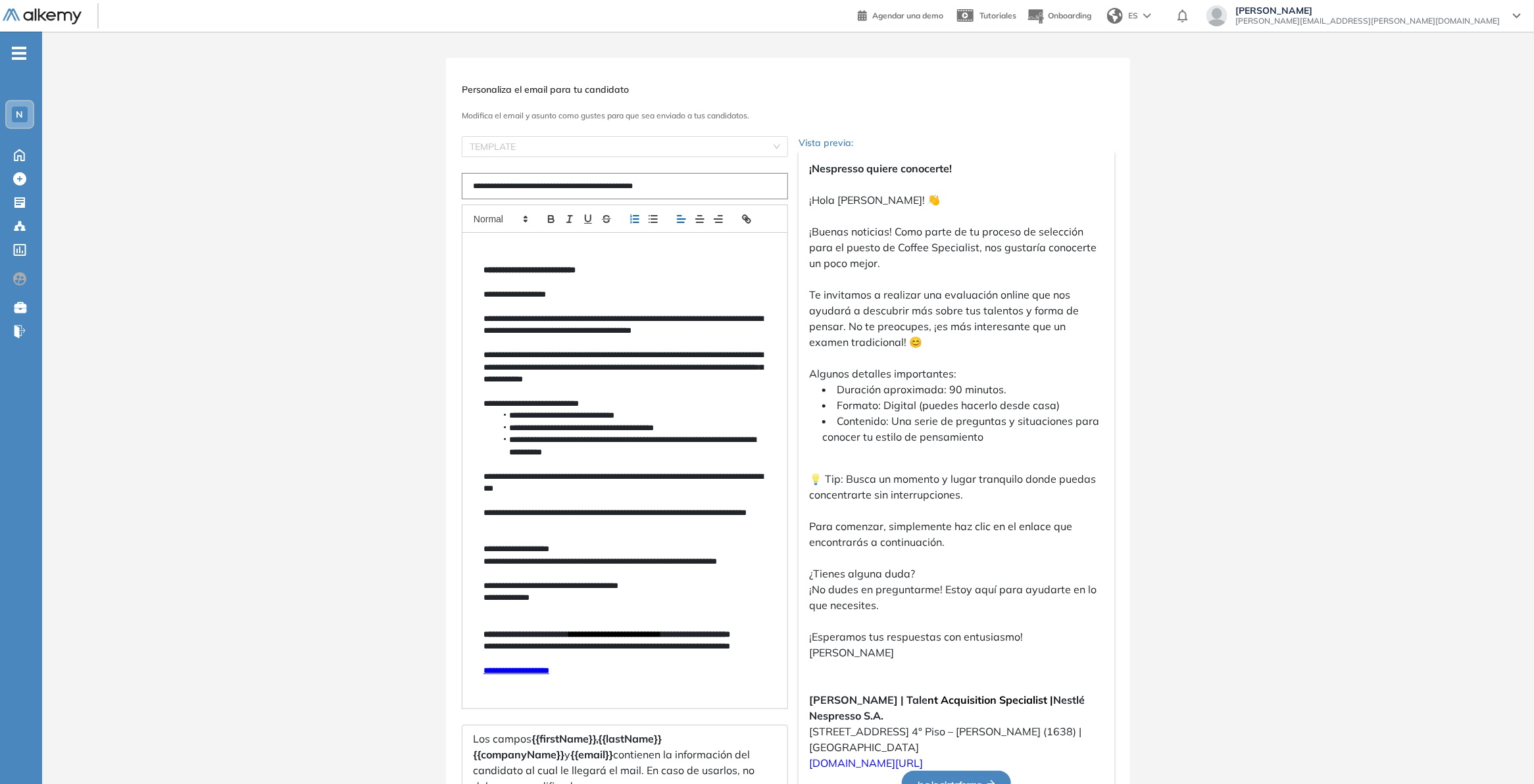 type 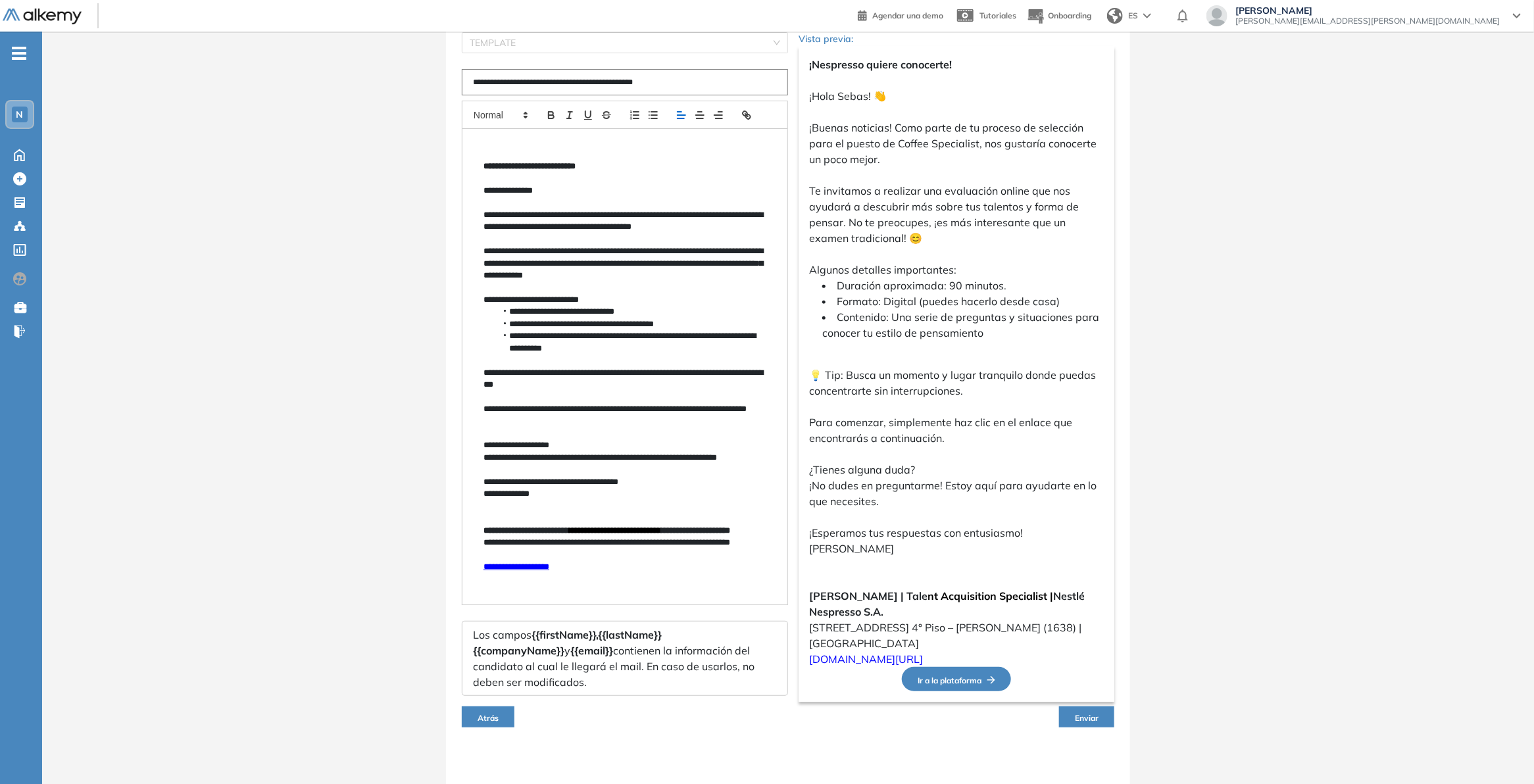 scroll, scrollTop: 107, scrollLeft: 0, axis: vertical 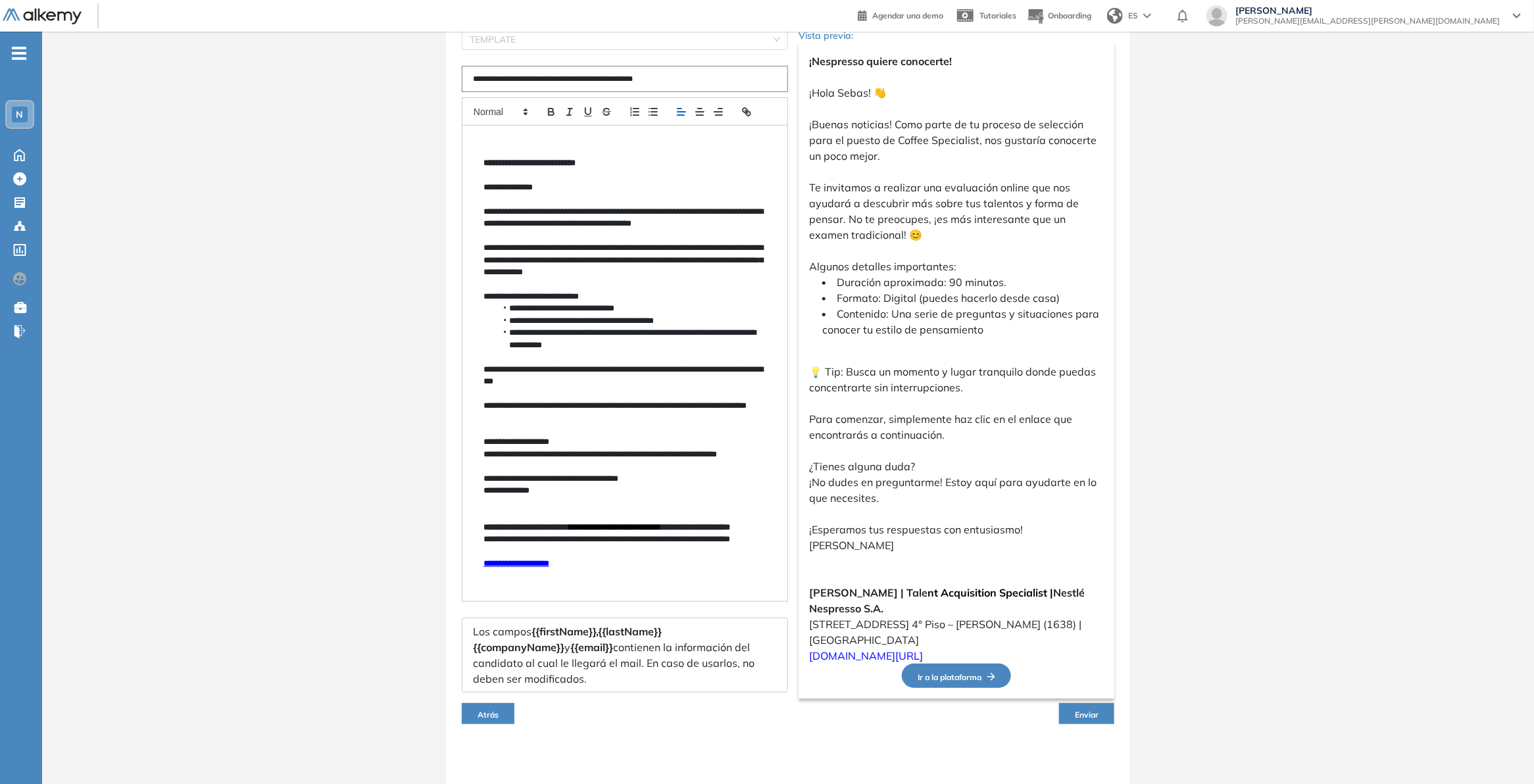 click on "Enviar" at bounding box center (1087, 714) 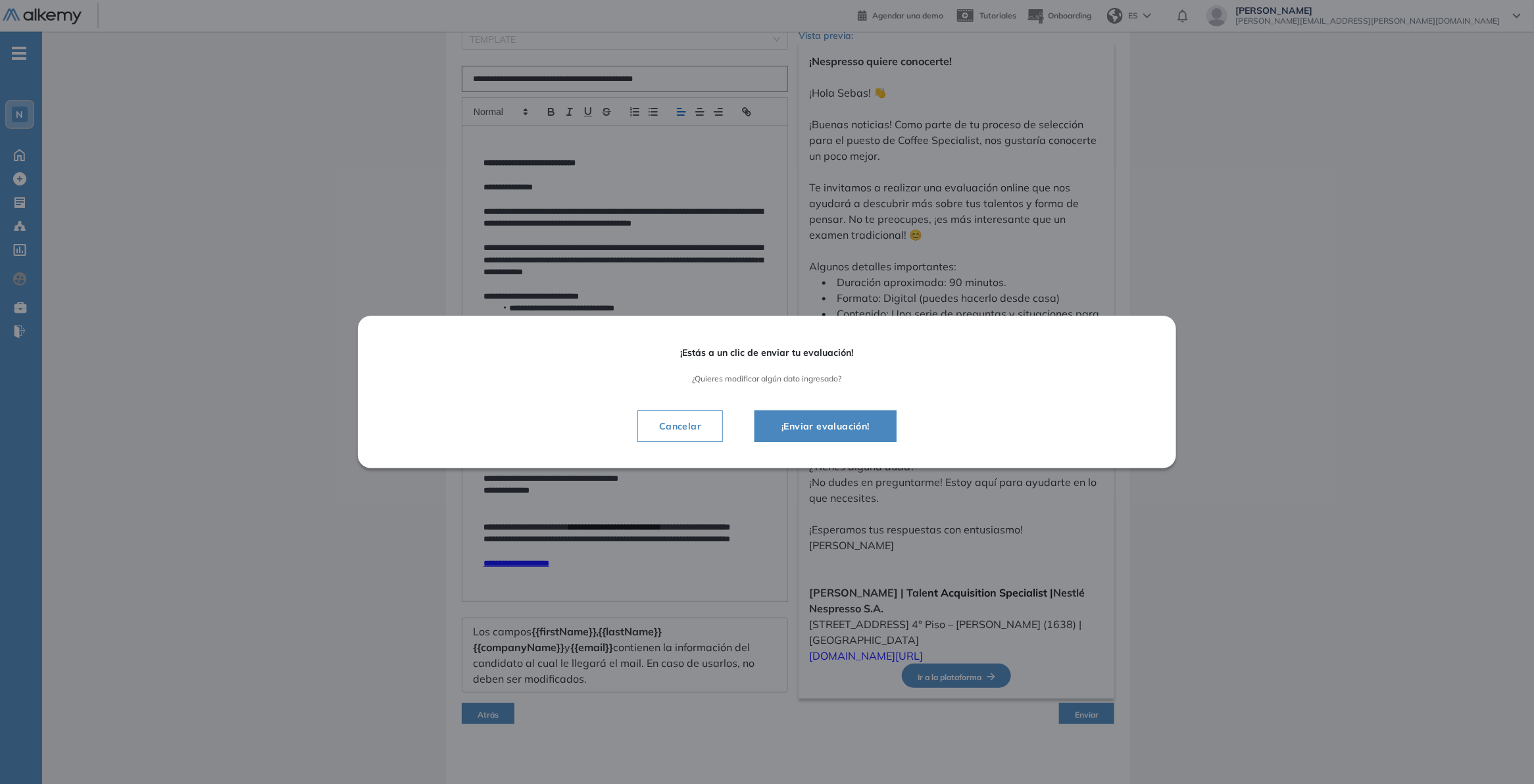 click on "¡Enviar evaluación!" at bounding box center (826, 426) 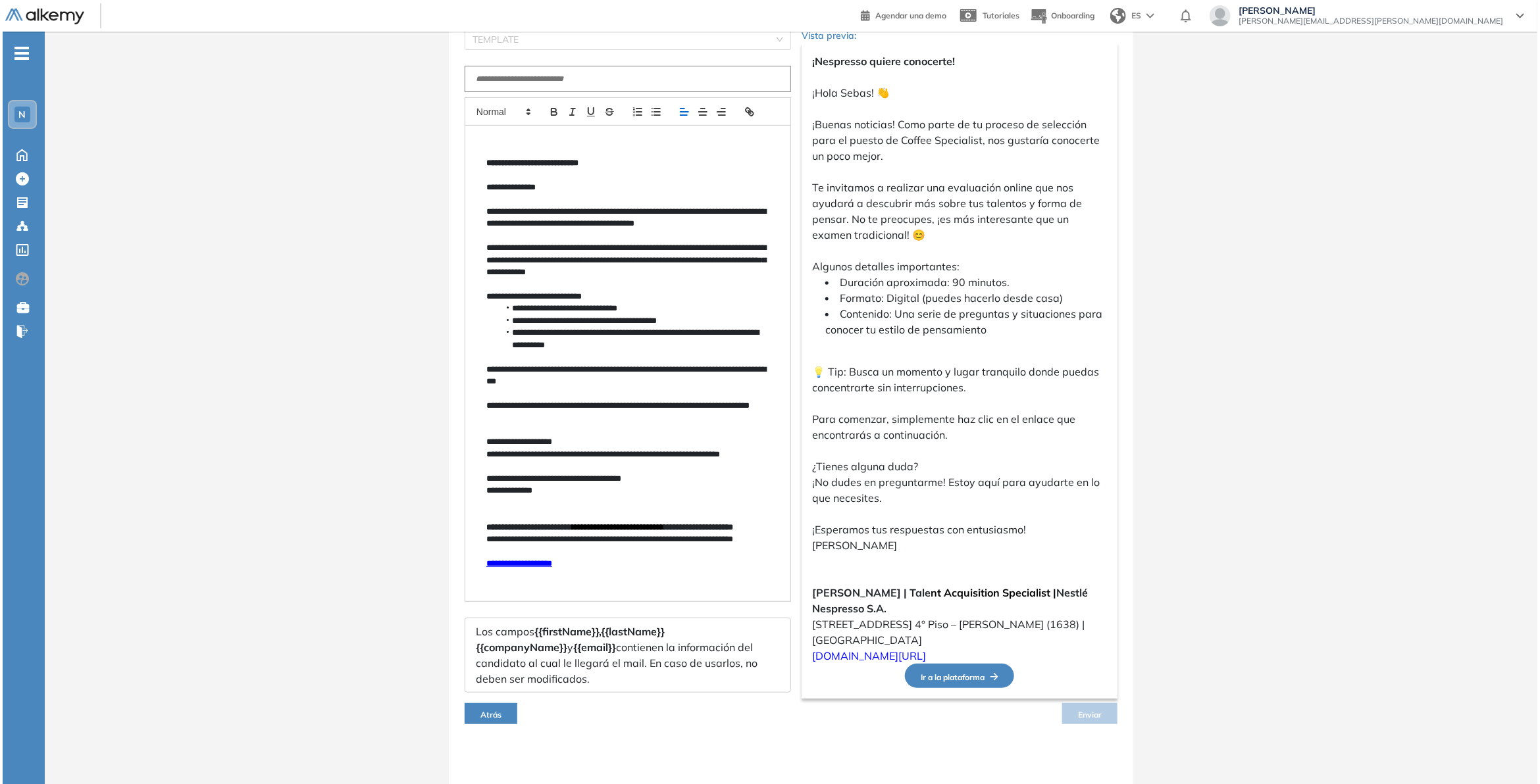 scroll, scrollTop: 0, scrollLeft: 0, axis: both 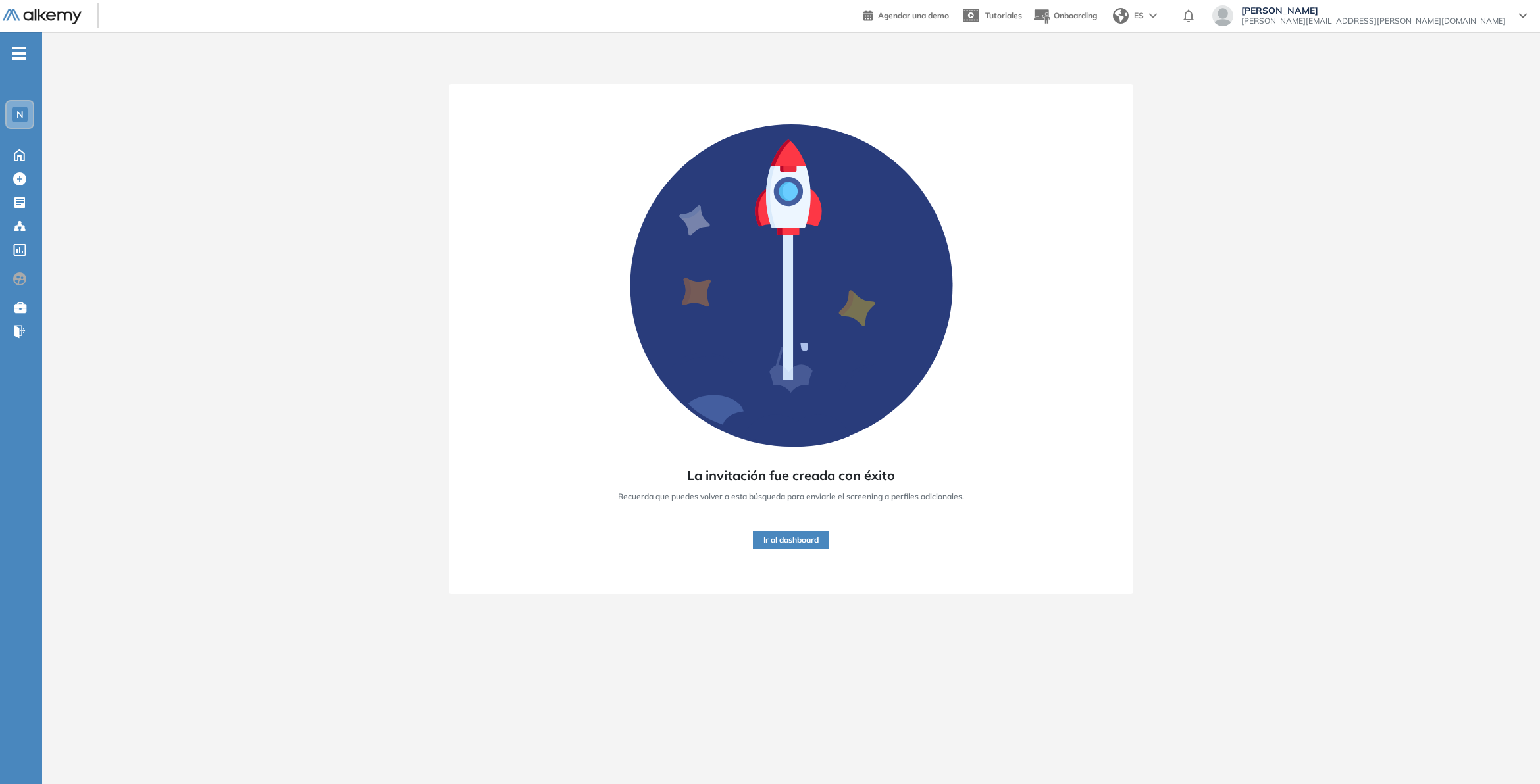 click on "Ir al dashboard" at bounding box center [791, 540] 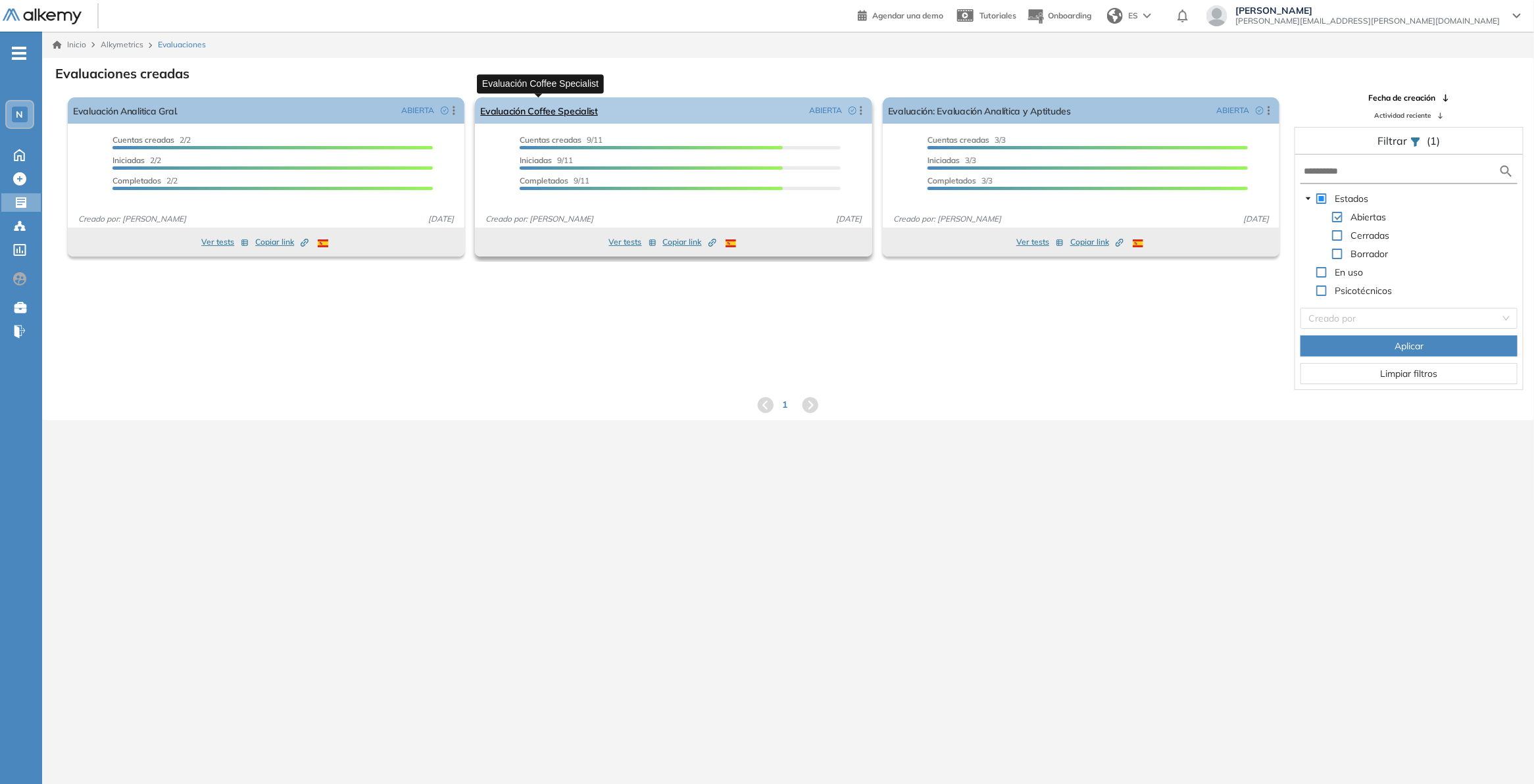 click on "Evaluación Coffee Specialist" at bounding box center [539, 110] 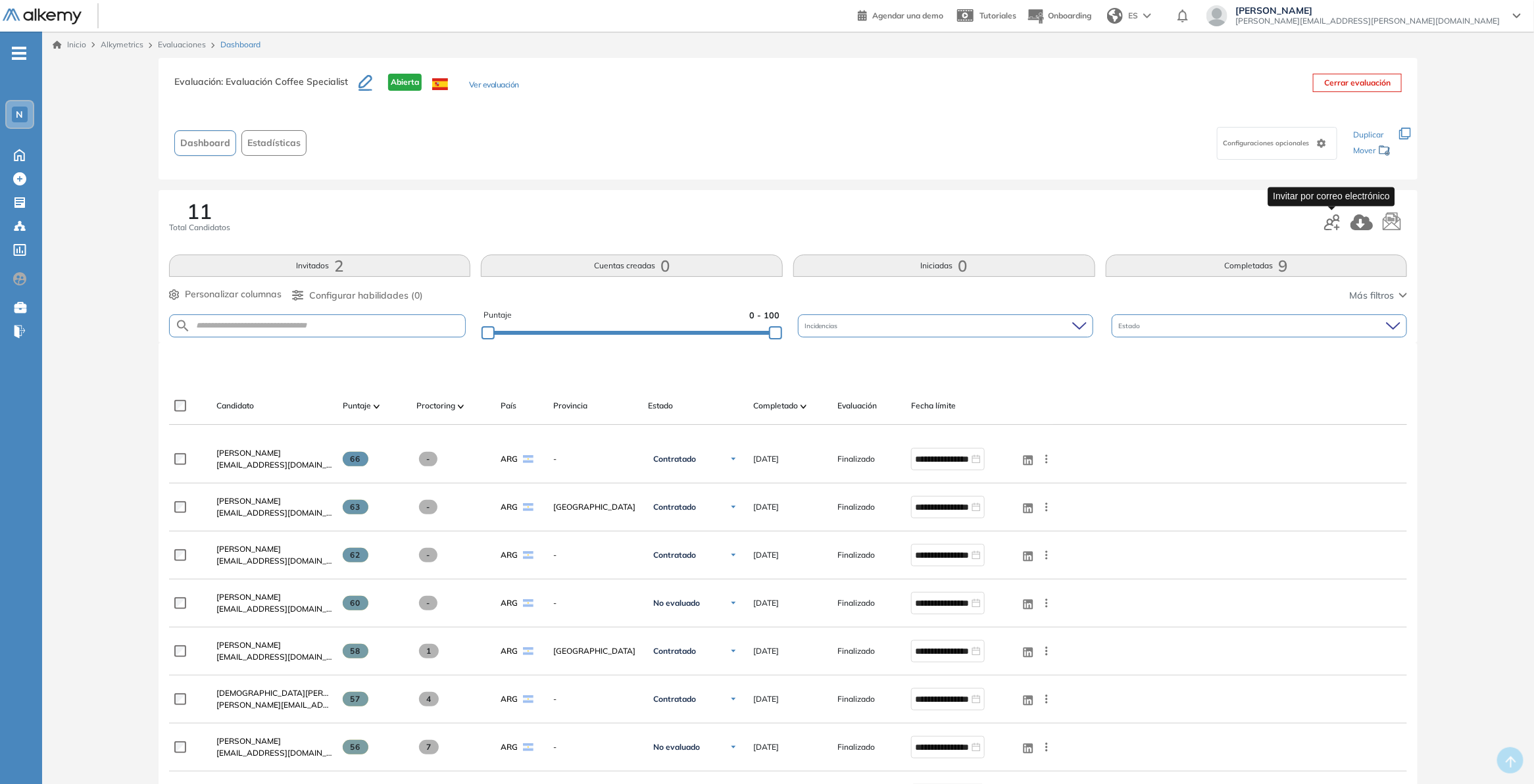 click 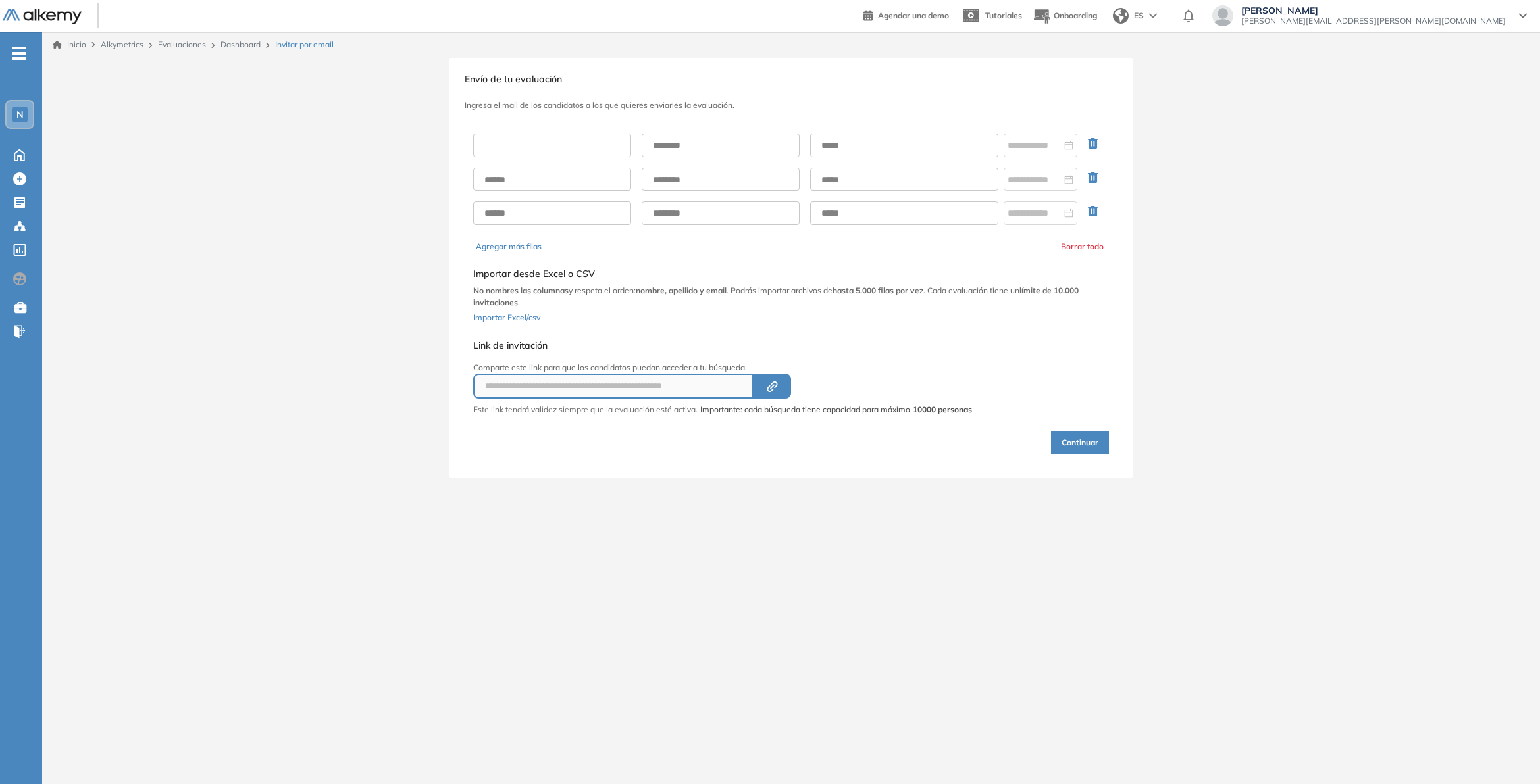 click at bounding box center [552, 145] 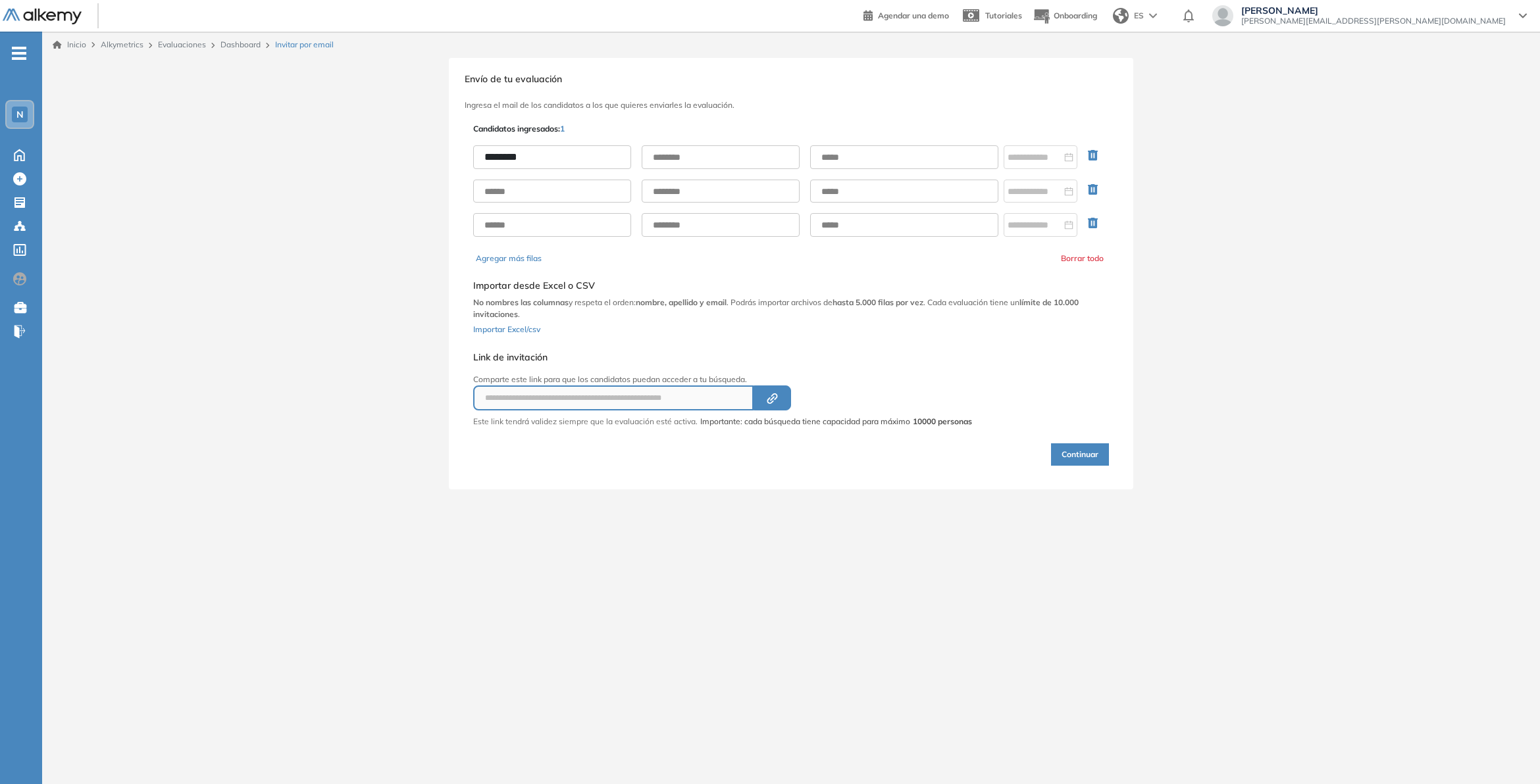 type on "********" 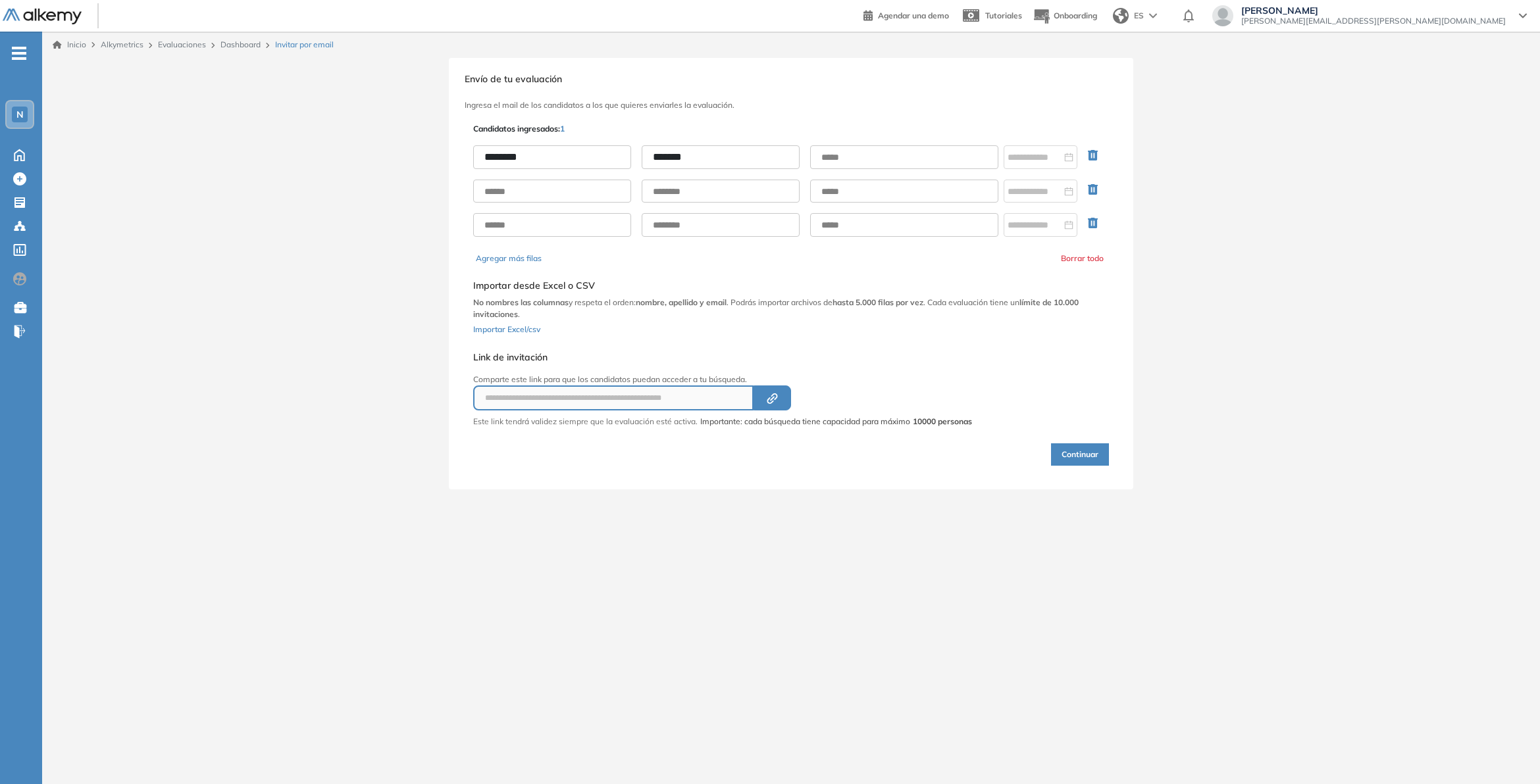 type on "*******" 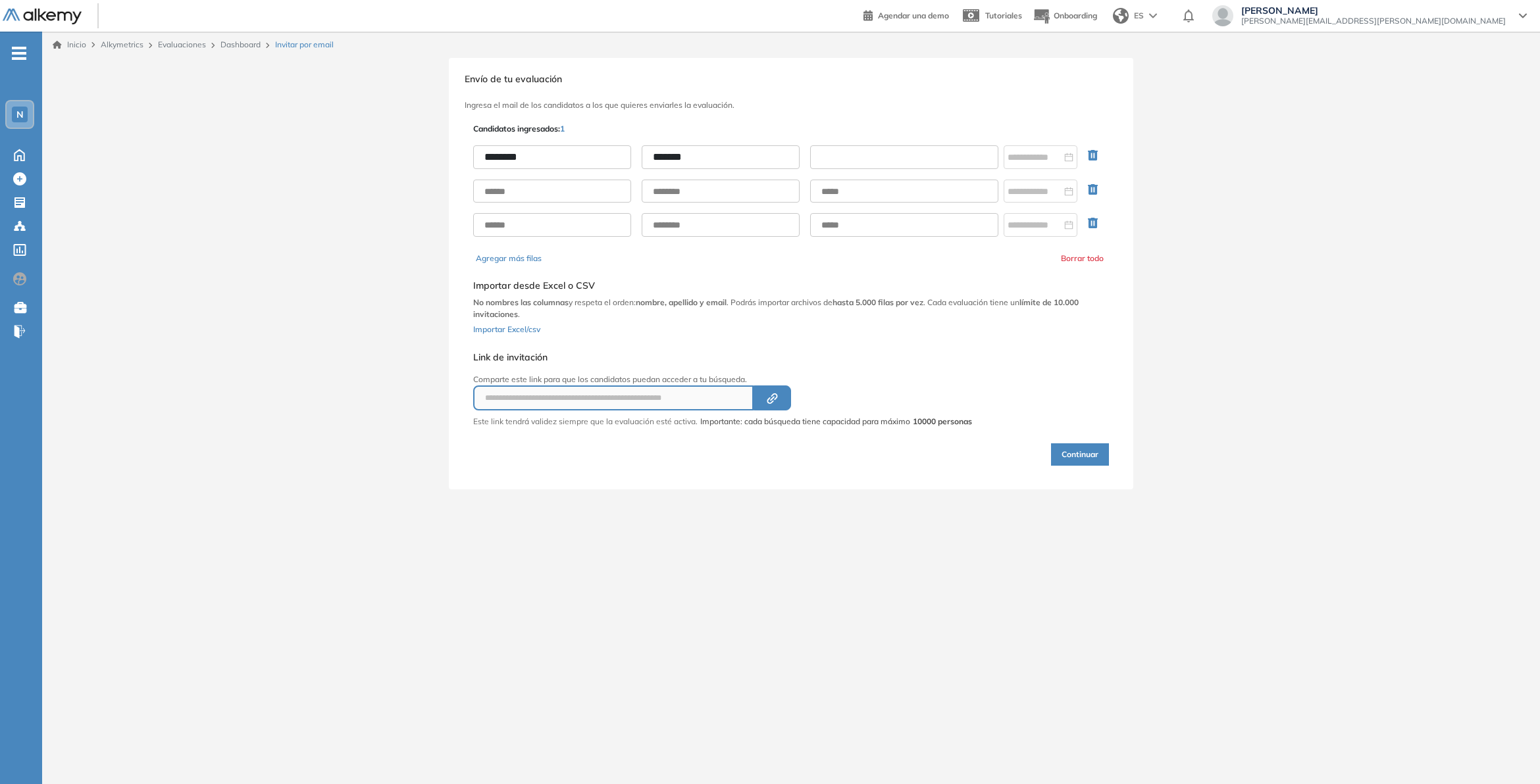 click at bounding box center [904, 157] 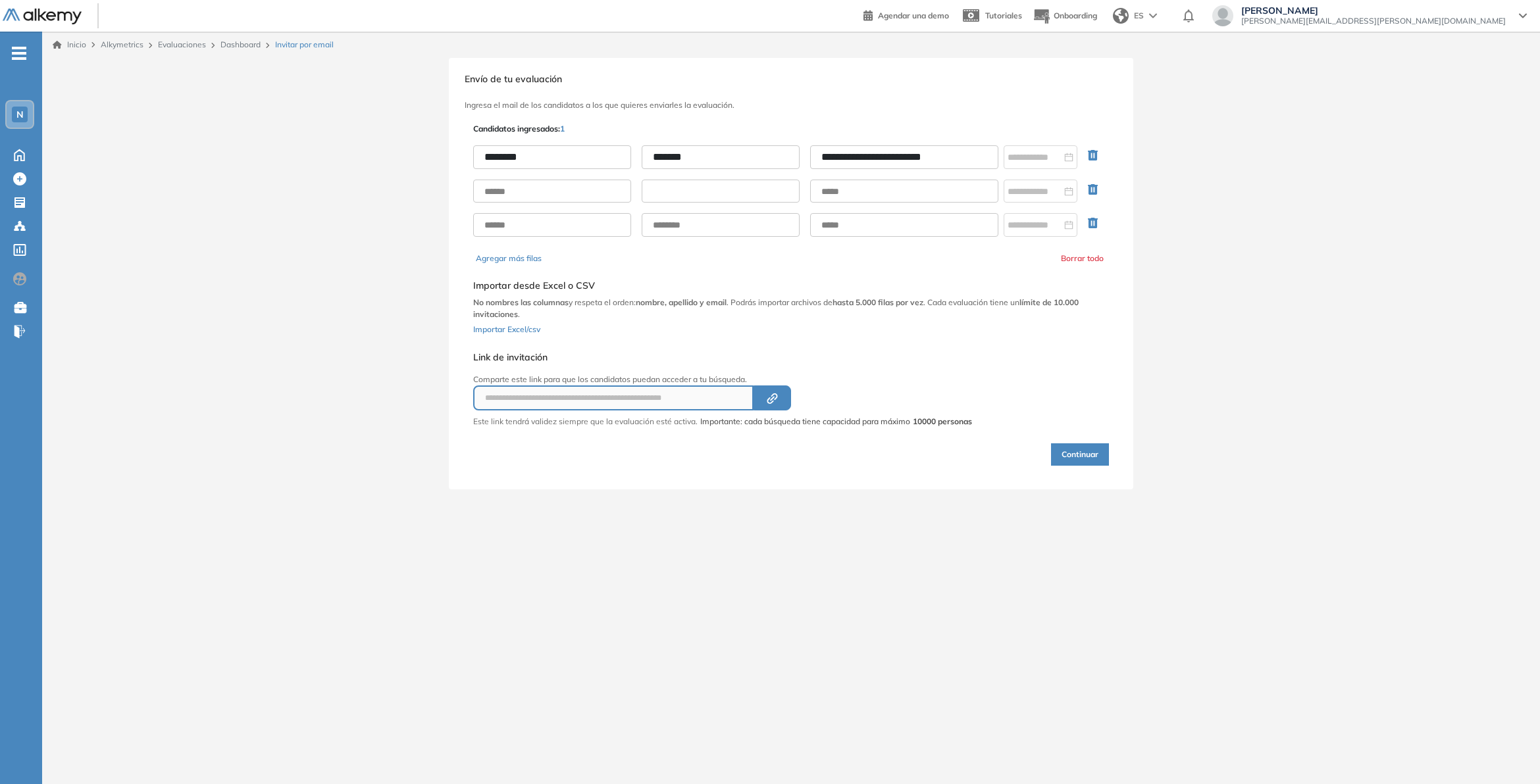 type on "**********" 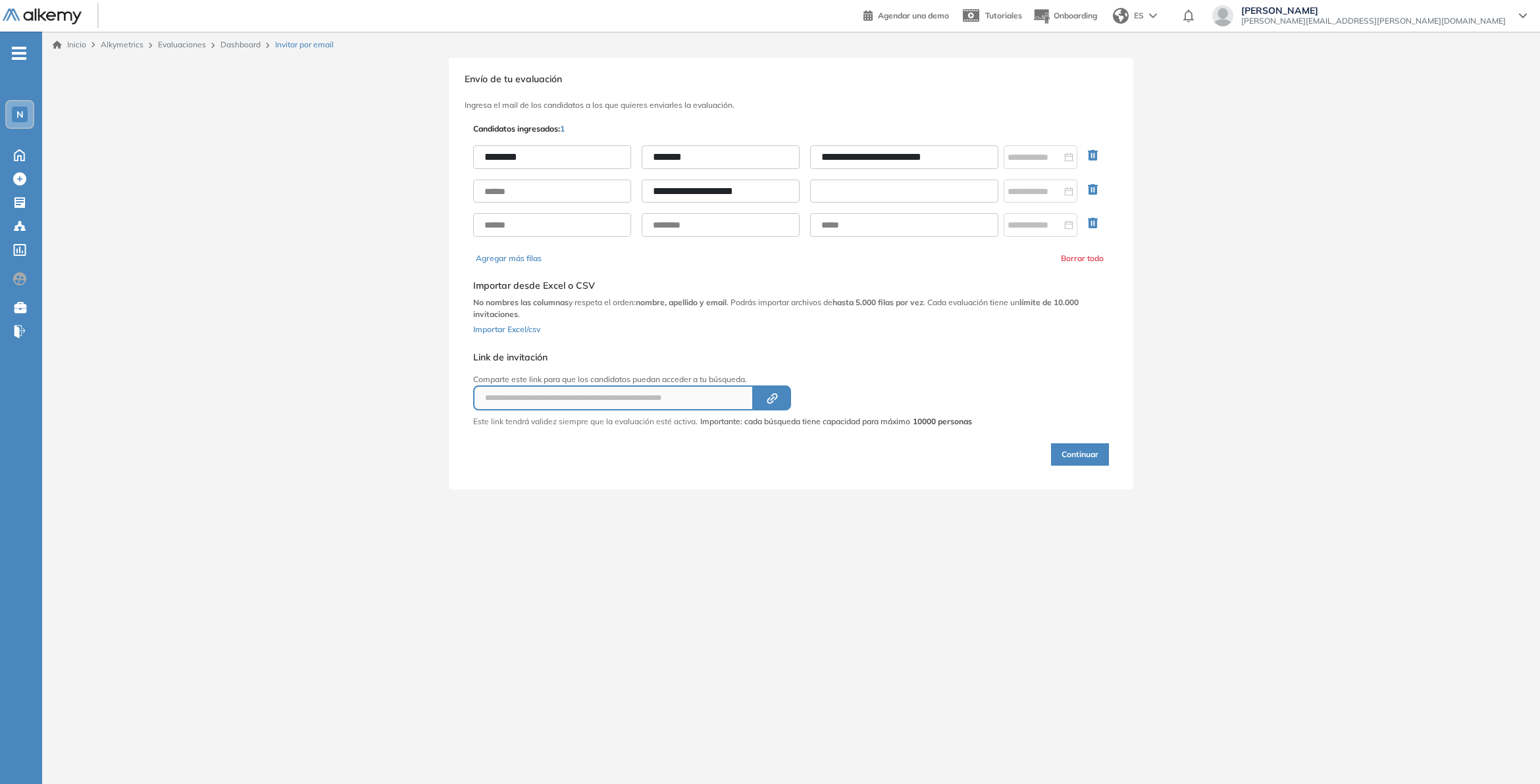 type on "**********" 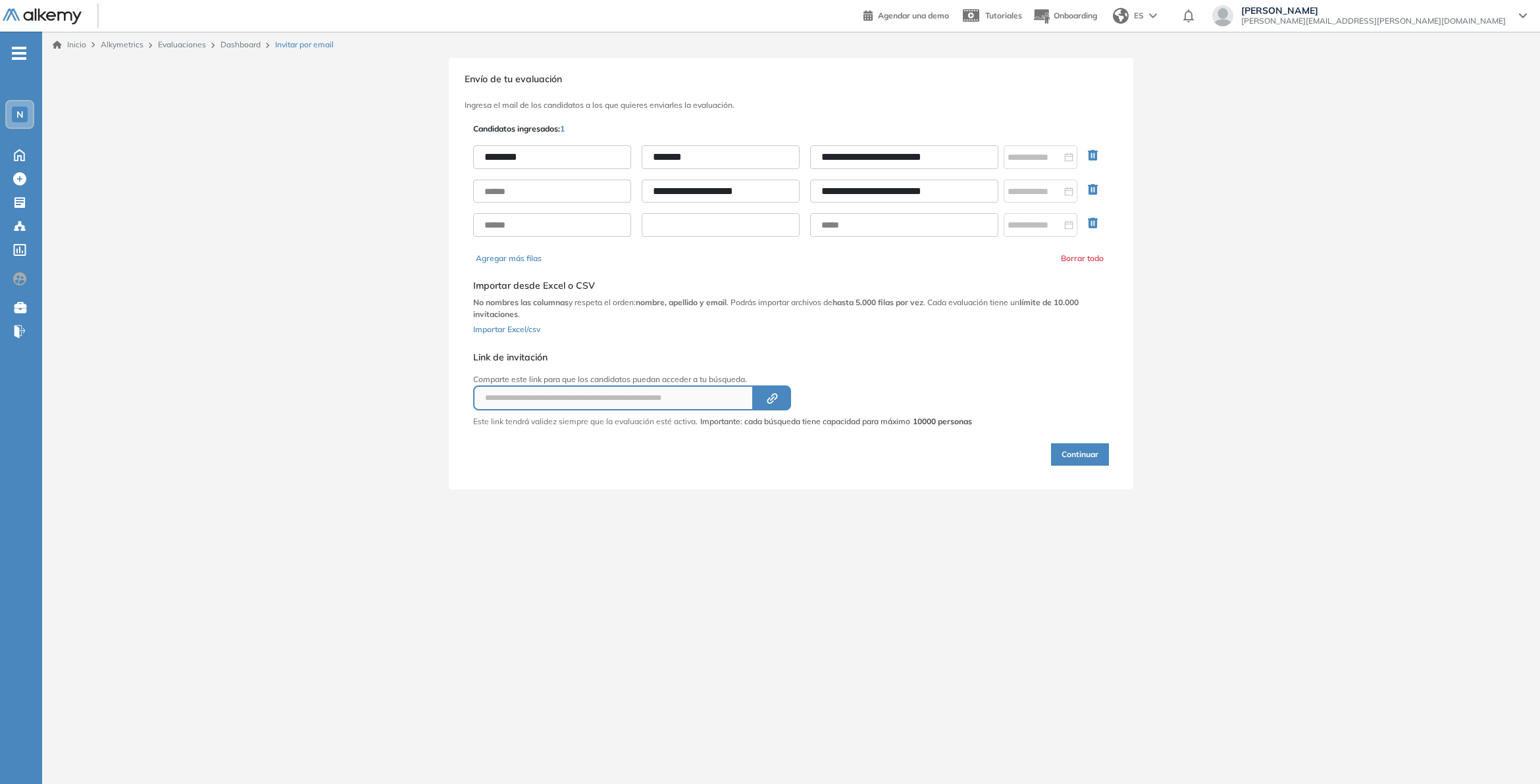 type on "**********" 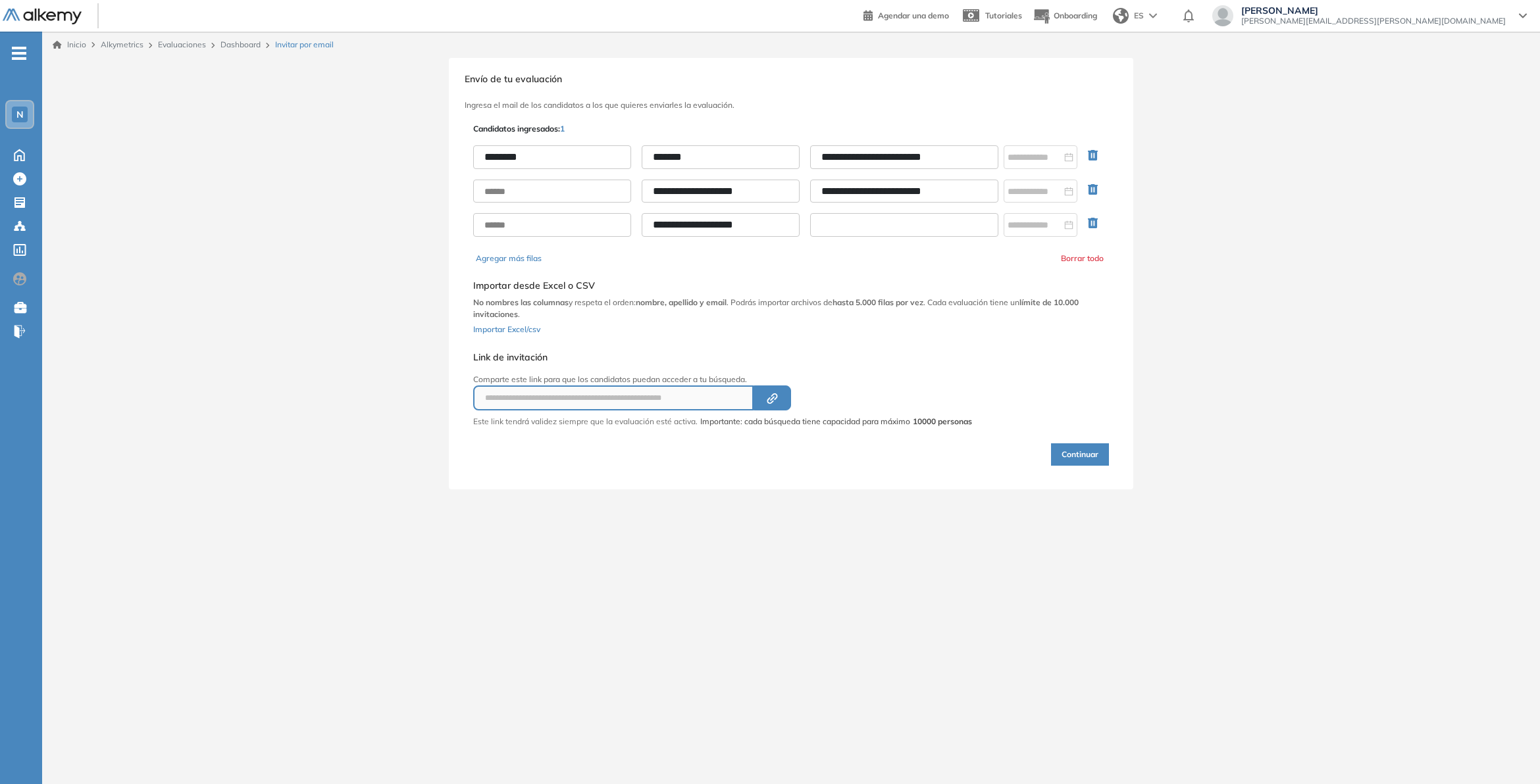 type on "**********" 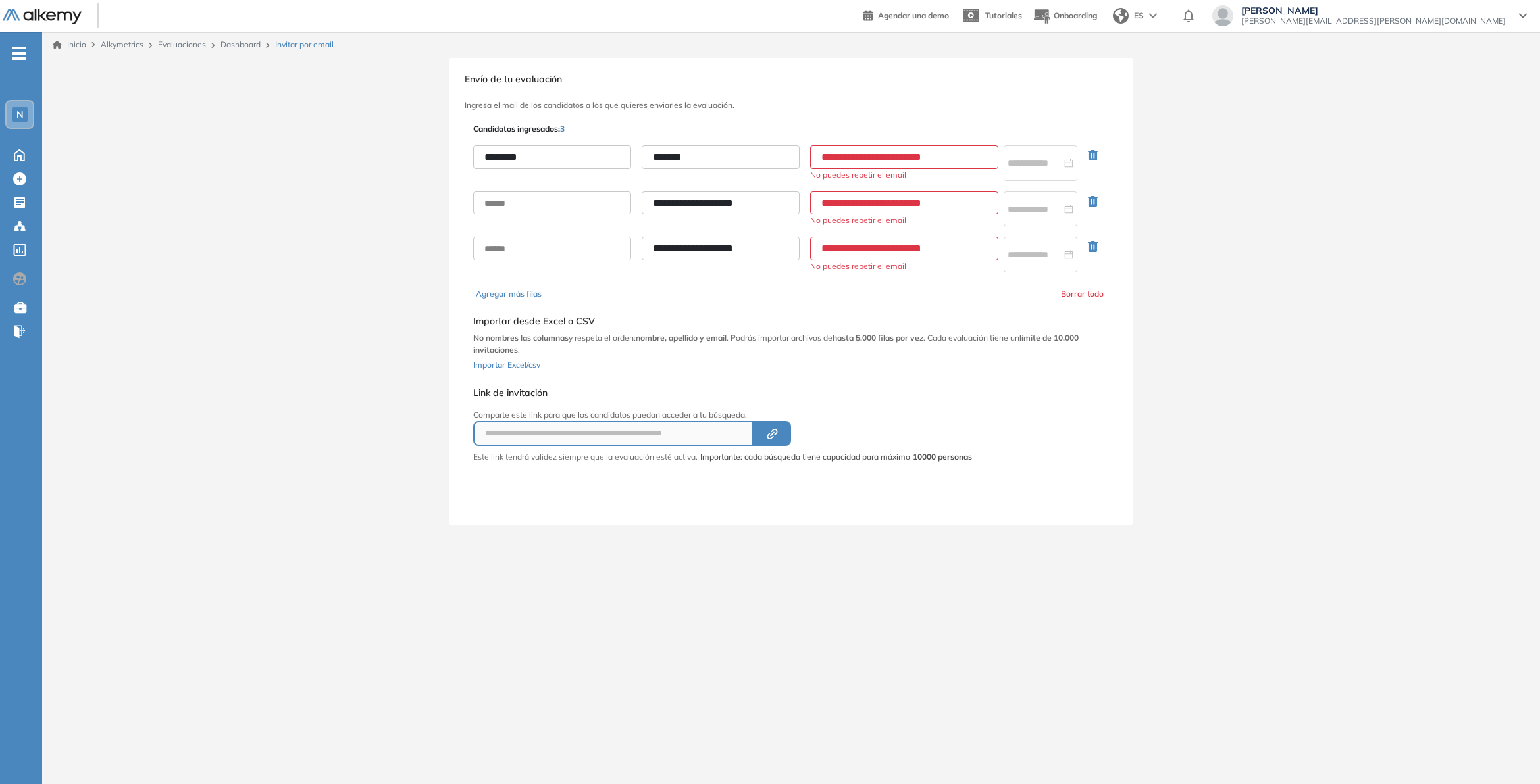 type on "**********" 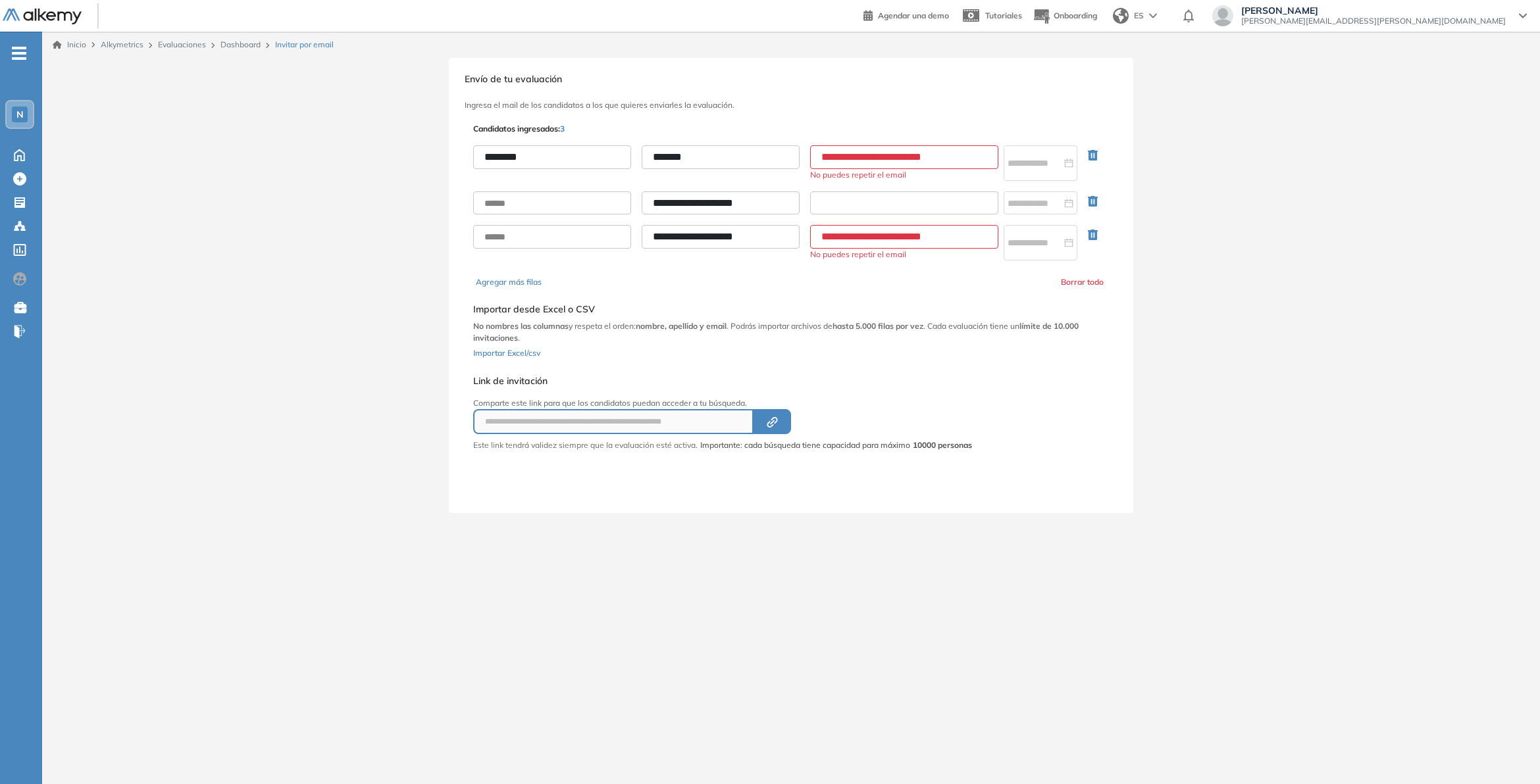type 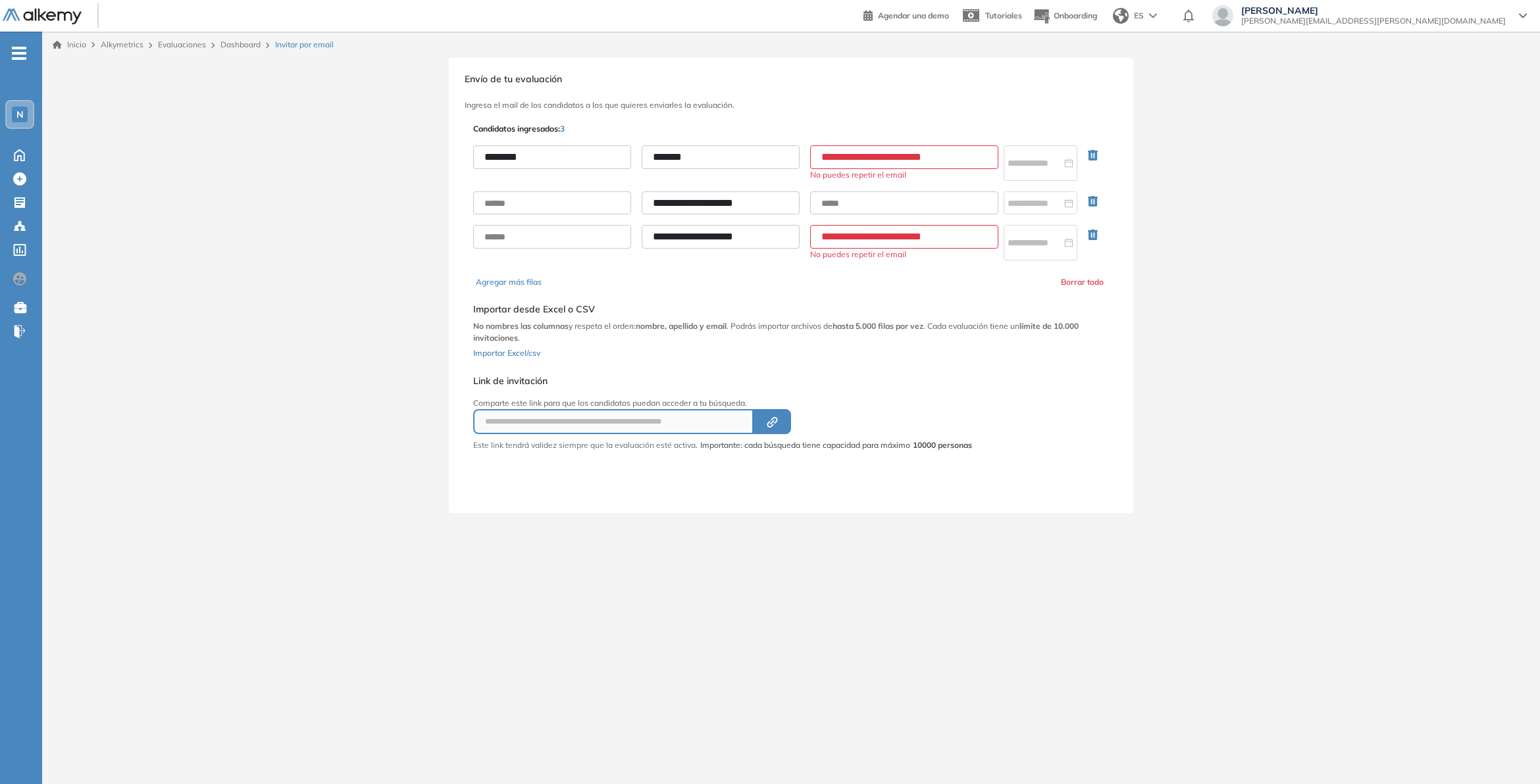 click 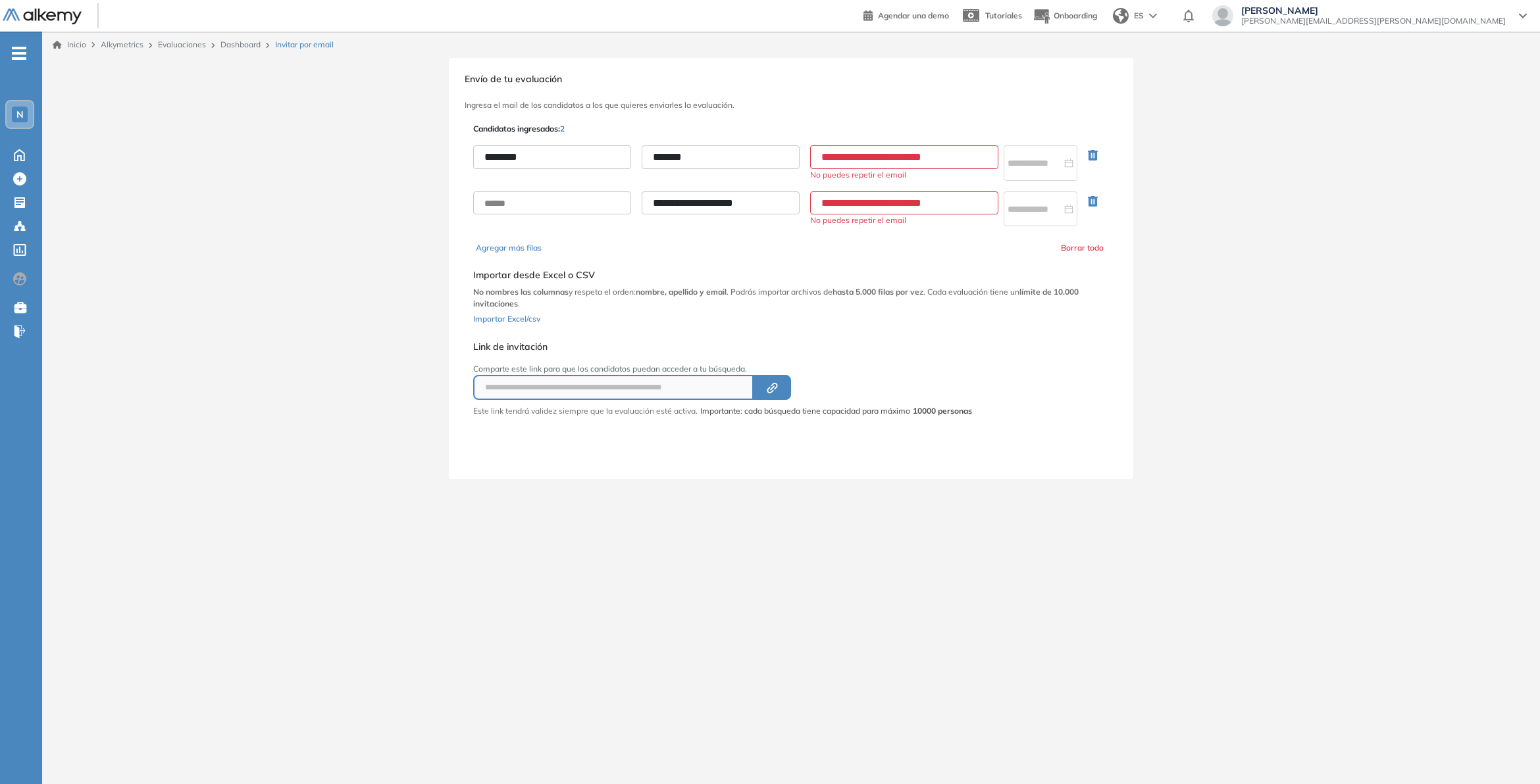 click 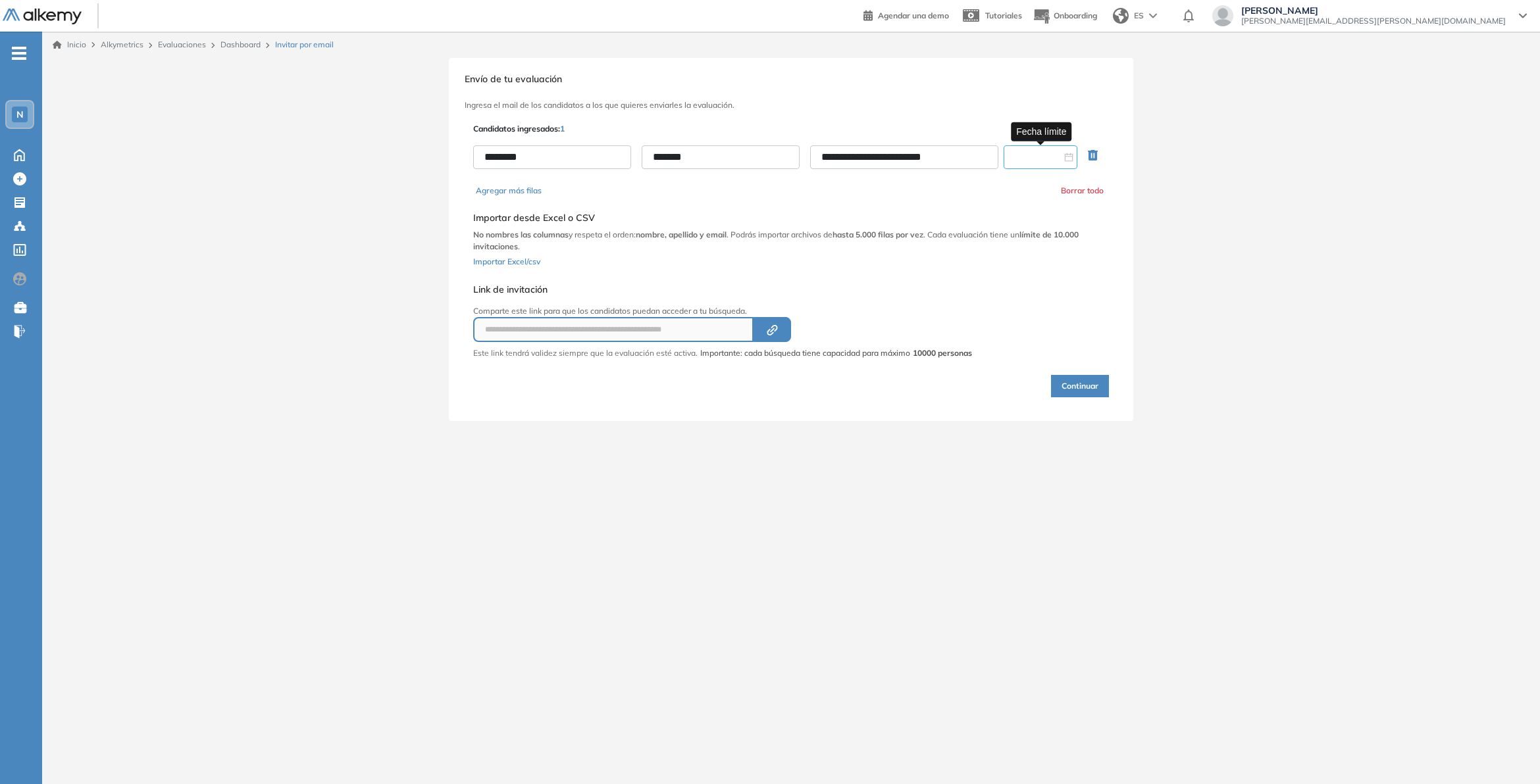 click at bounding box center [1035, 157] 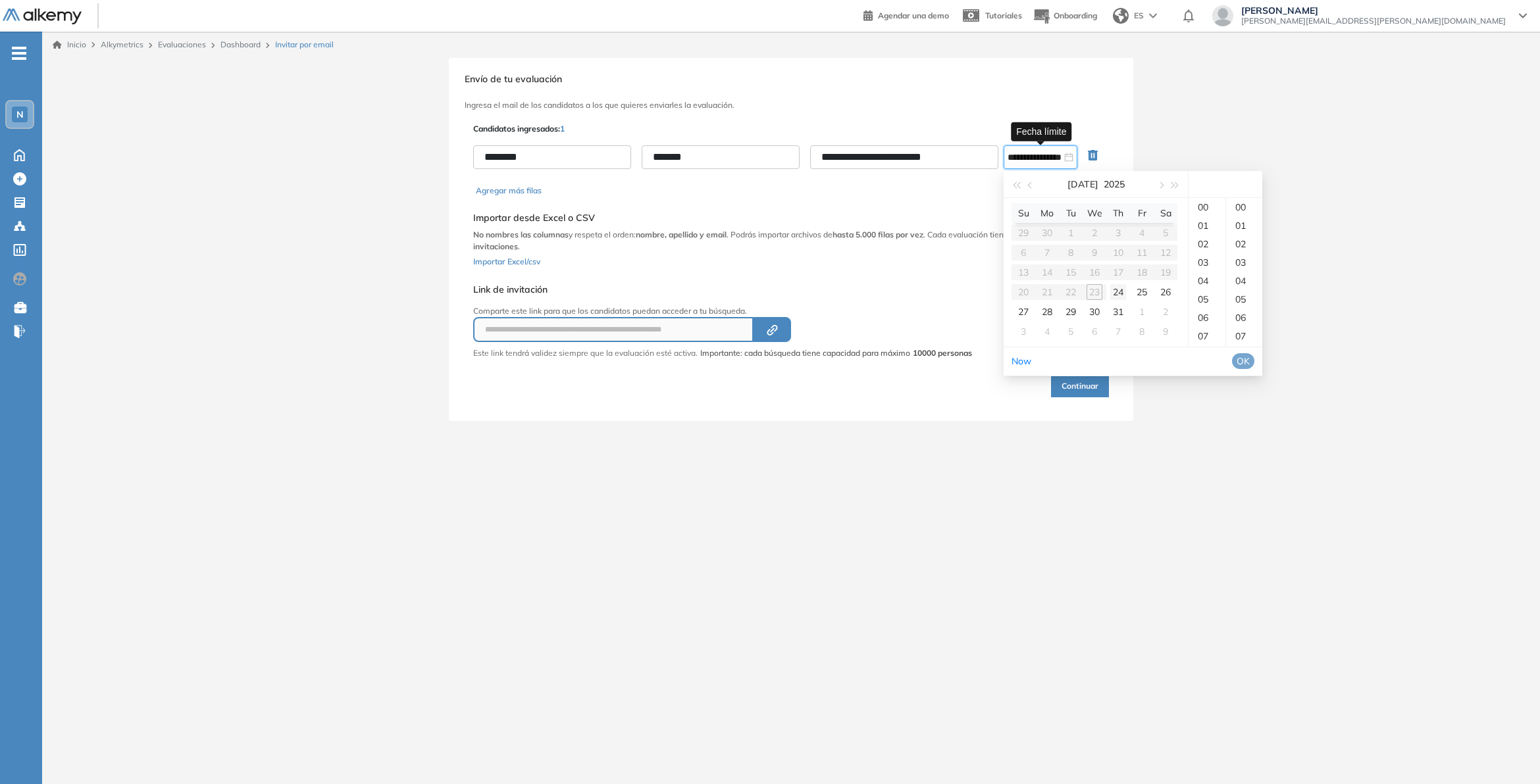 type on "**********" 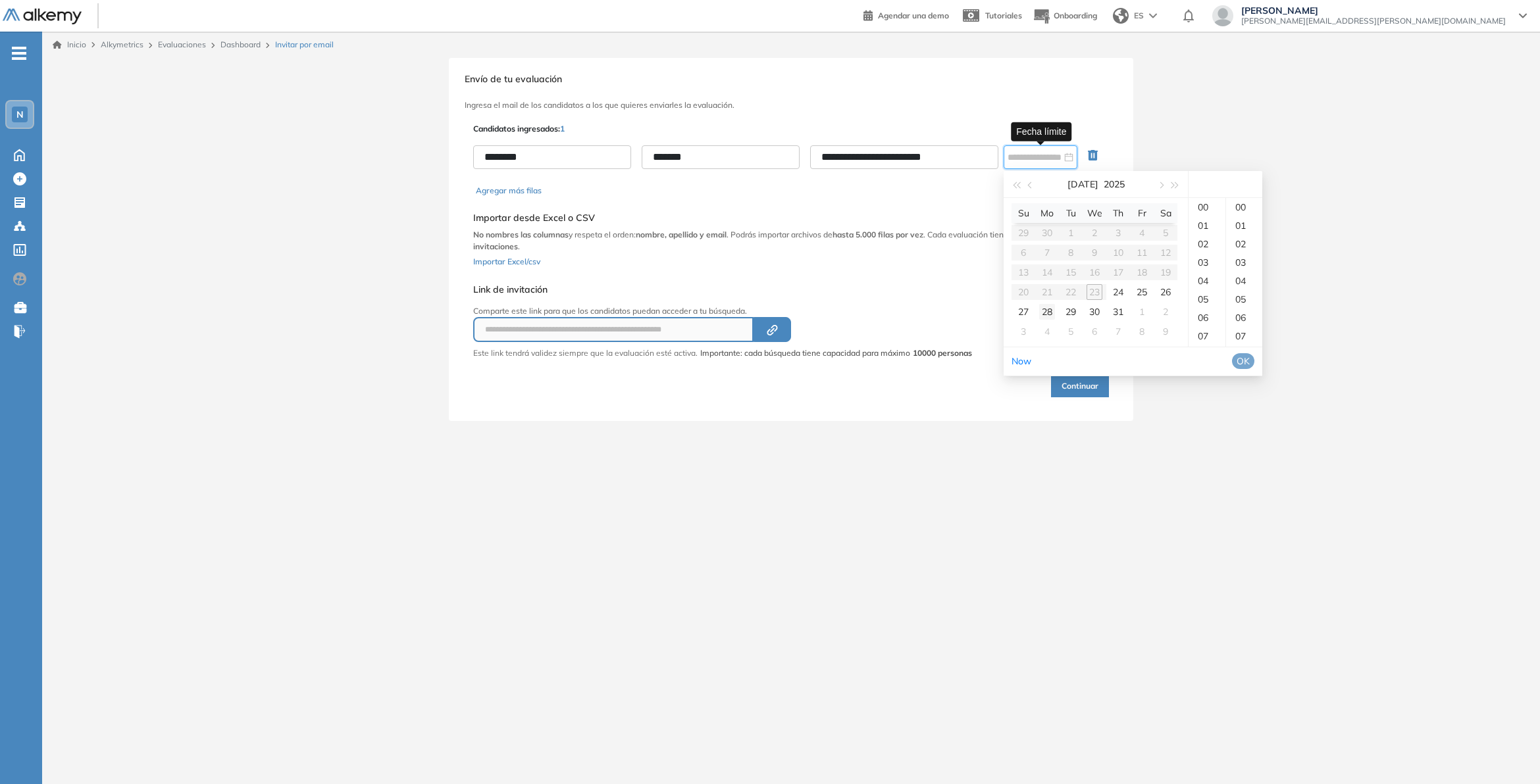 click on "28" at bounding box center (1047, 312) 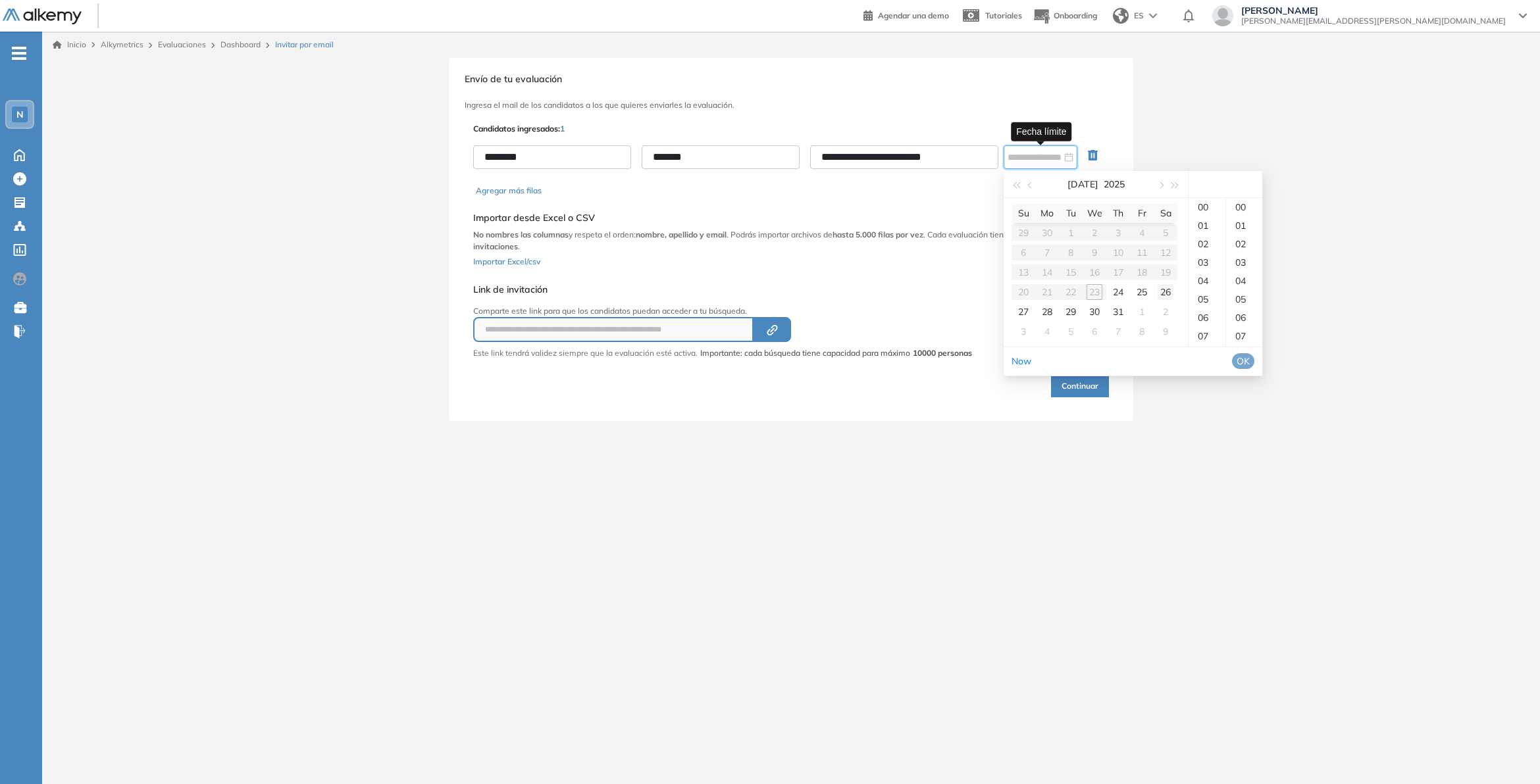 scroll, scrollTop: 123, scrollLeft: 0, axis: vertical 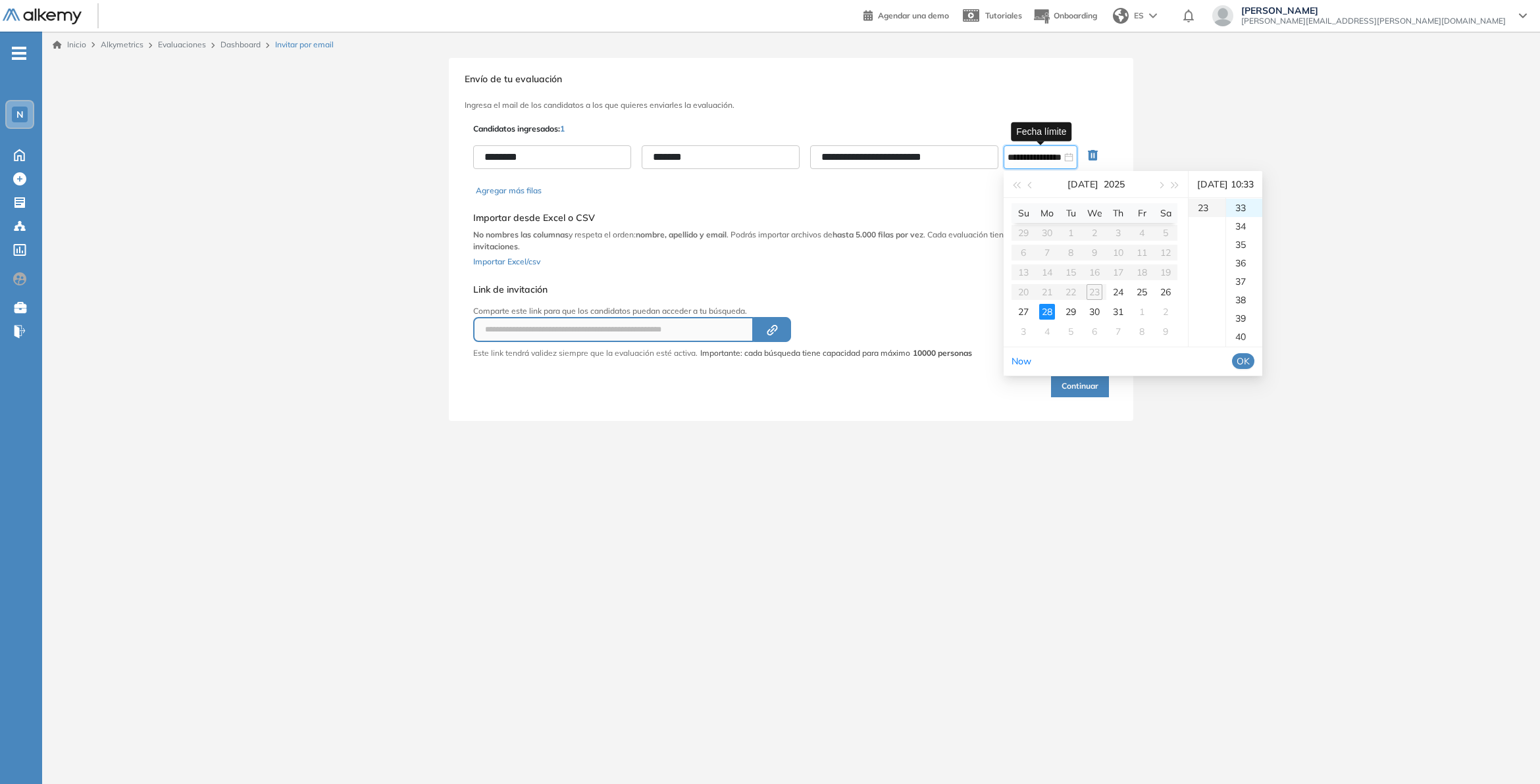 click on "23" at bounding box center [1207, 208] 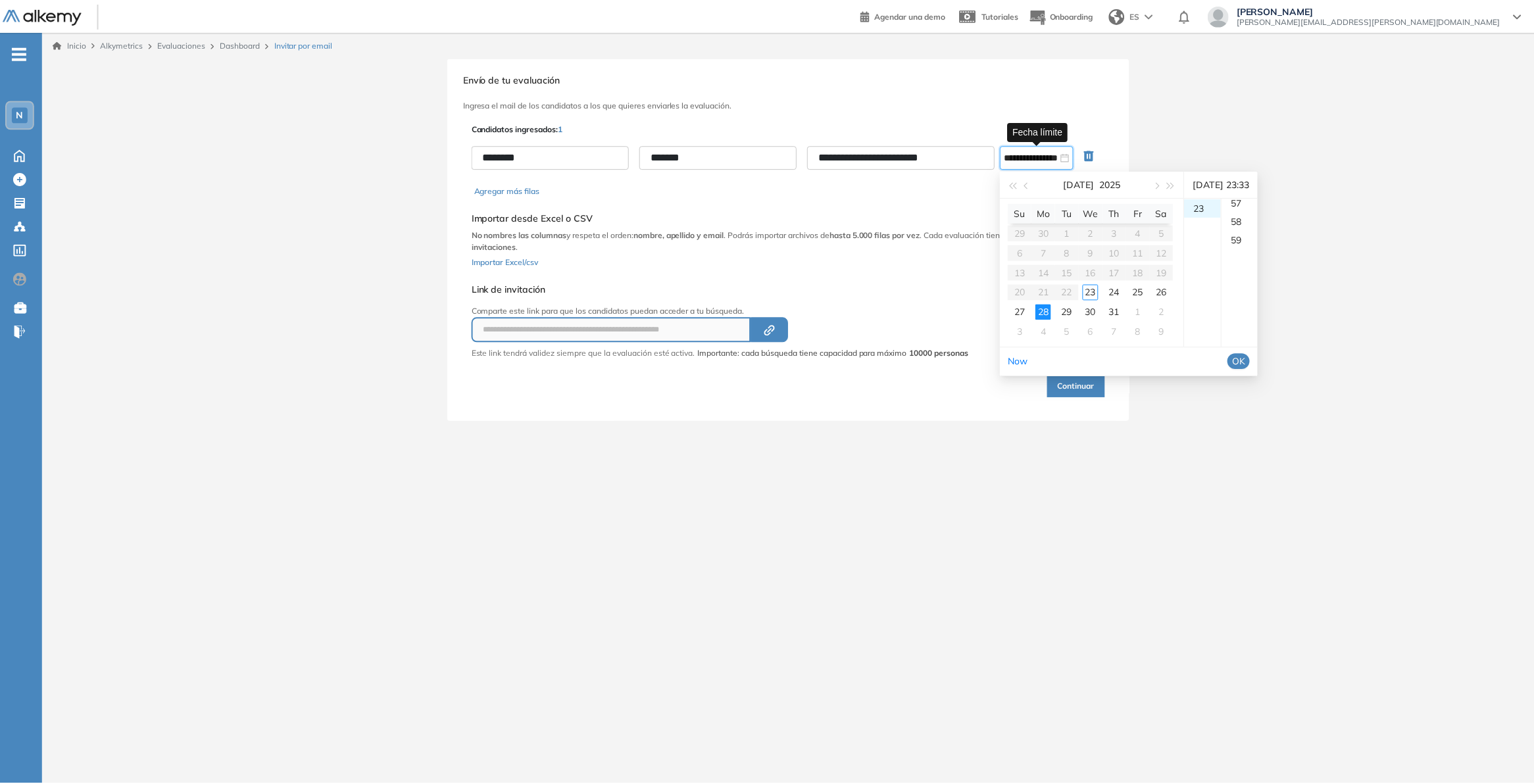 scroll, scrollTop: 1086, scrollLeft: 0, axis: vertical 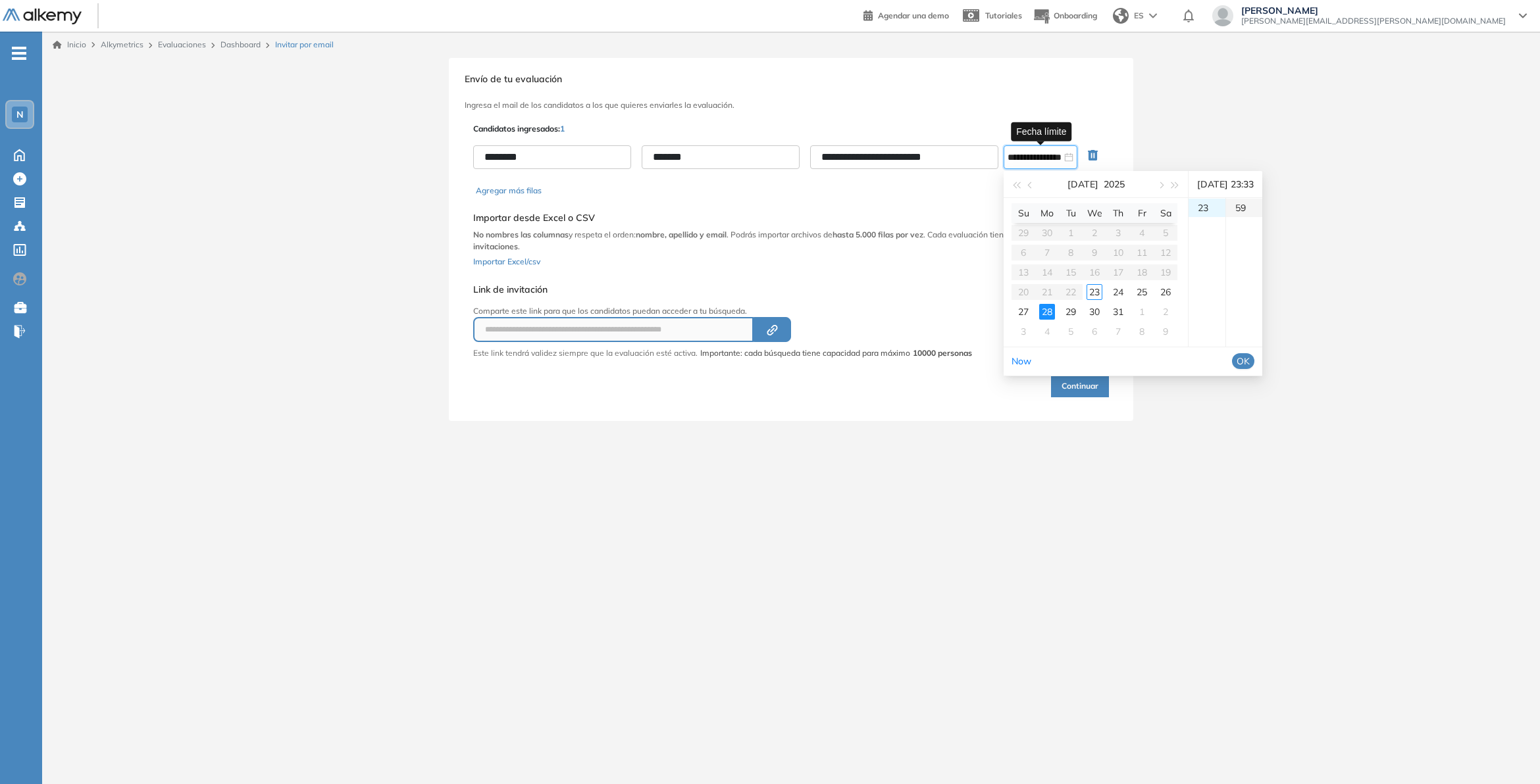 click on "59" at bounding box center [1244, 208] 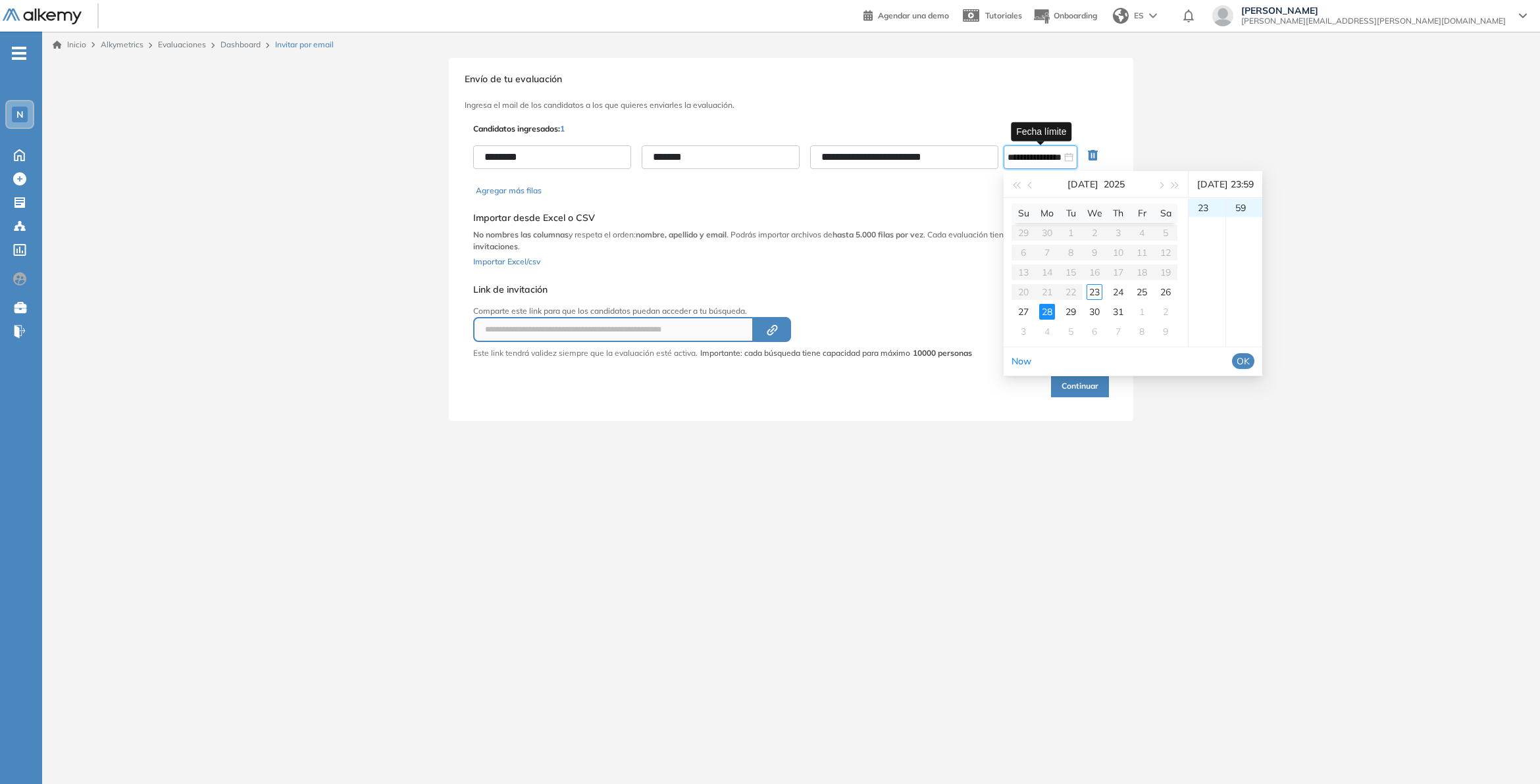click on "OK" at bounding box center (1243, 361) 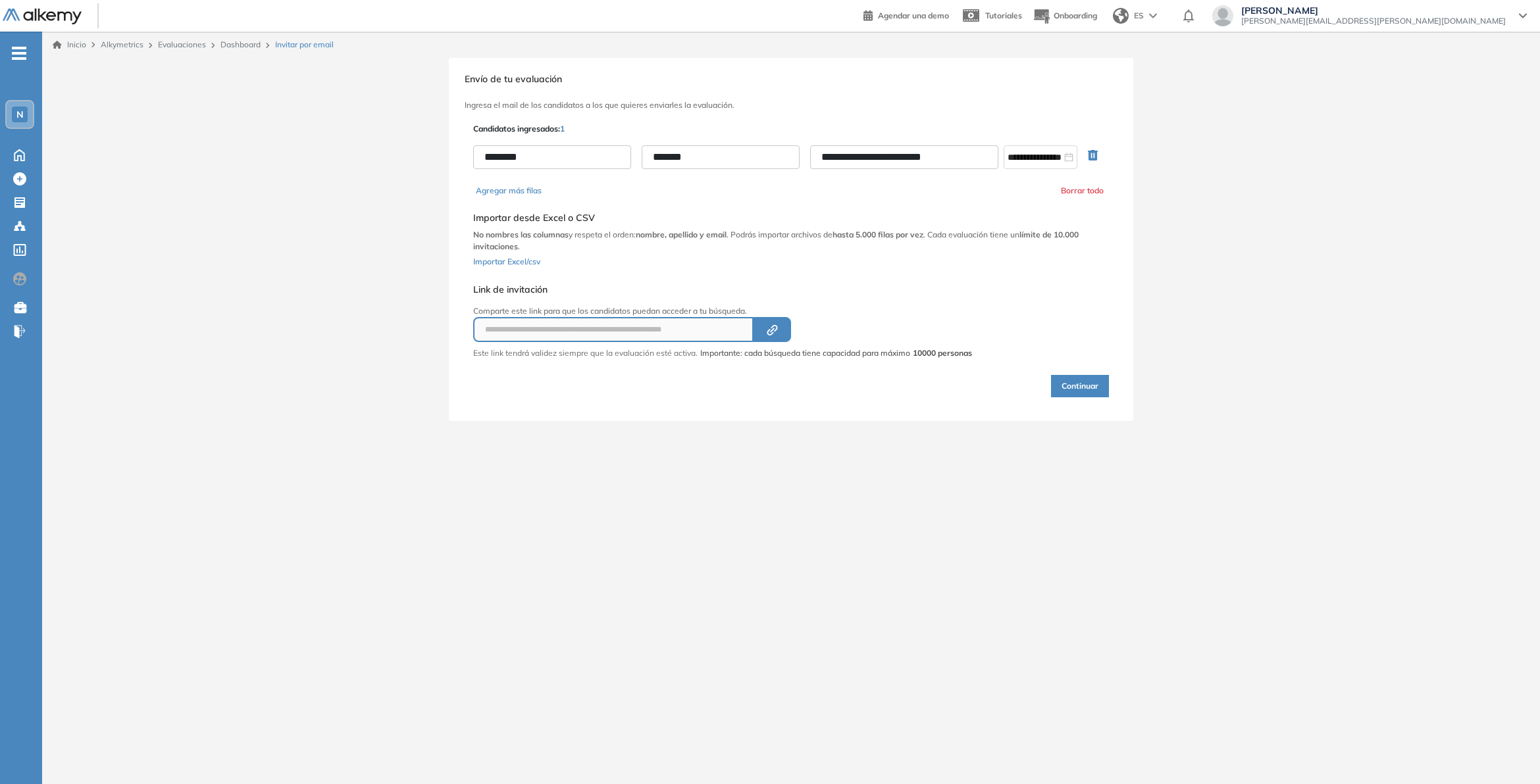 click on "Continuar" at bounding box center (1080, 386) 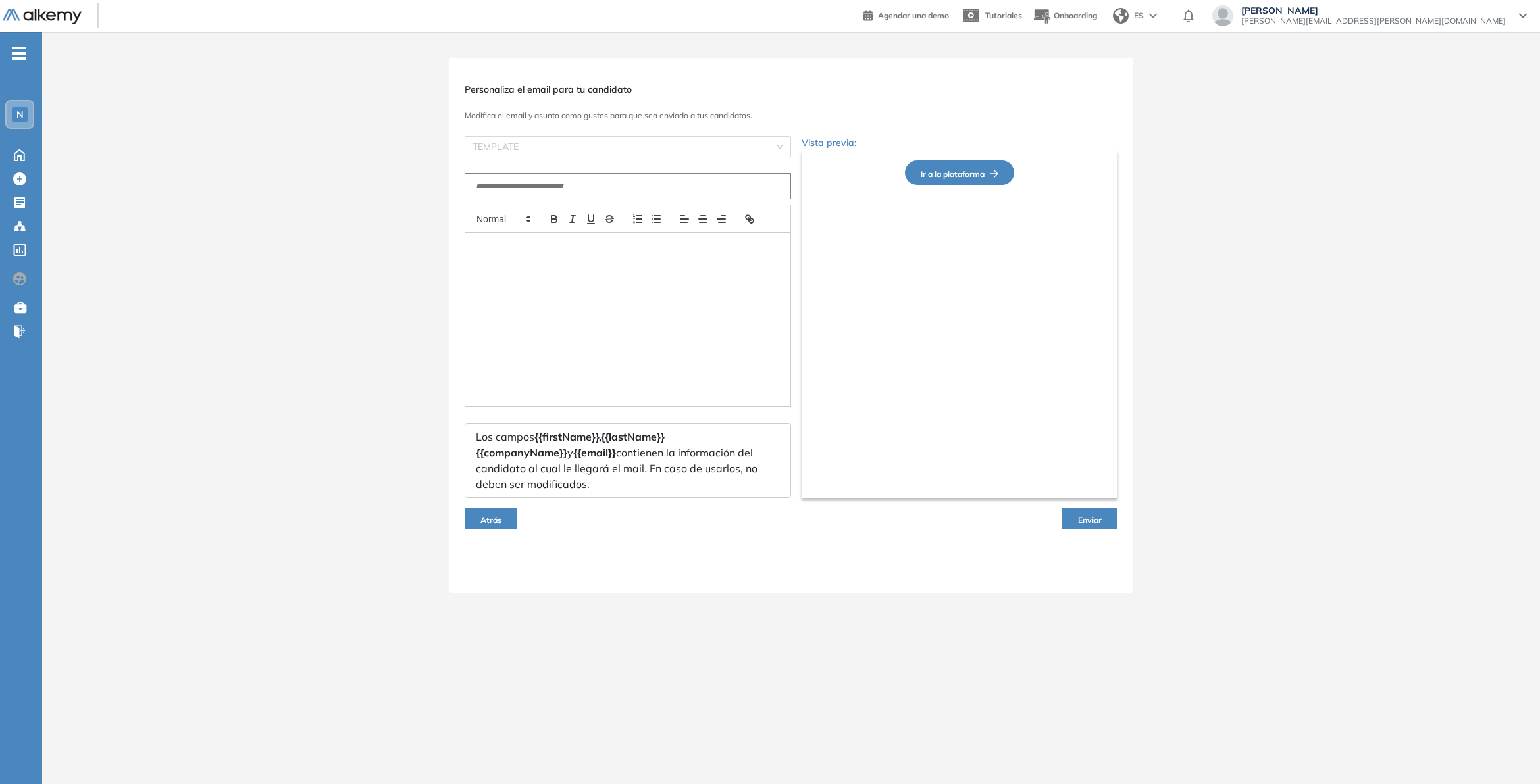 type on "**********" 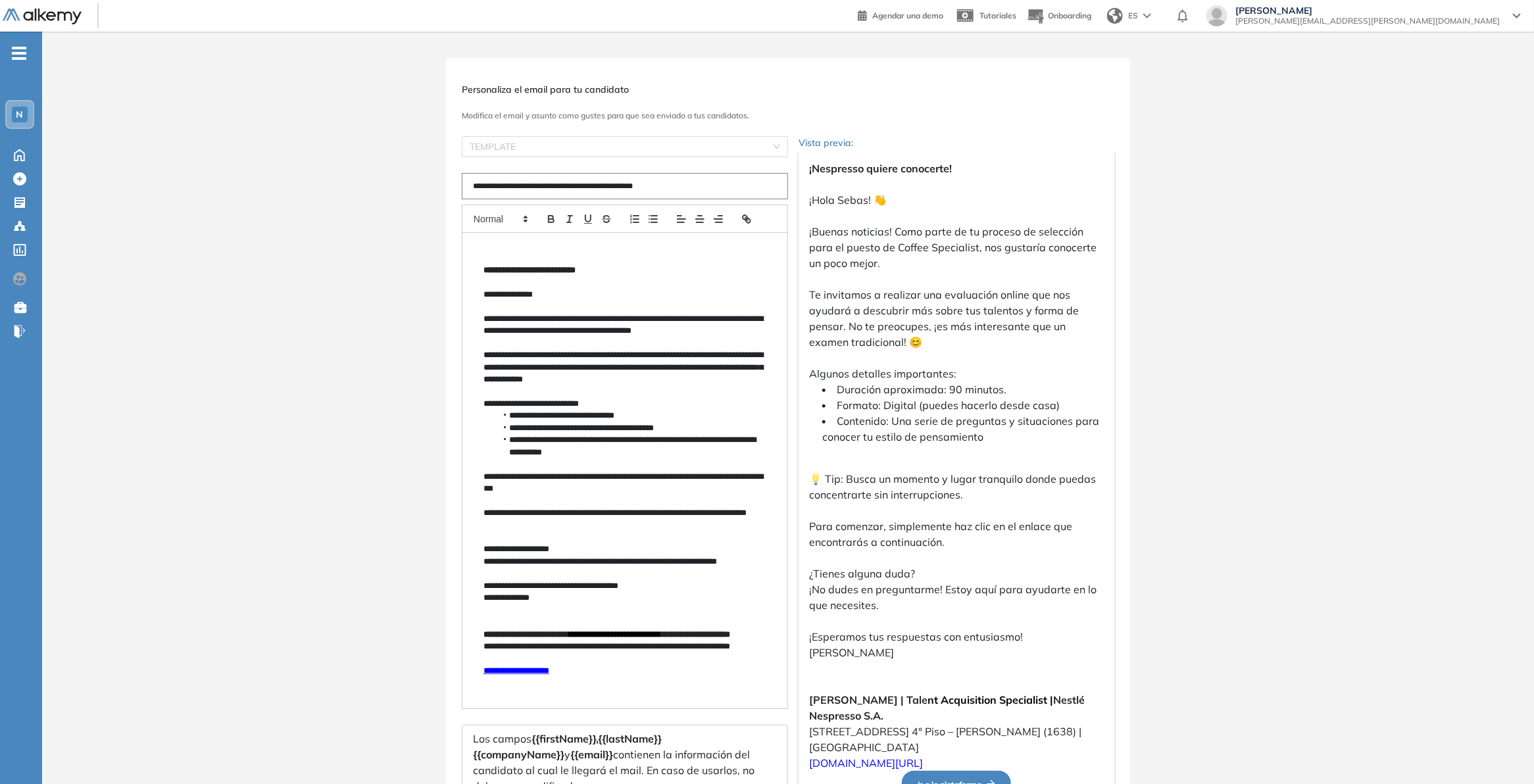 click on "**********" at bounding box center (625, 295) 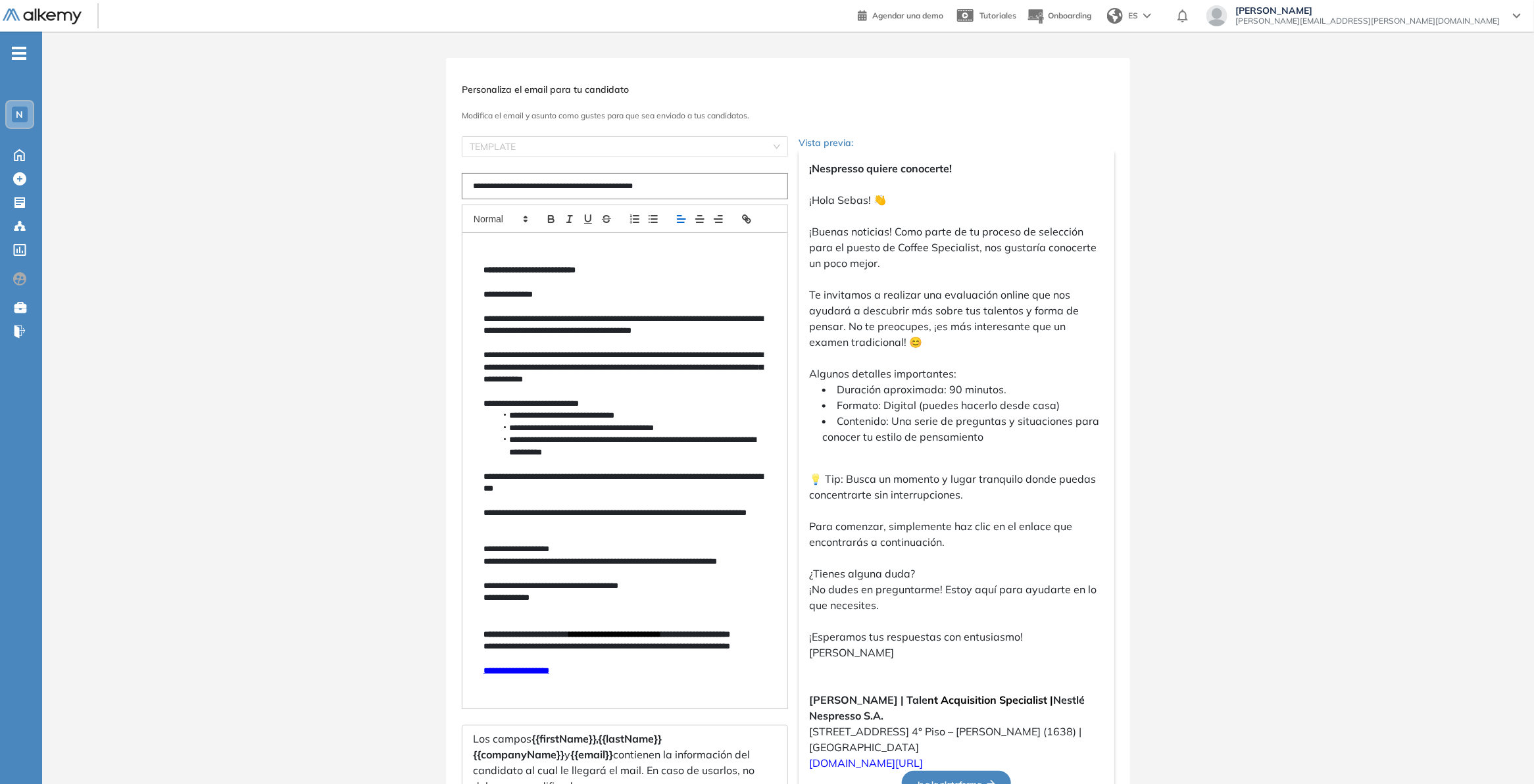 type 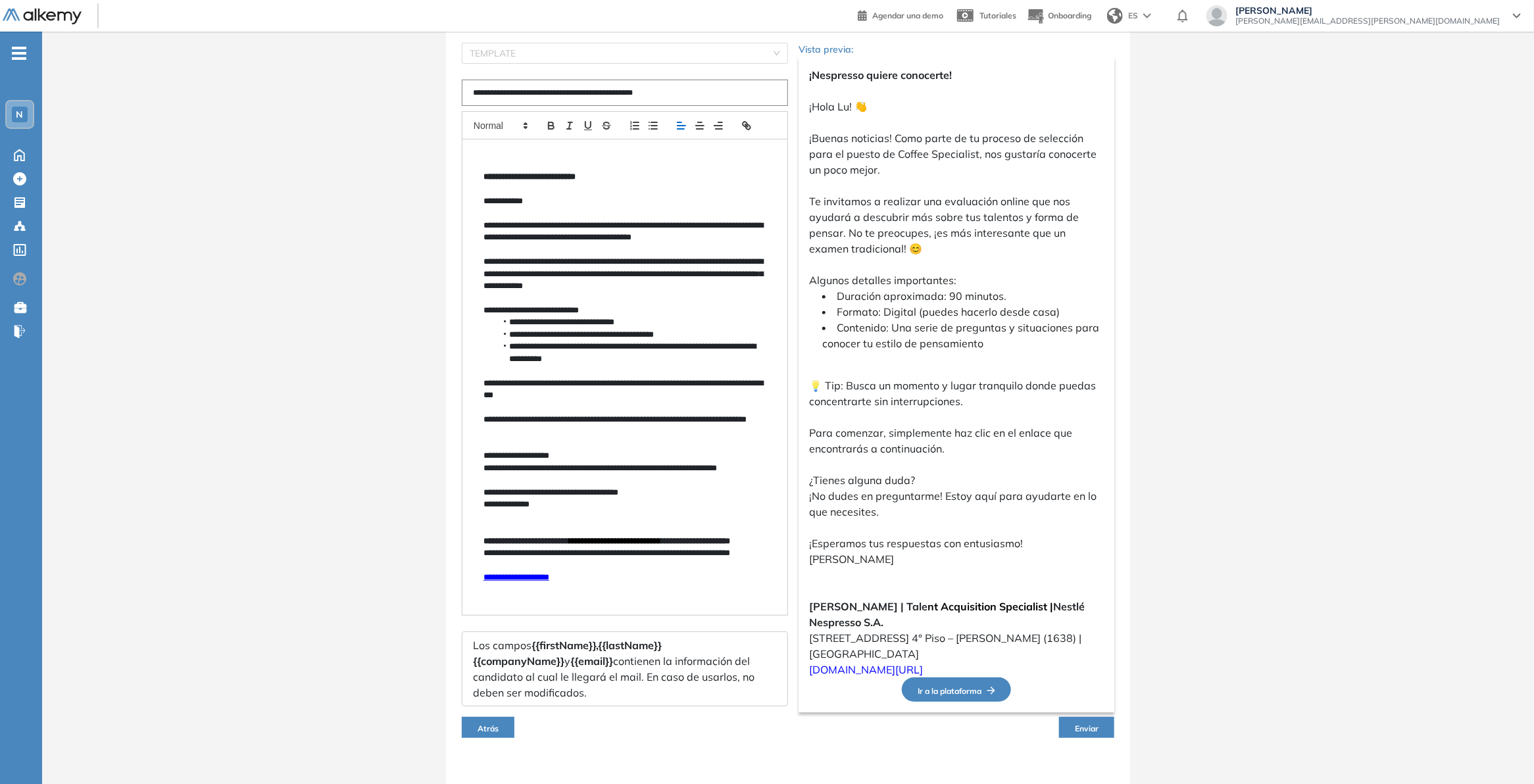 scroll, scrollTop: 107, scrollLeft: 0, axis: vertical 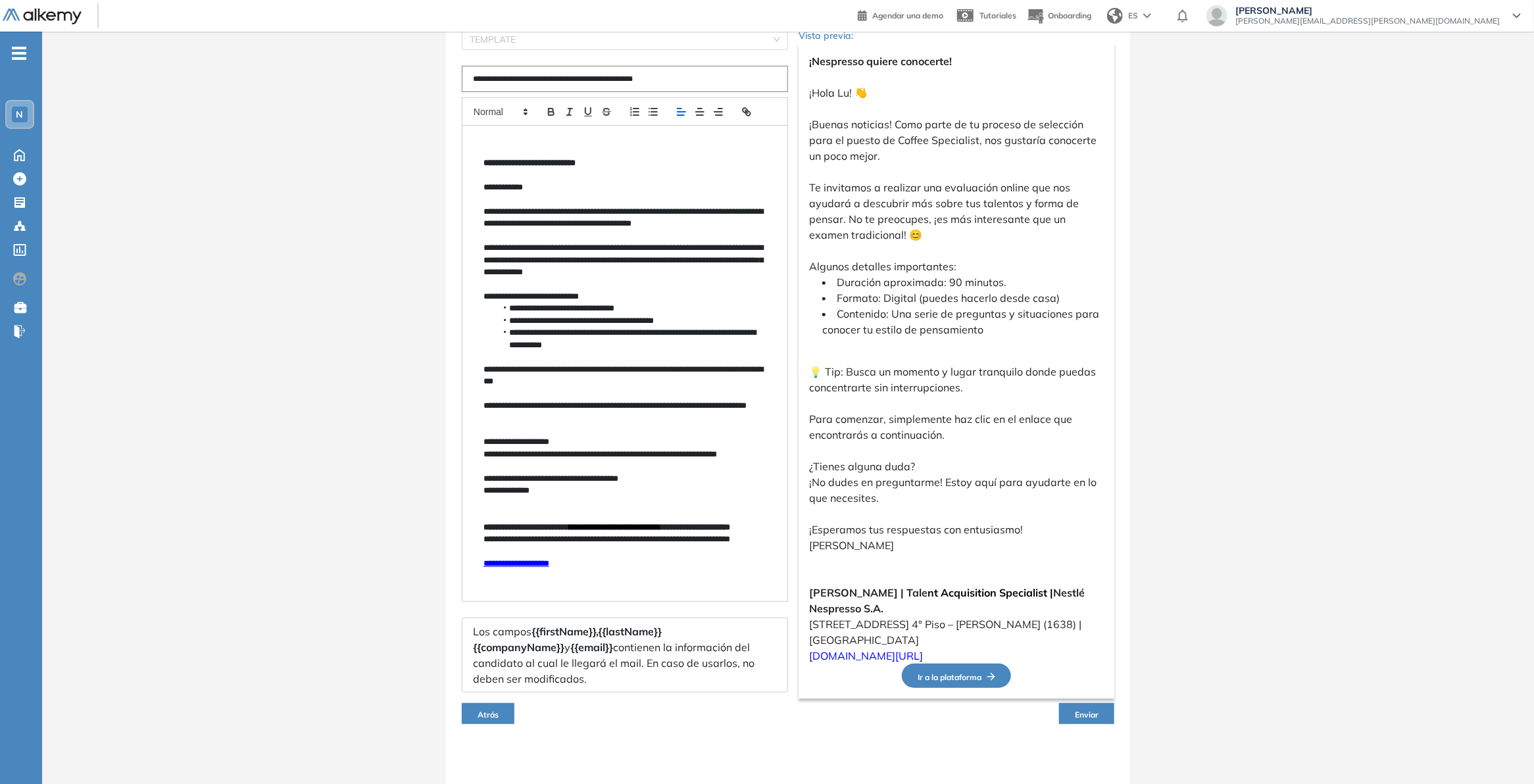 click on "Enviar" at bounding box center [1087, 714] 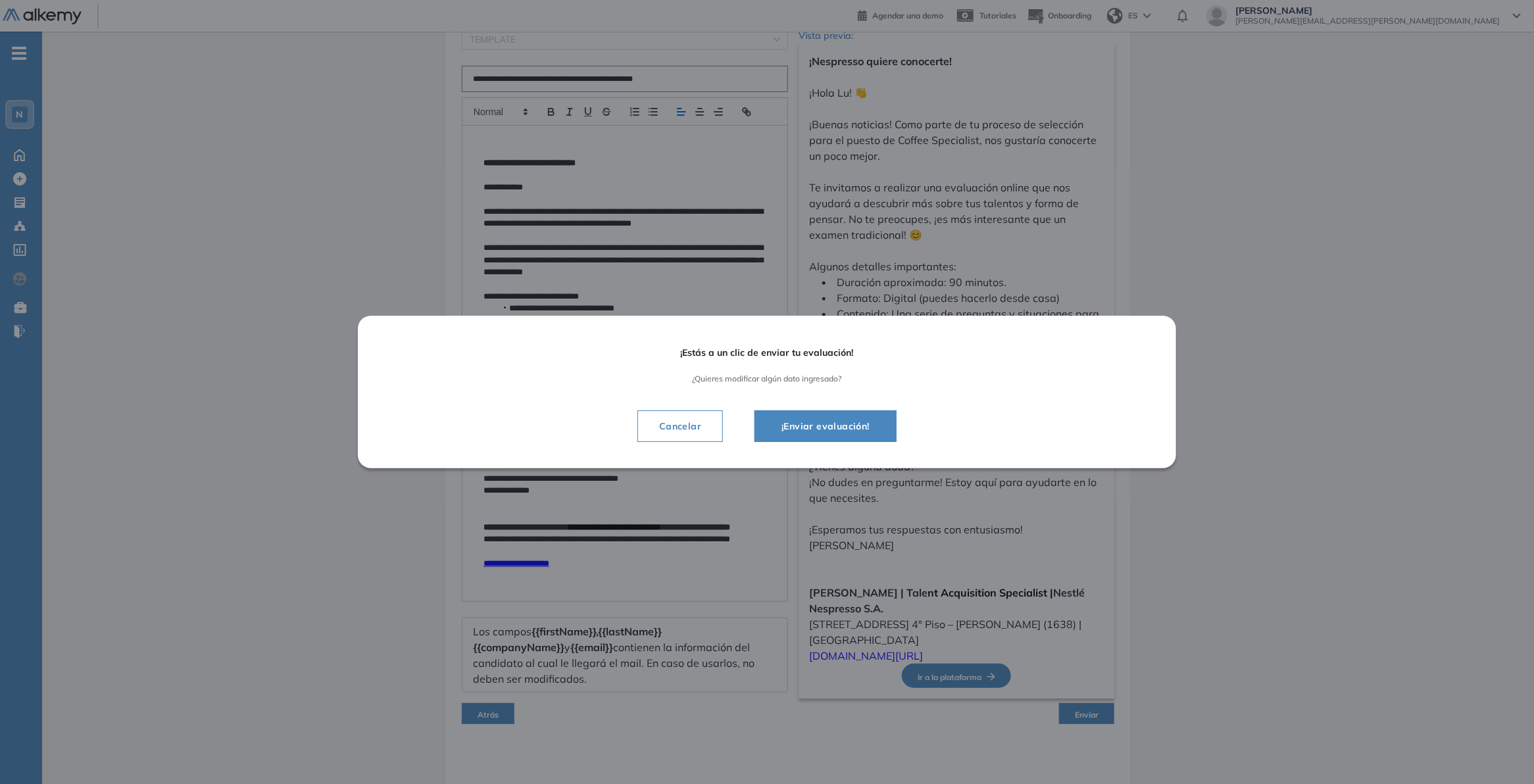 click on "¡Enviar evaluación!" at bounding box center [826, 426] 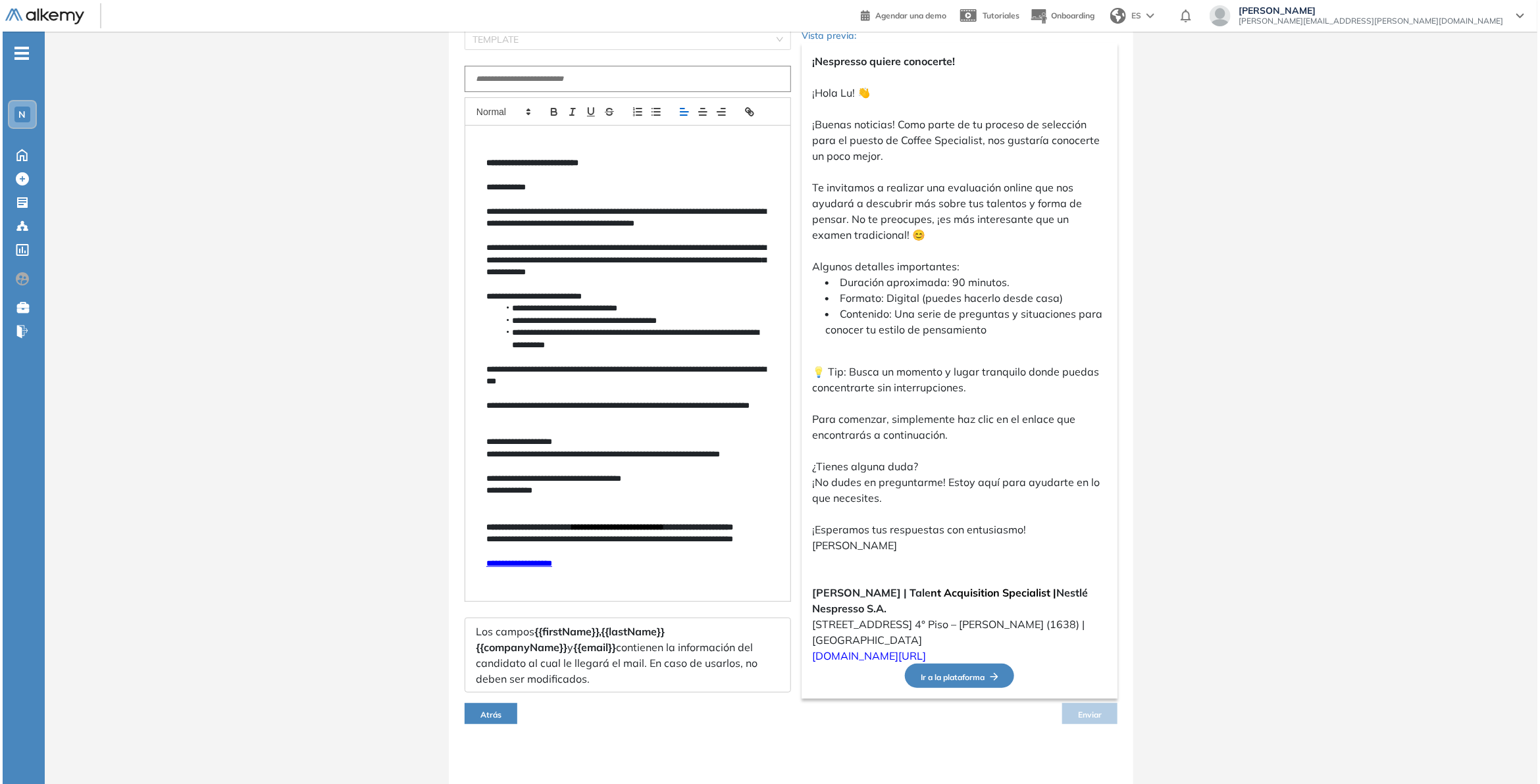 scroll, scrollTop: 0, scrollLeft: 0, axis: both 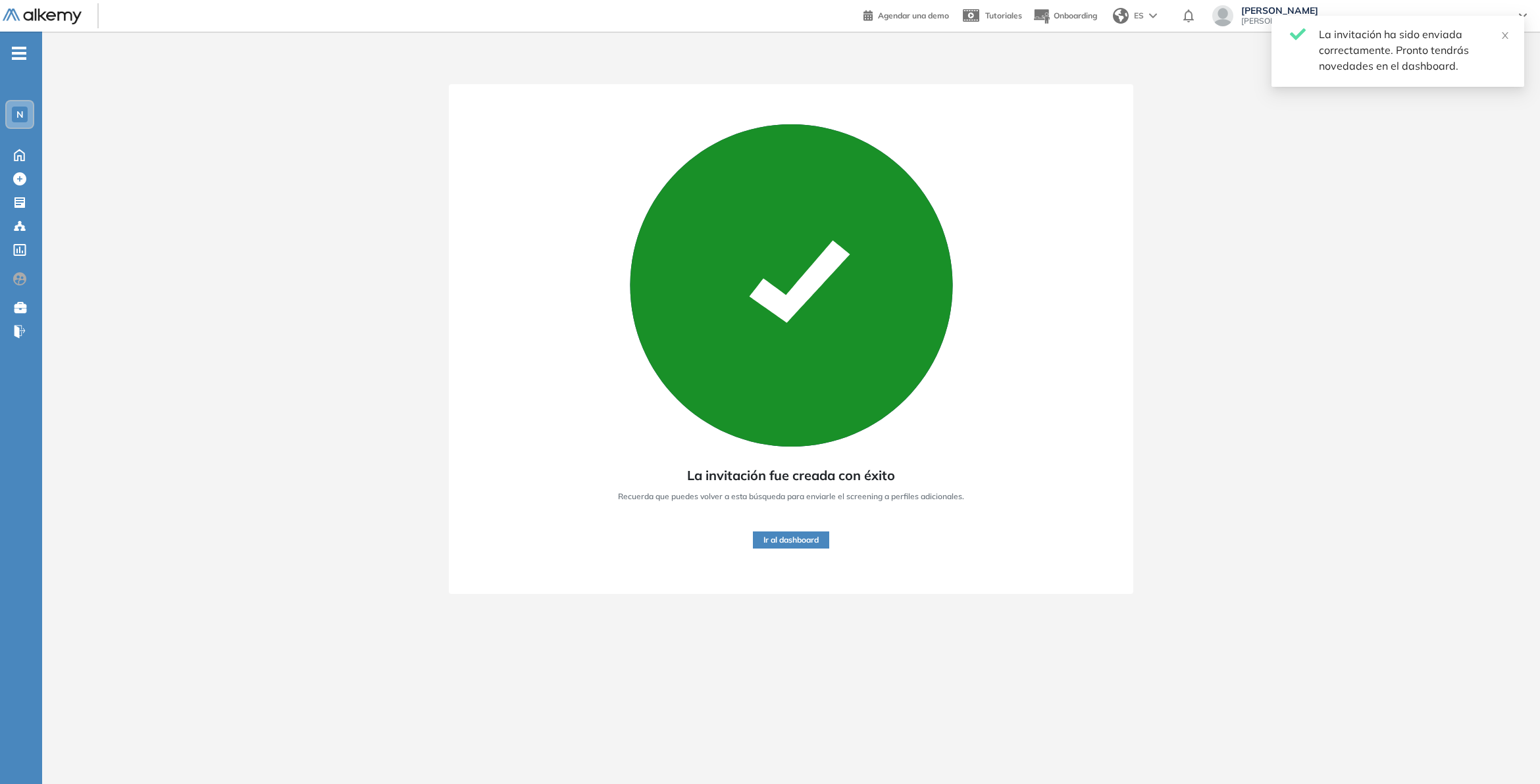 click on "Ir al dashboard" at bounding box center [791, 540] 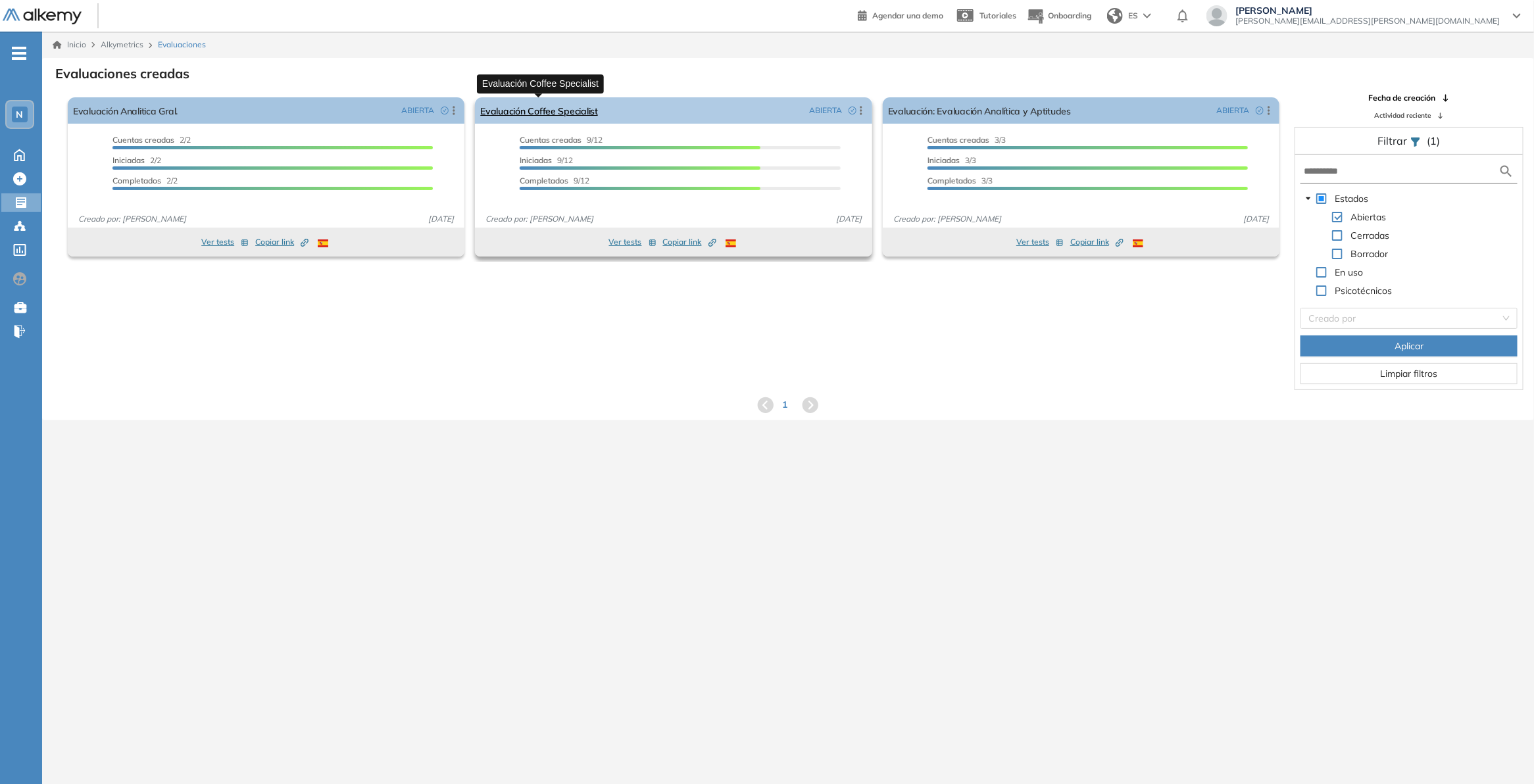 click on "Evaluación Coffee Specialist" at bounding box center [539, 110] 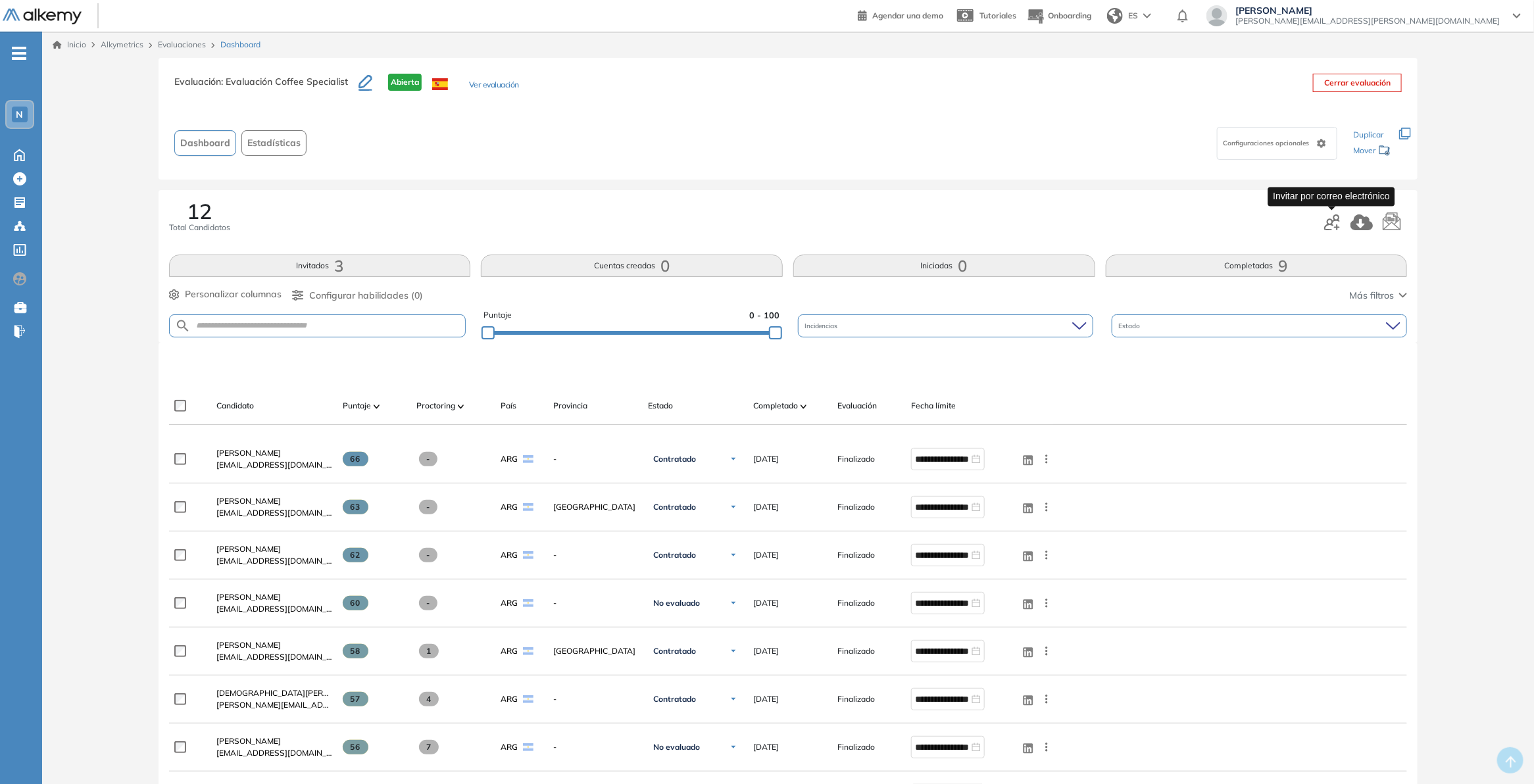 click 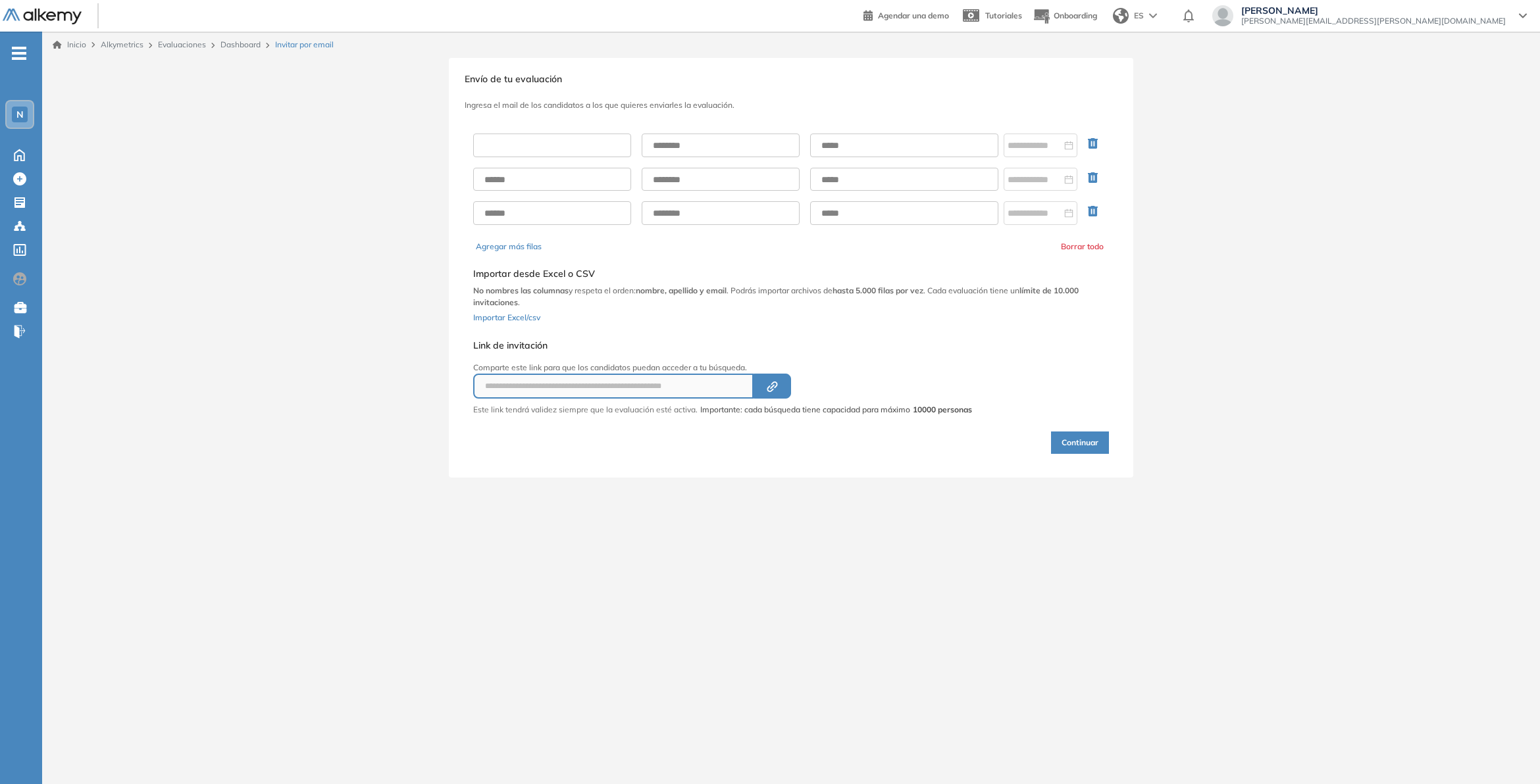 click at bounding box center (552, 145) 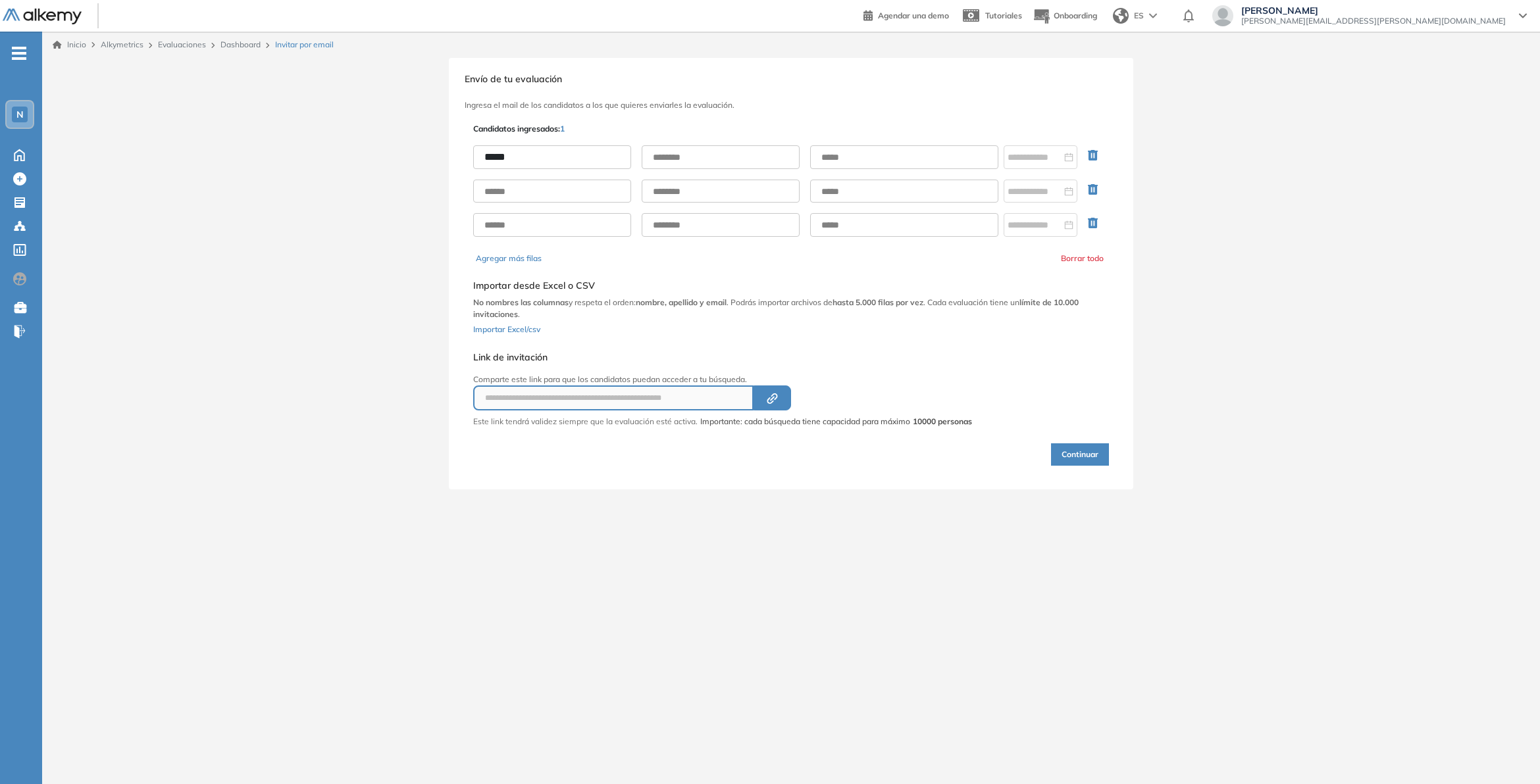 type on "*****" 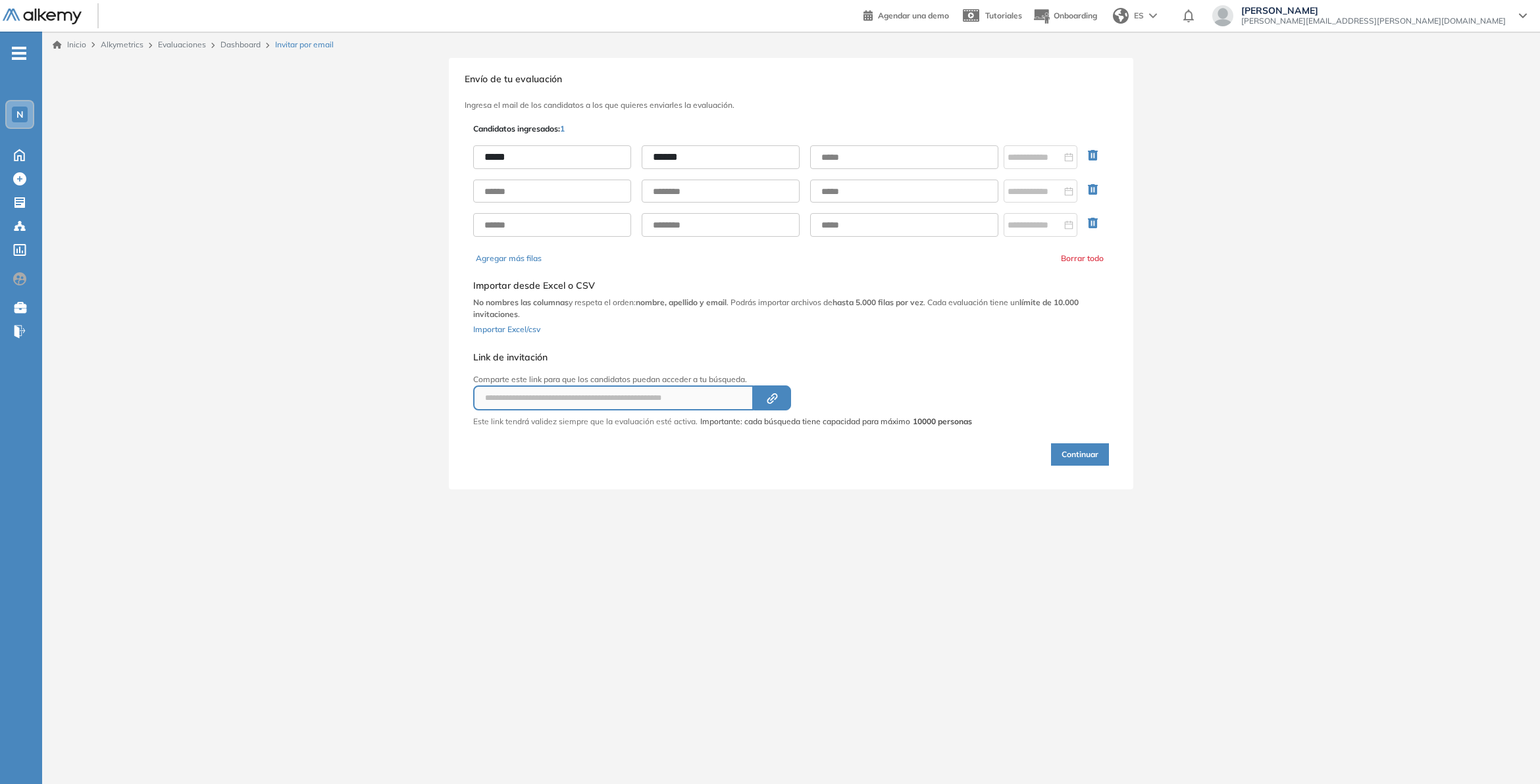 type on "******" 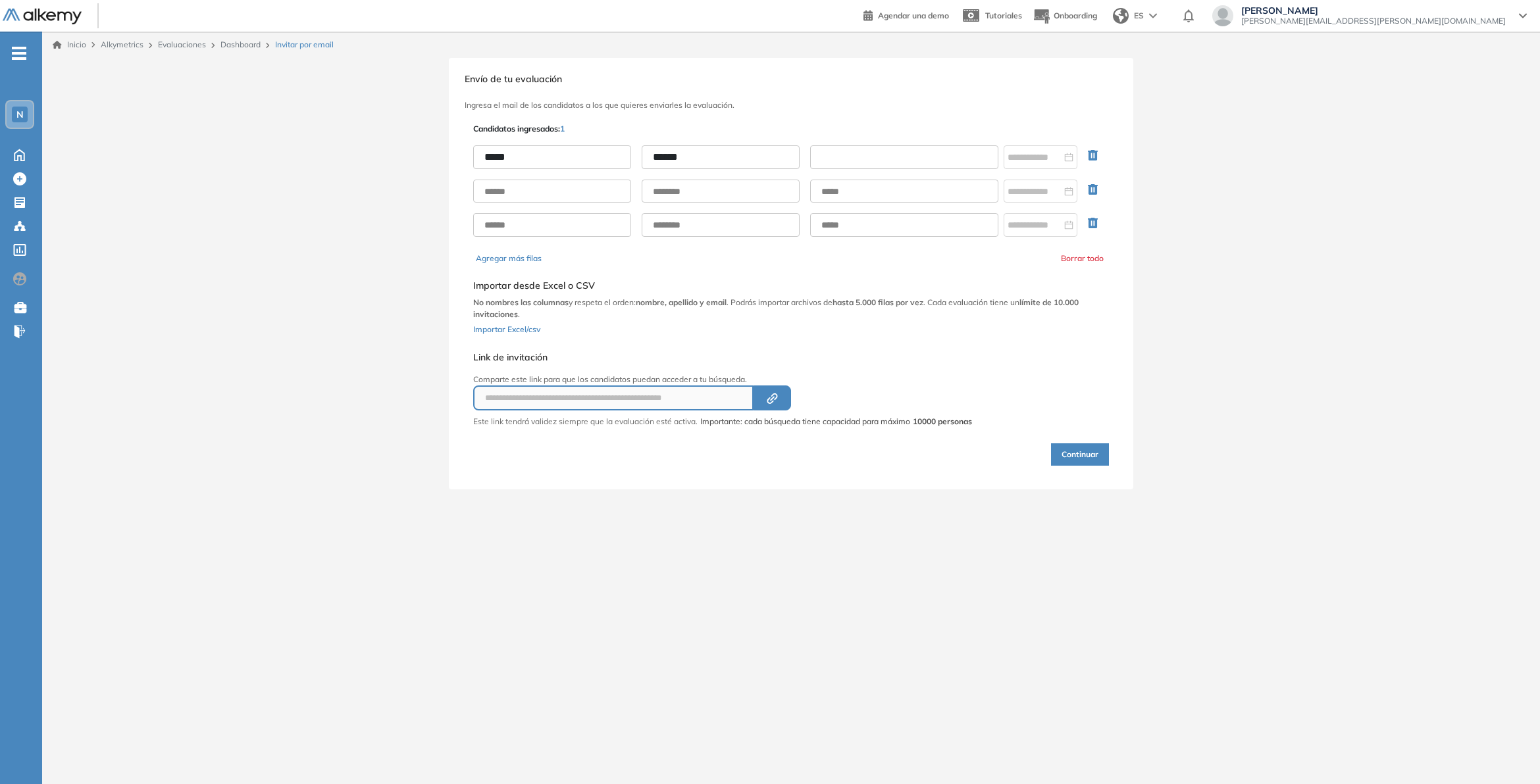 paste on "**********" 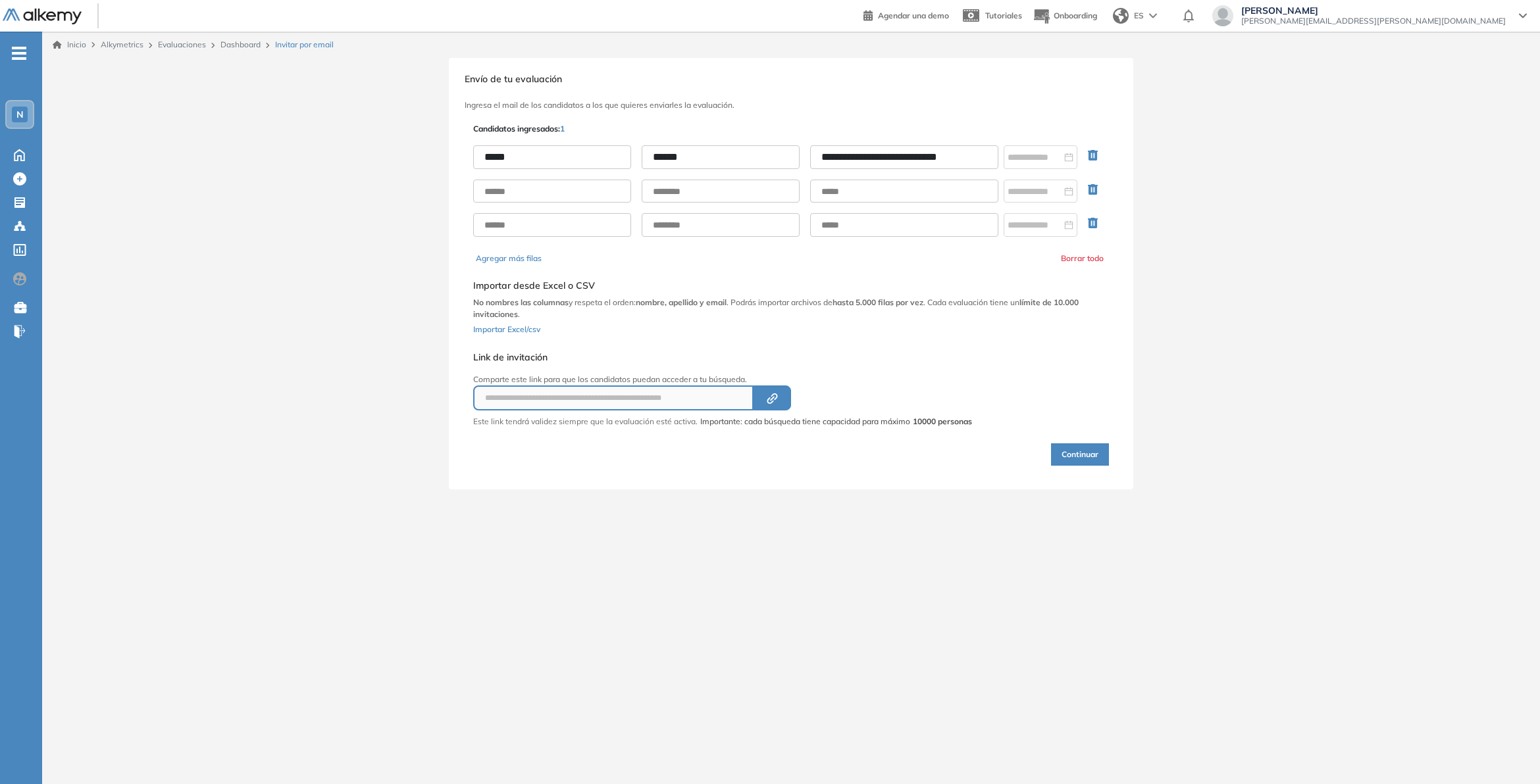 scroll, scrollTop: 0, scrollLeft: 0, axis: both 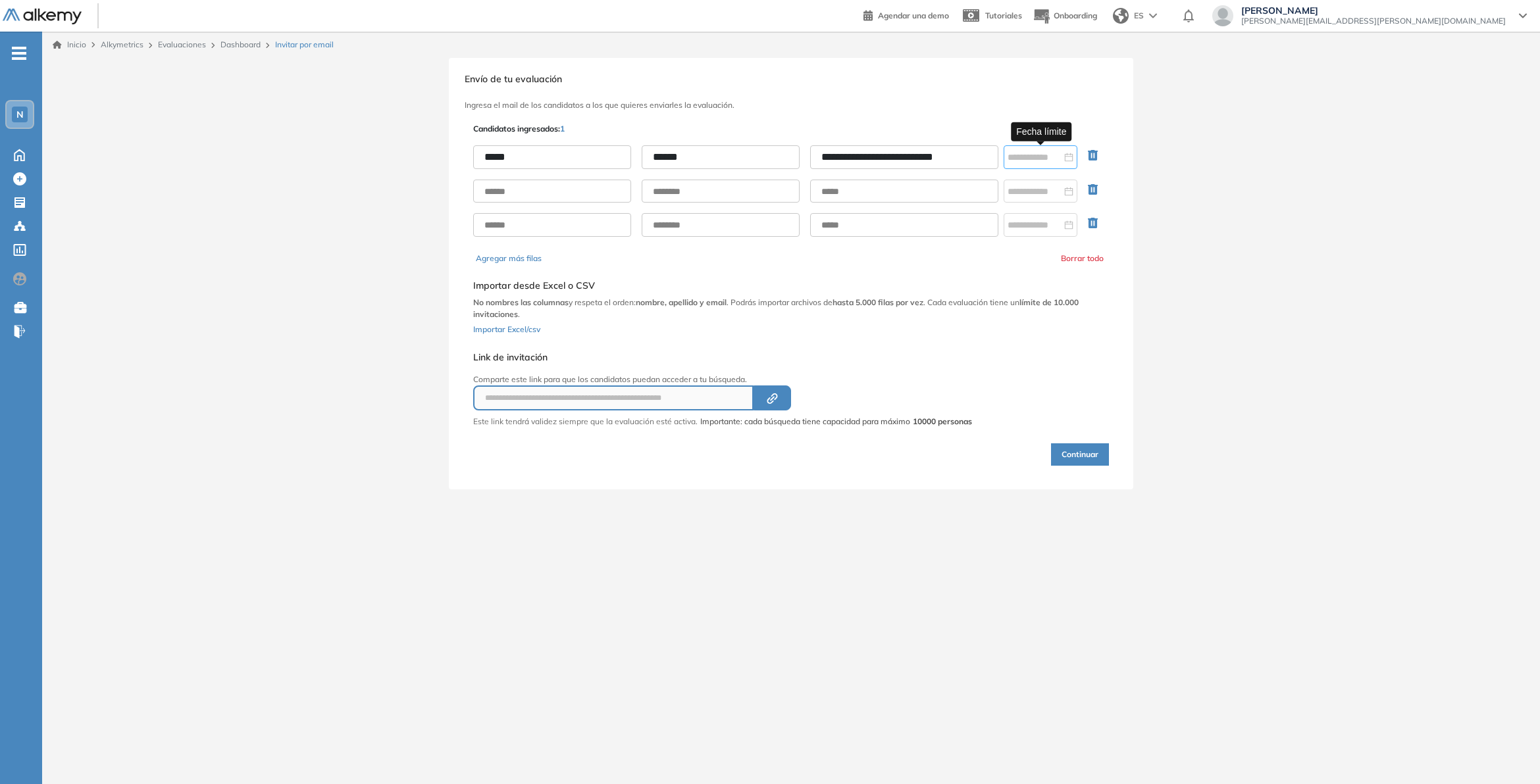 type on "**********" 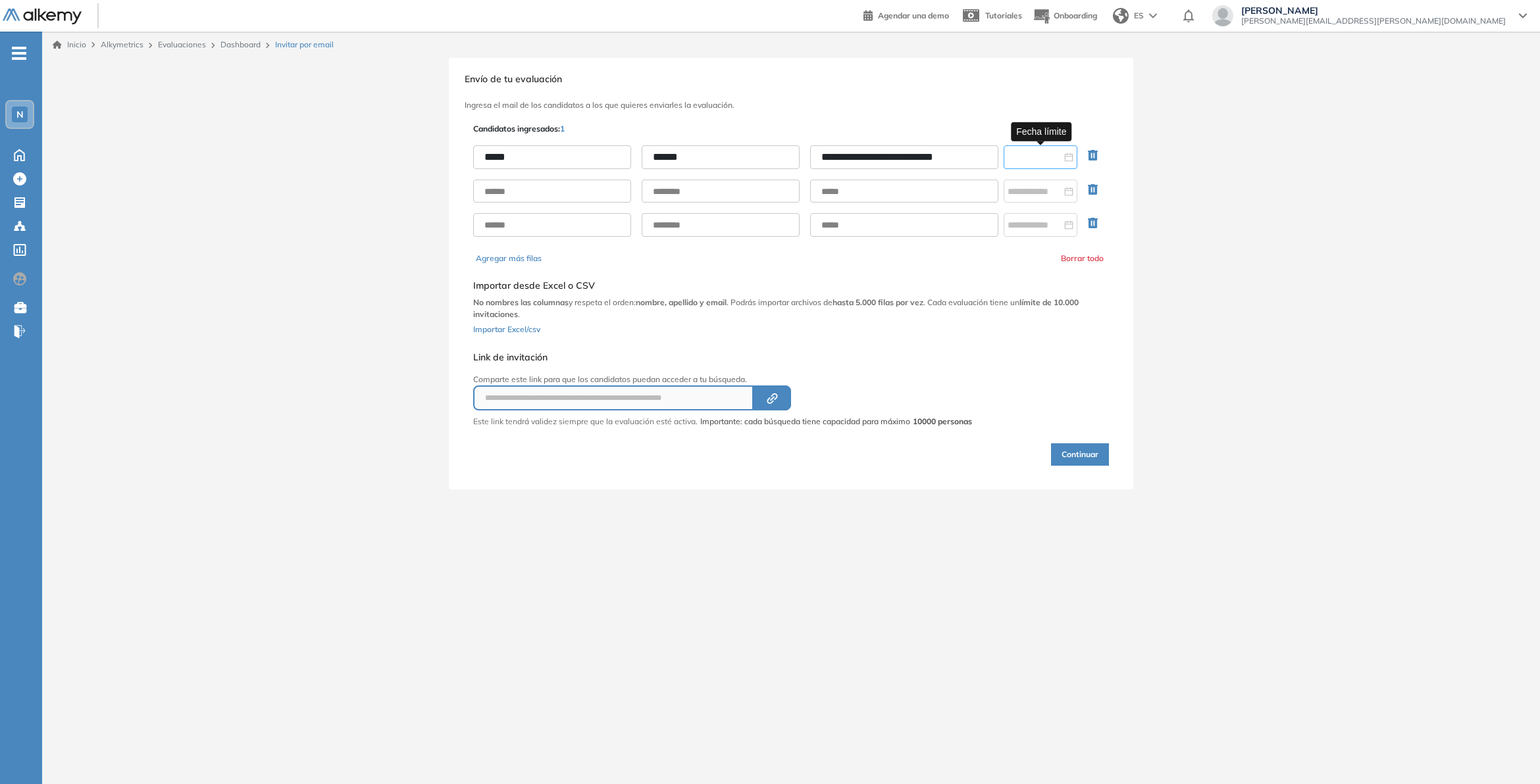 click at bounding box center (1035, 157) 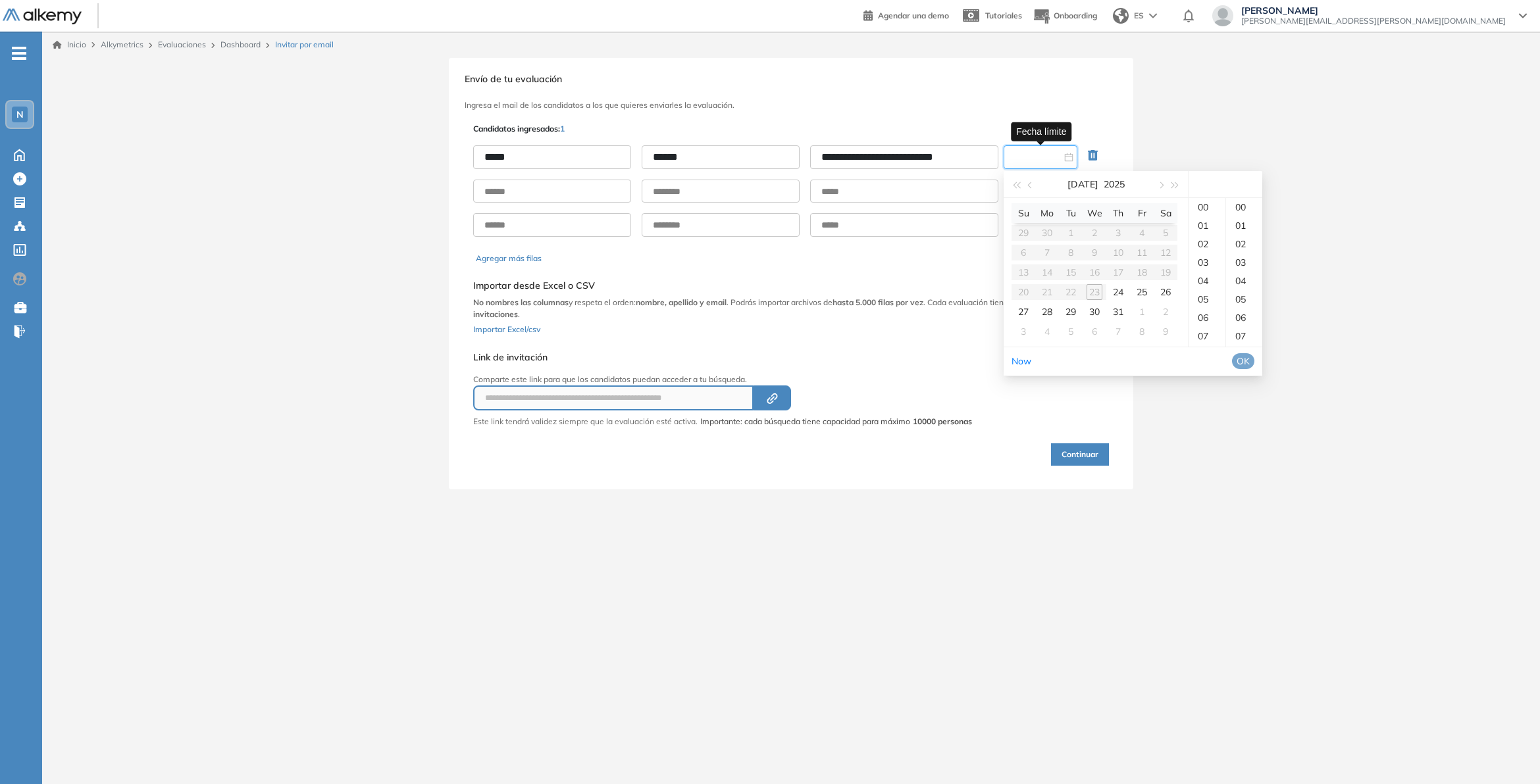 click on "Su Mo Tu We Th Fr Sa 29 30 1 2 3 4 5 6 7 8 9 10 11 12 13 14 15 16 17 18 19 20 21 22 23 24 25 26 27 28 29 30 31 1 2 3 4 5 6 7 8 9" at bounding box center (1094, 272) 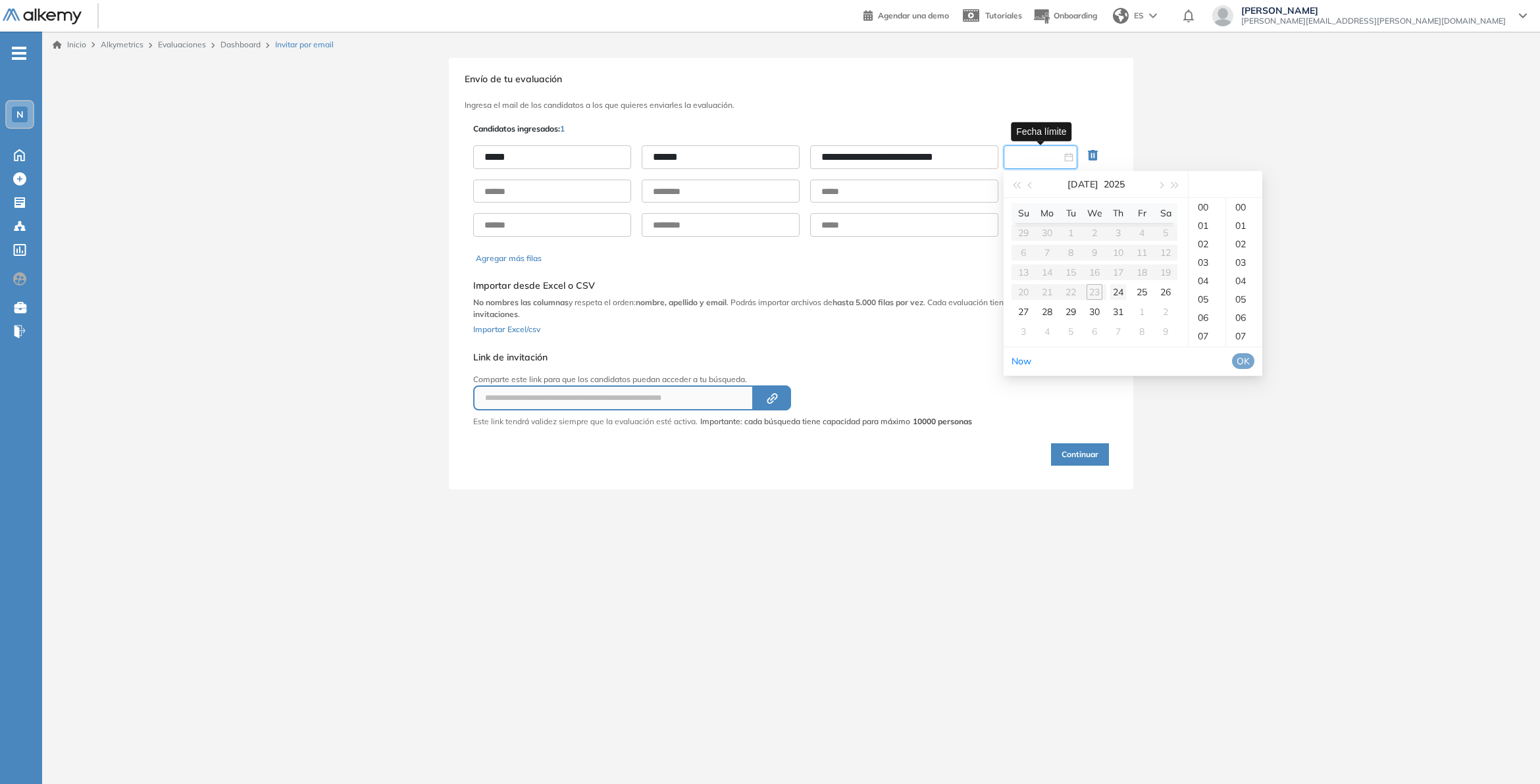 type on "**********" 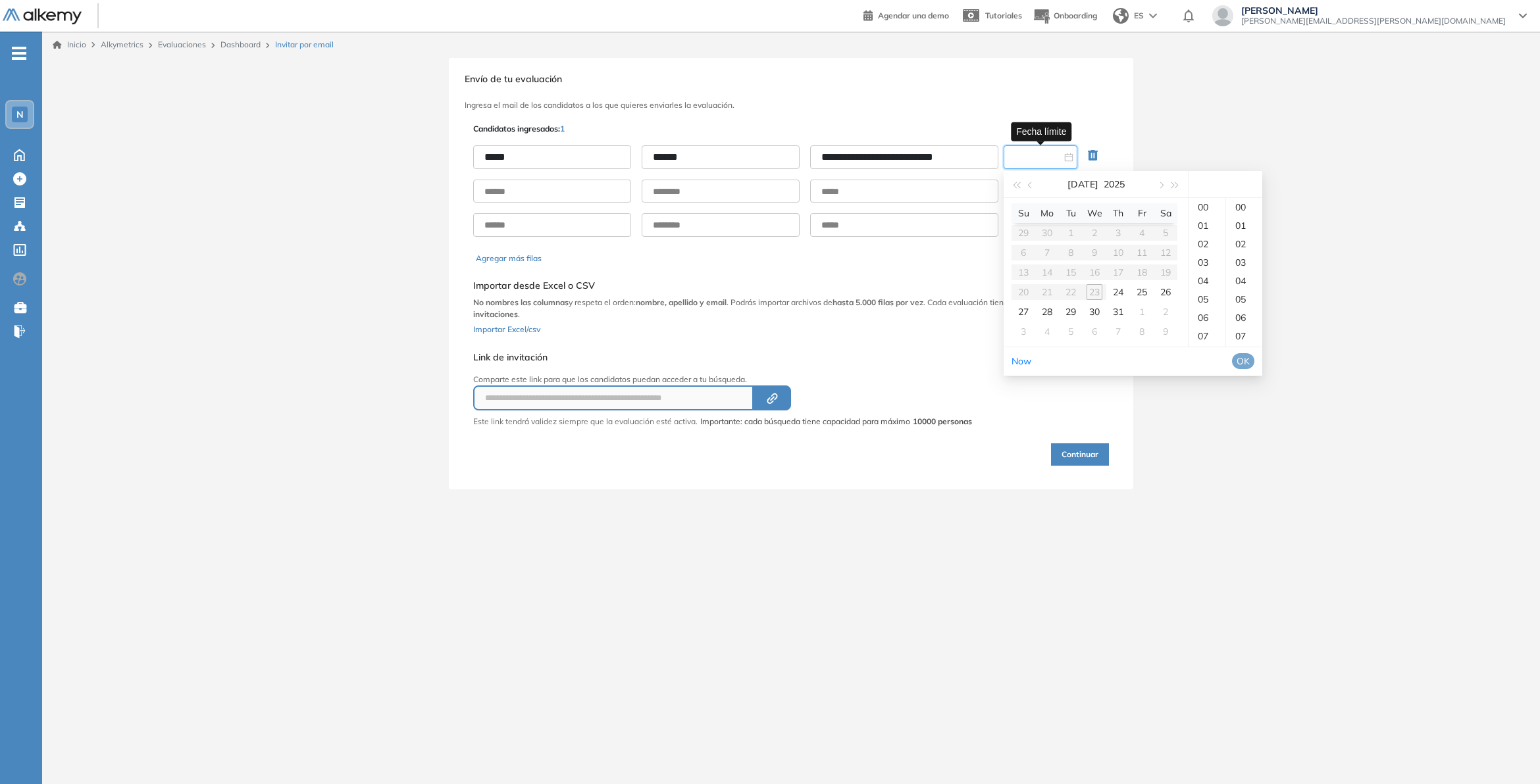 click on "Su Mo Tu We Th Fr Sa 29 30 1 2 3 4 5 6 7 8 9 10 11 12 13 14 15 16 17 18 19 20 21 22 23 24 25 26 27 28 29 30 31 1 2 3 4 5 6 7 8 9" at bounding box center (1094, 272) 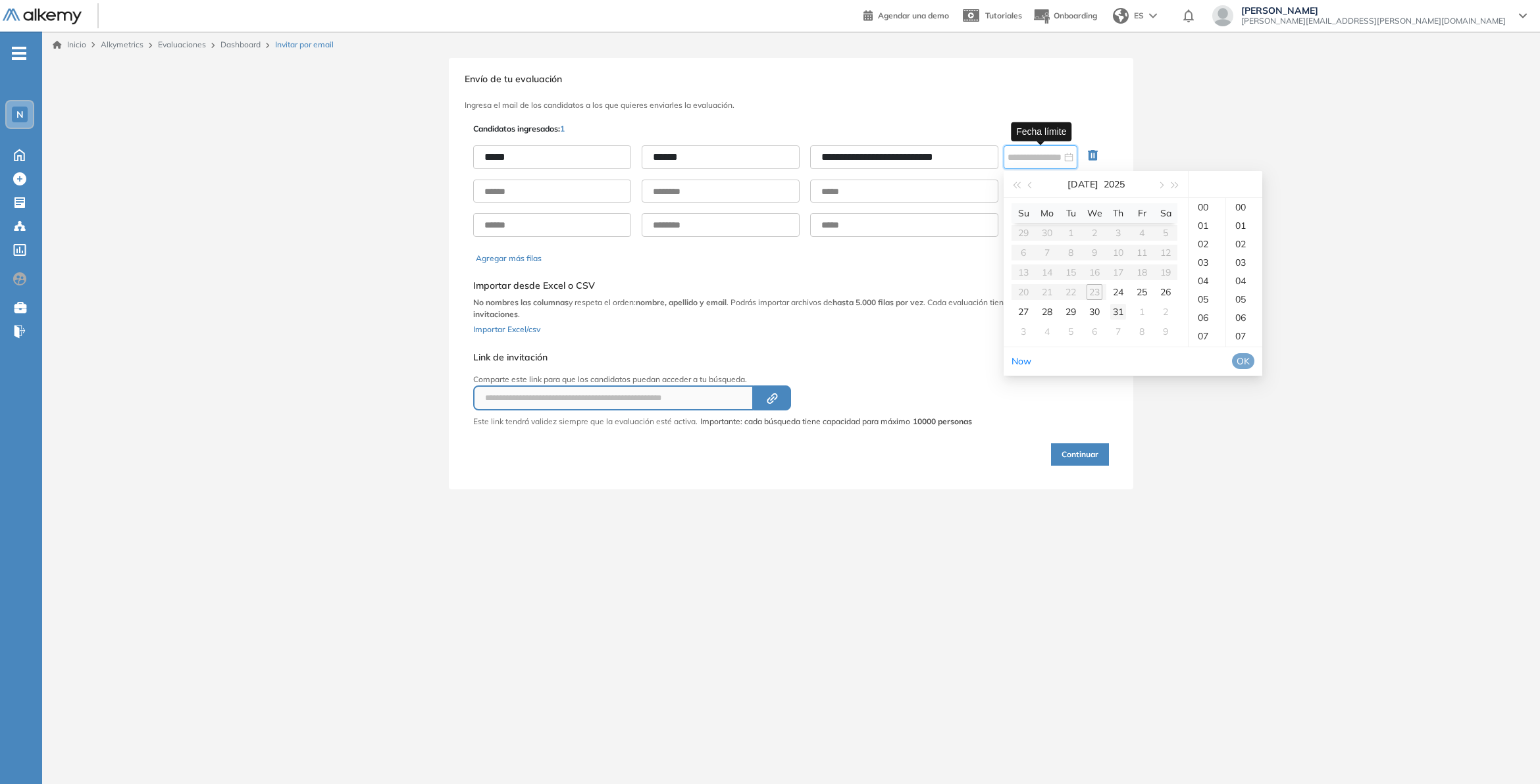 click on "31" at bounding box center (1118, 312) 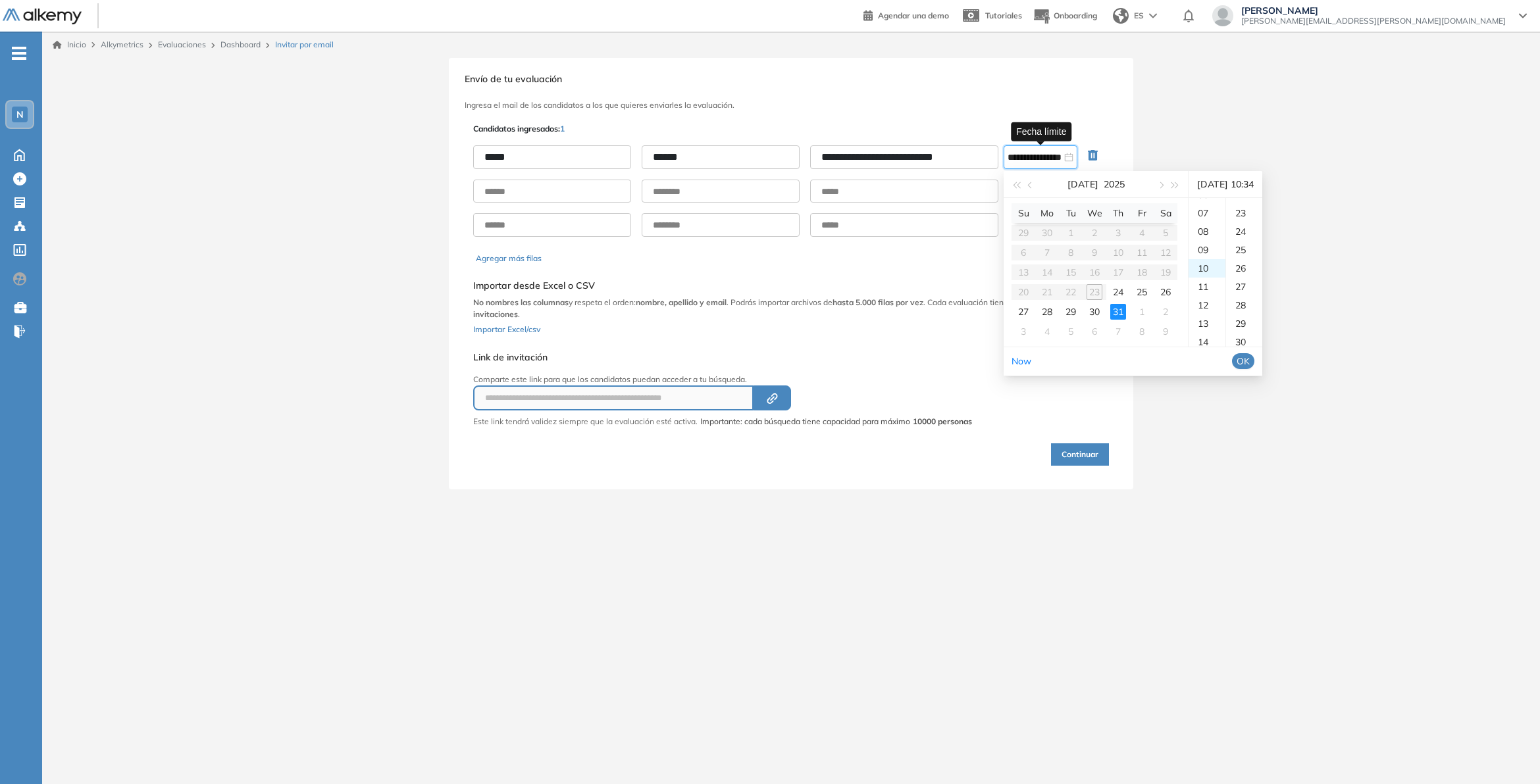 scroll, scrollTop: 184, scrollLeft: 0, axis: vertical 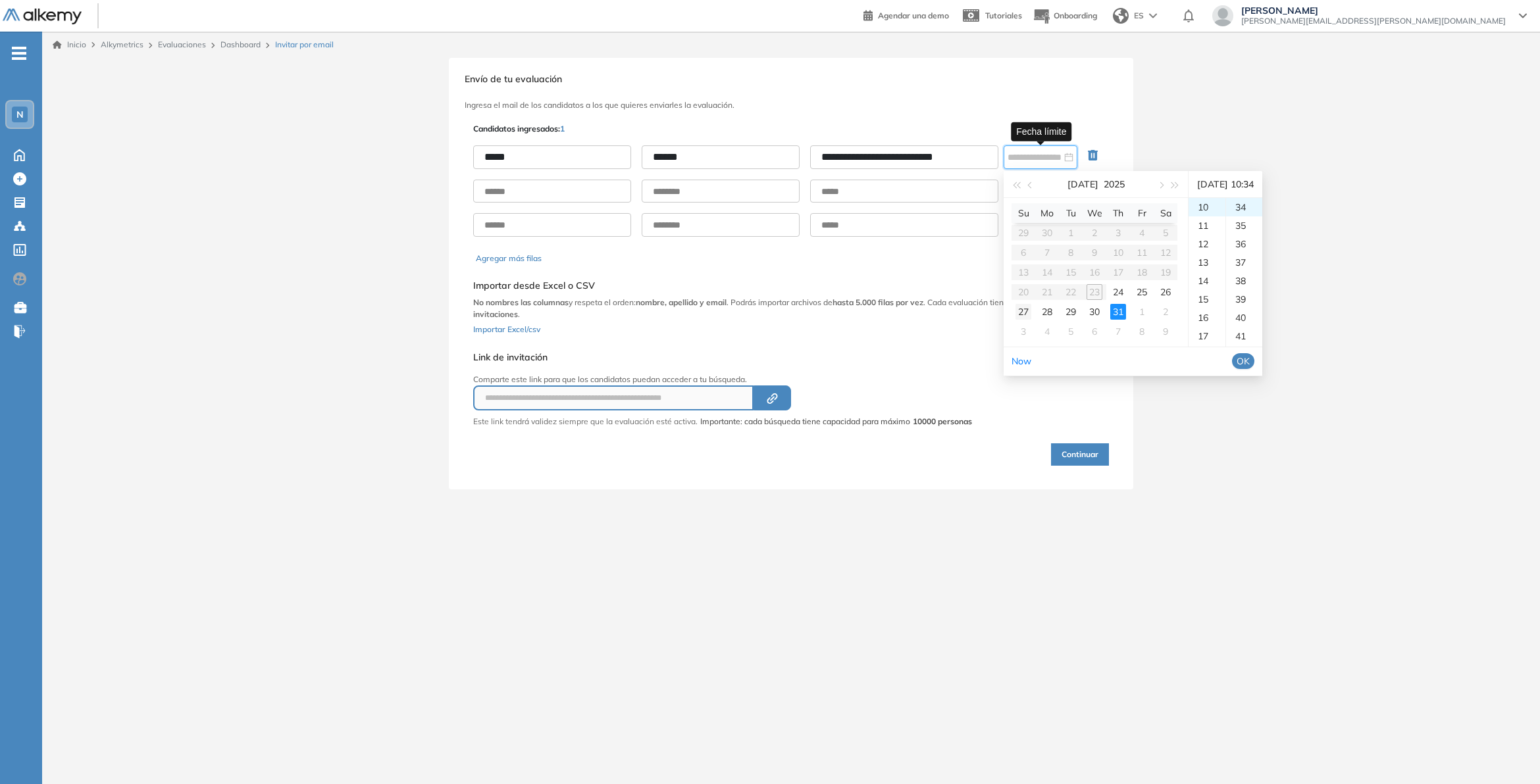 click on "27" at bounding box center (1023, 312) 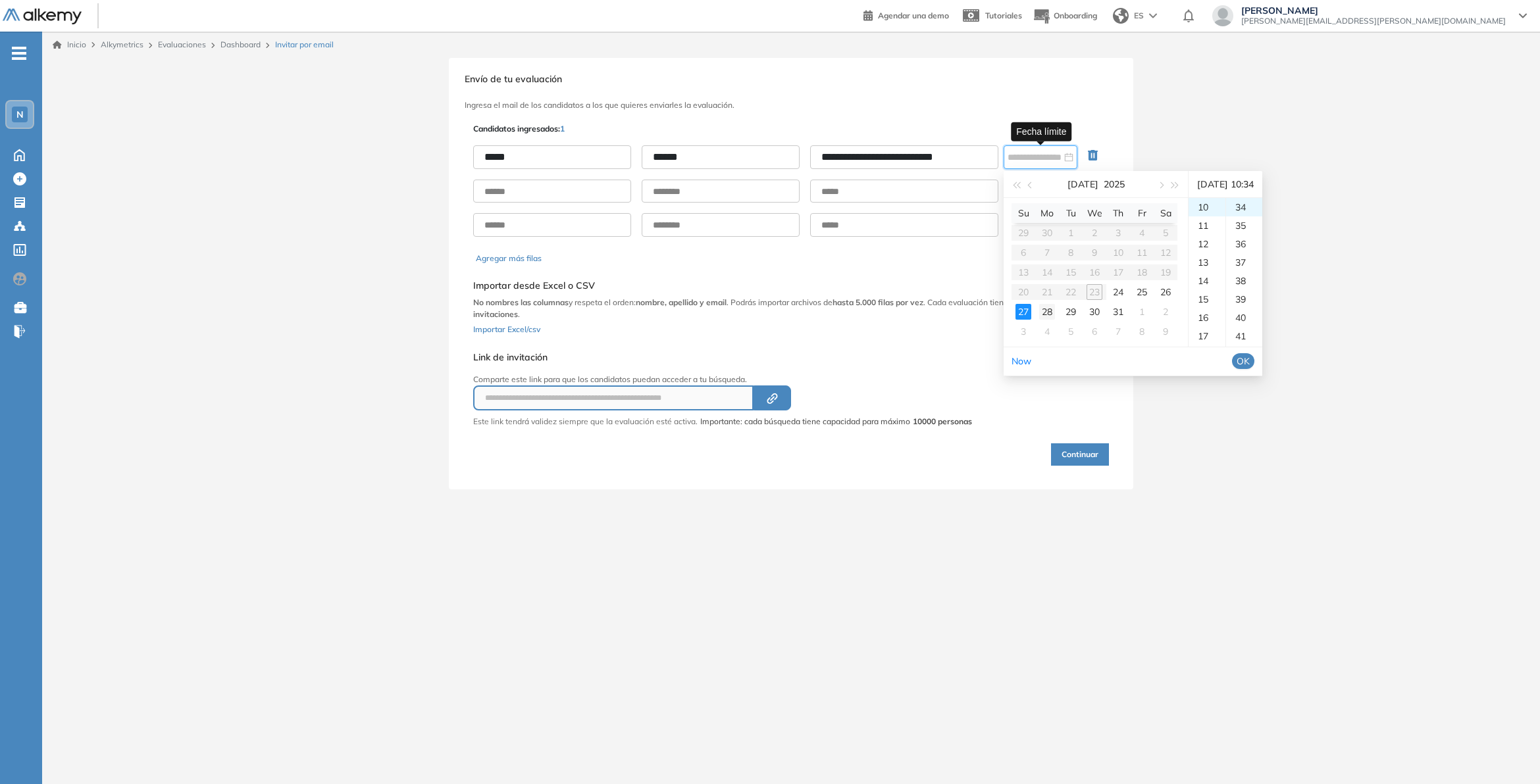 click on "28" at bounding box center (1047, 312) 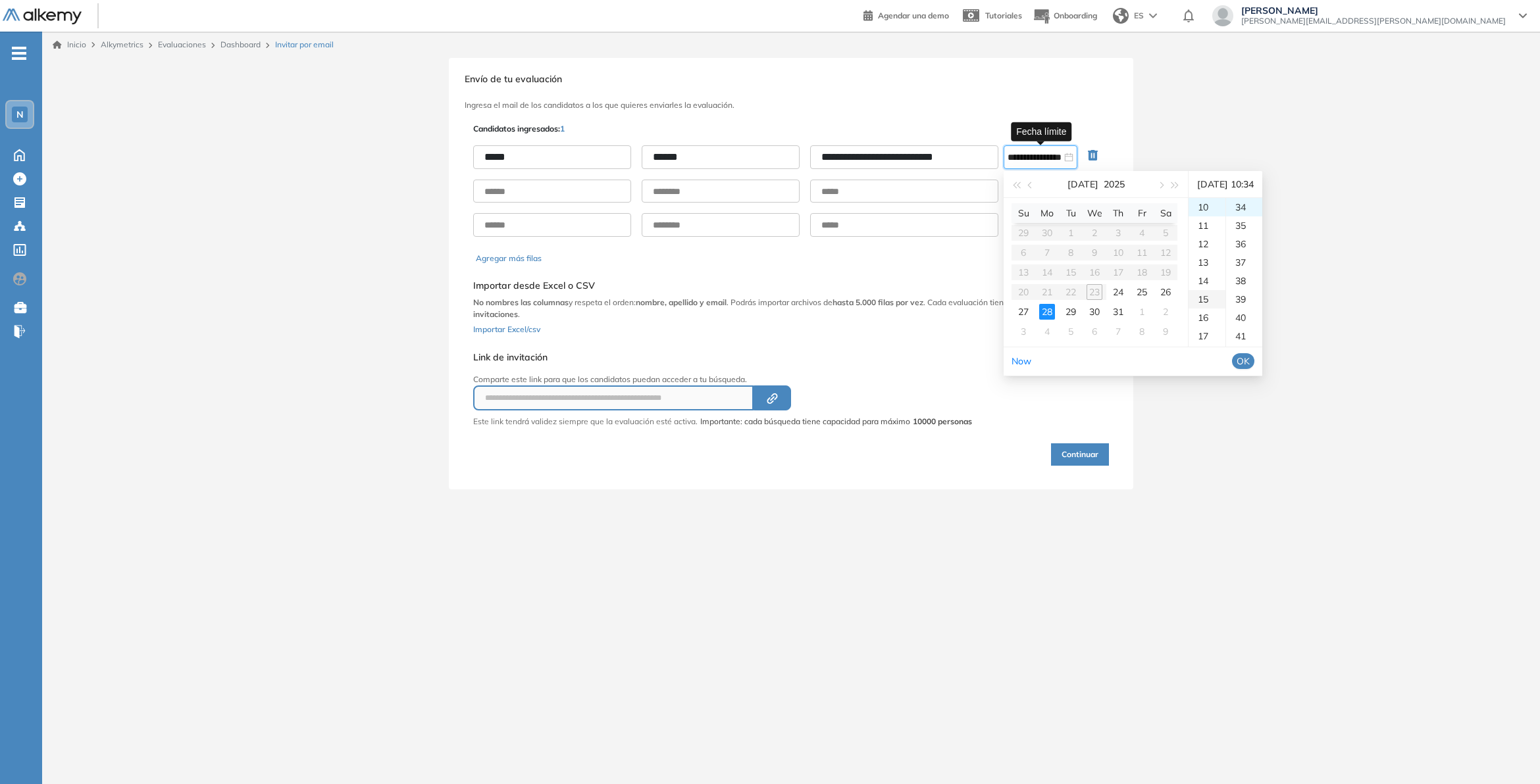 scroll, scrollTop: 423, scrollLeft: 0, axis: vertical 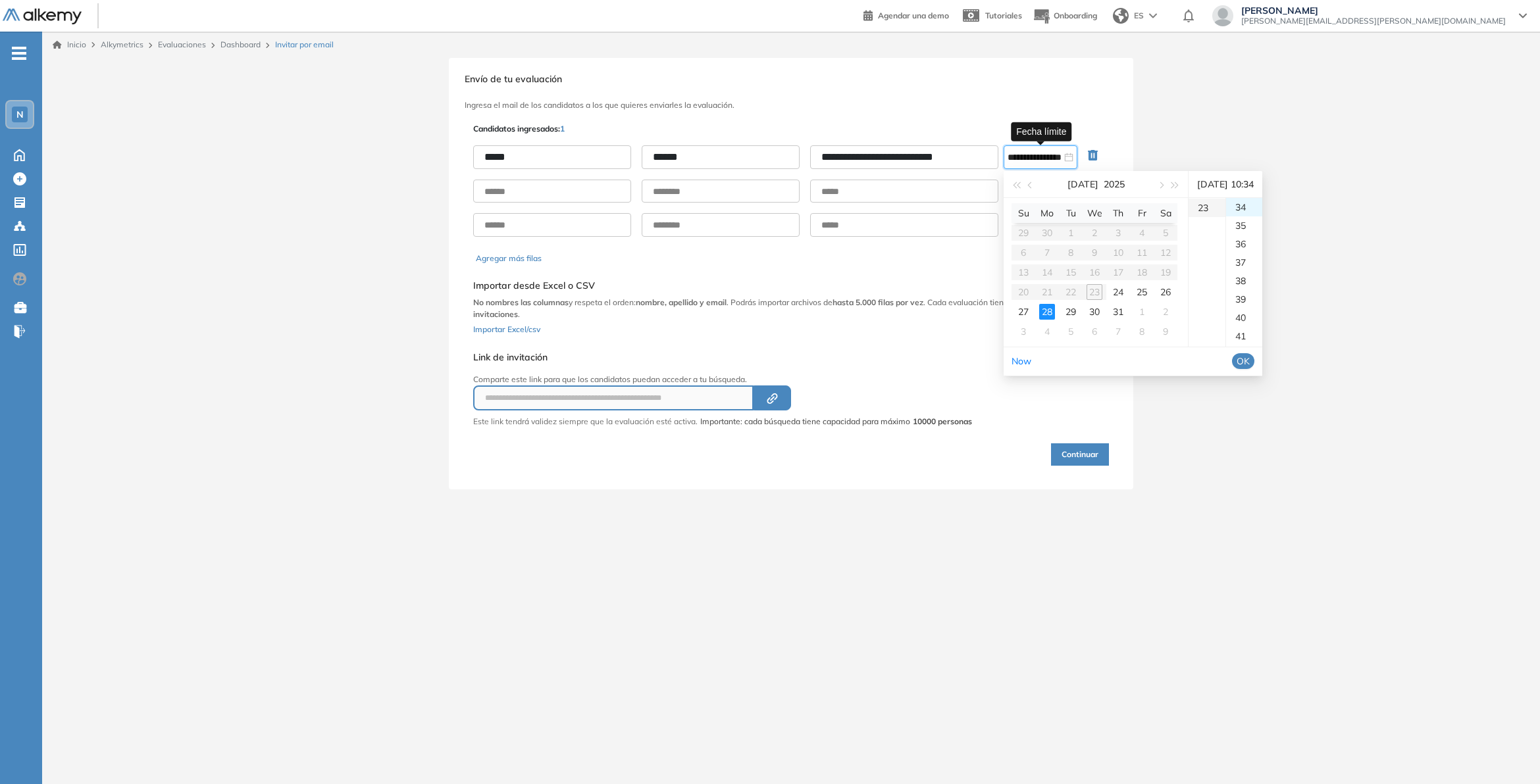 click on "23" at bounding box center (1207, 208) 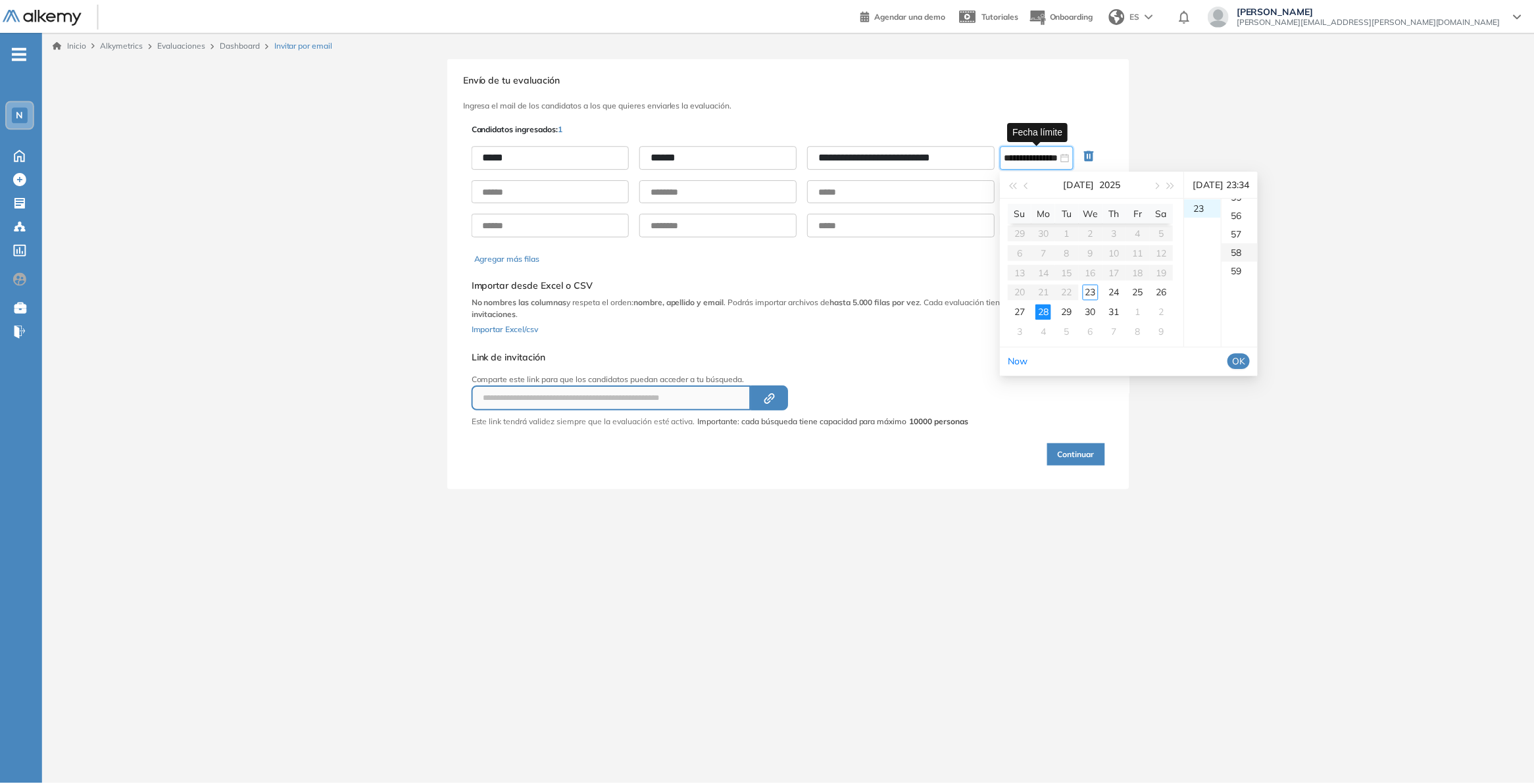scroll, scrollTop: 1086, scrollLeft: 0, axis: vertical 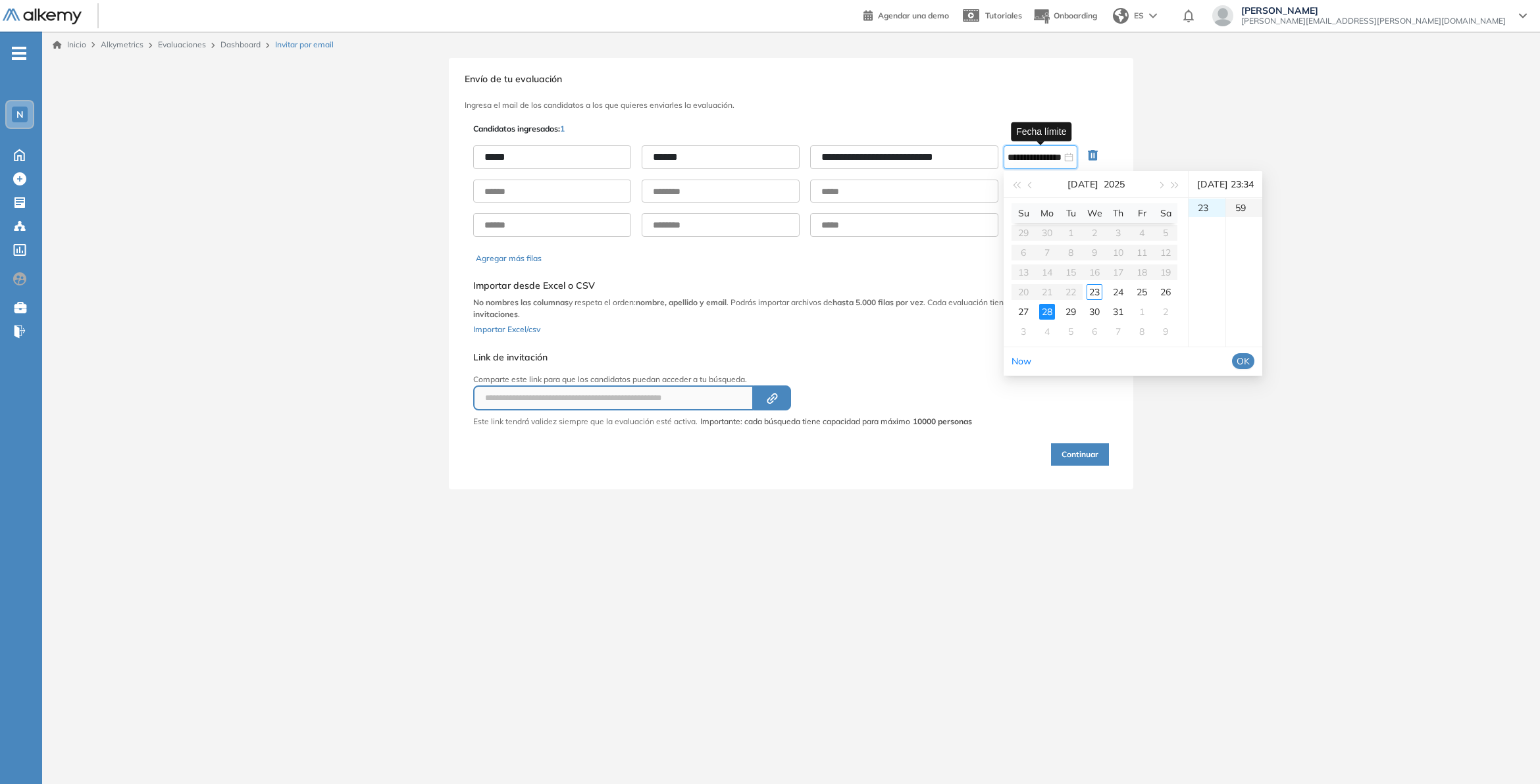 click on "59" at bounding box center (1244, 208) 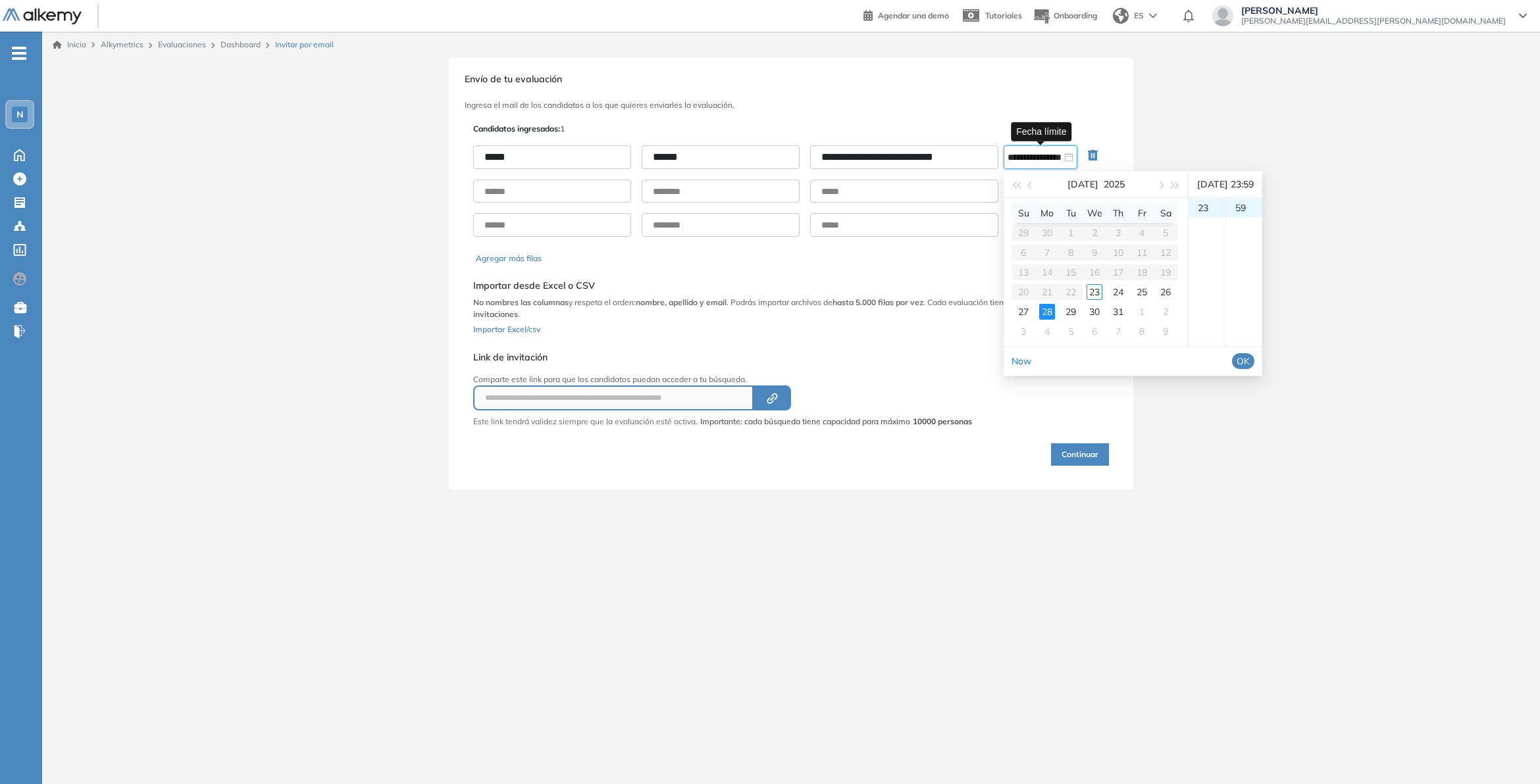 click on "OK" at bounding box center (1243, 361) 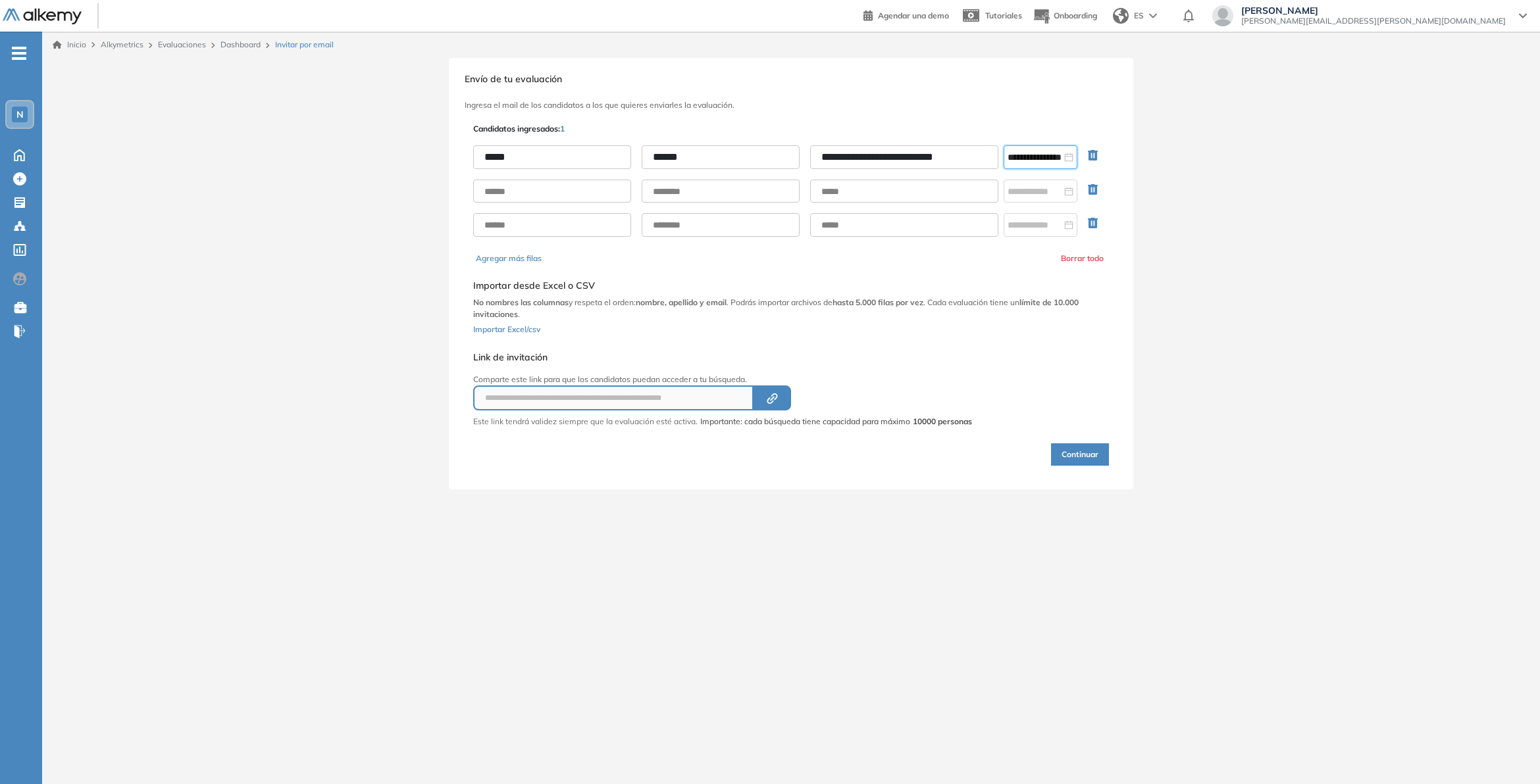 click on "Continuar" at bounding box center (1080, 454) 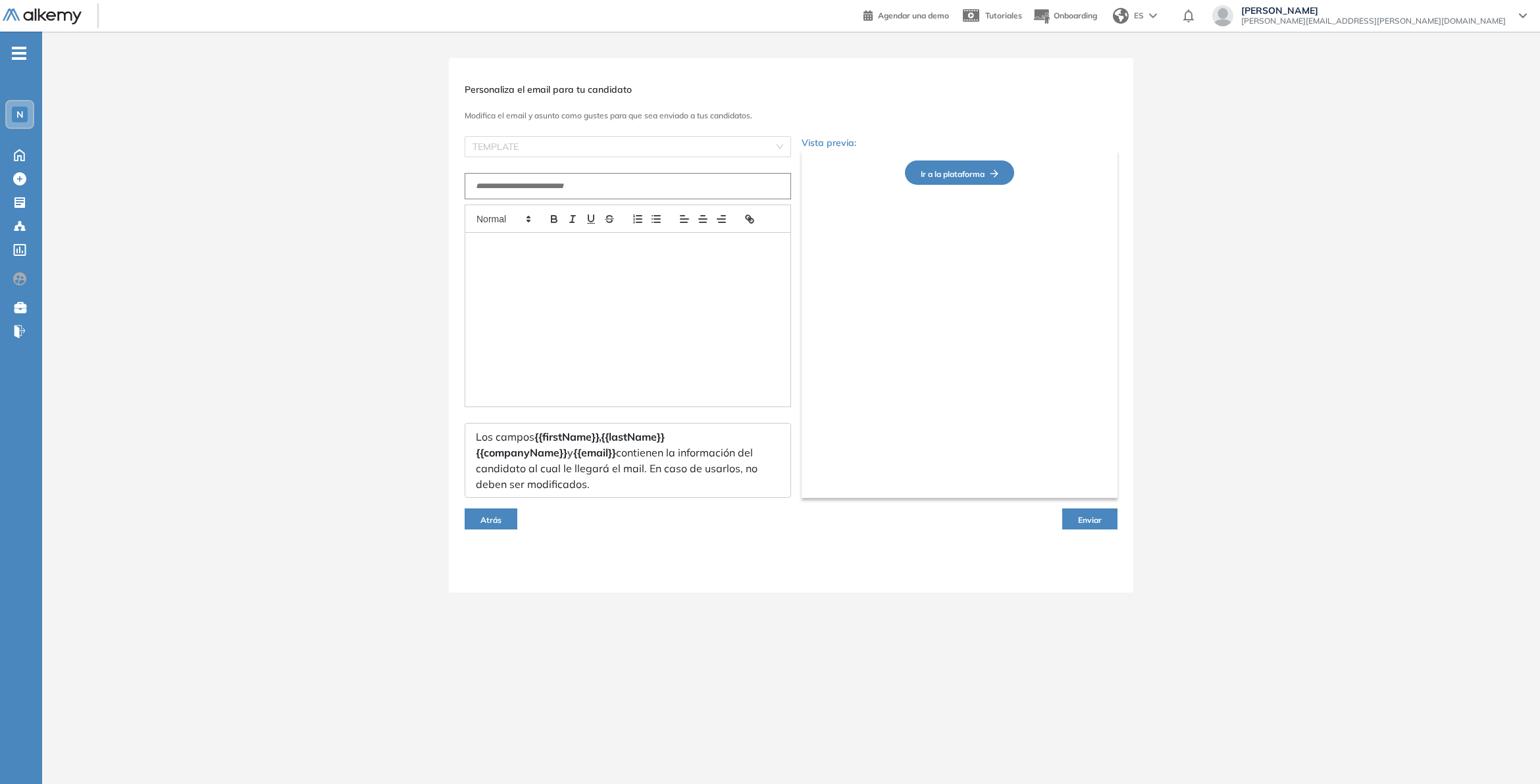 type on "**********" 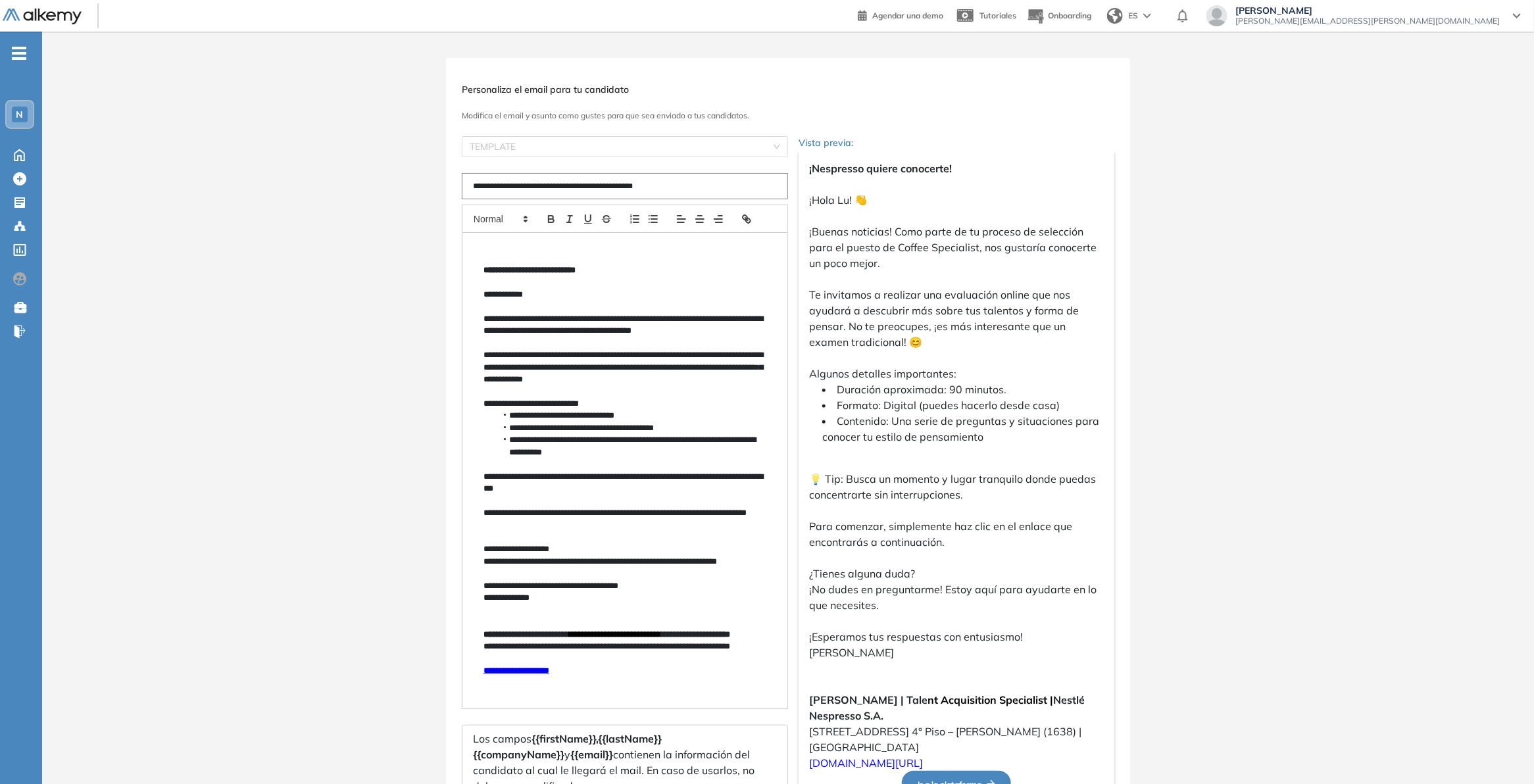 click on "**********" at bounding box center (625, 295) 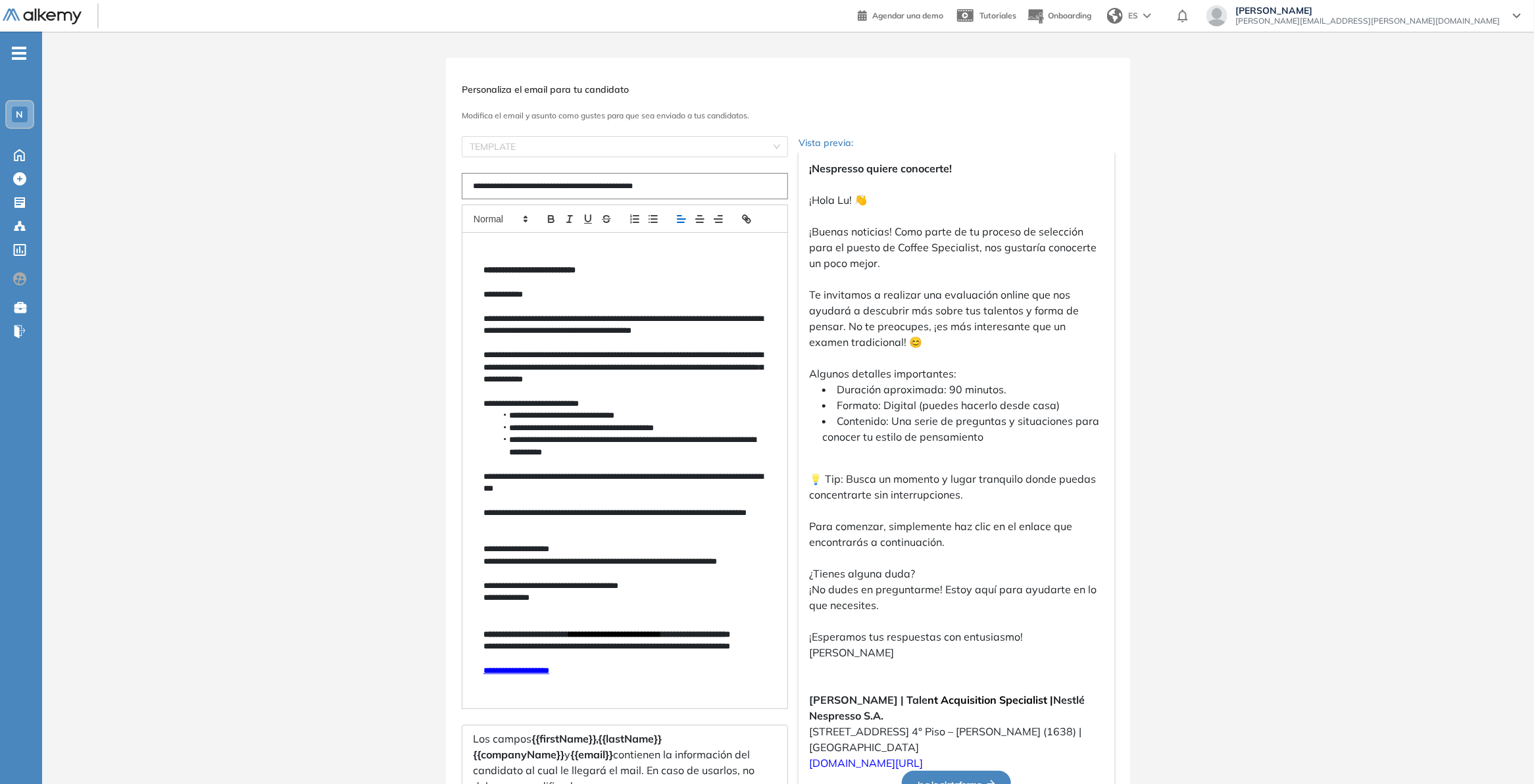 type 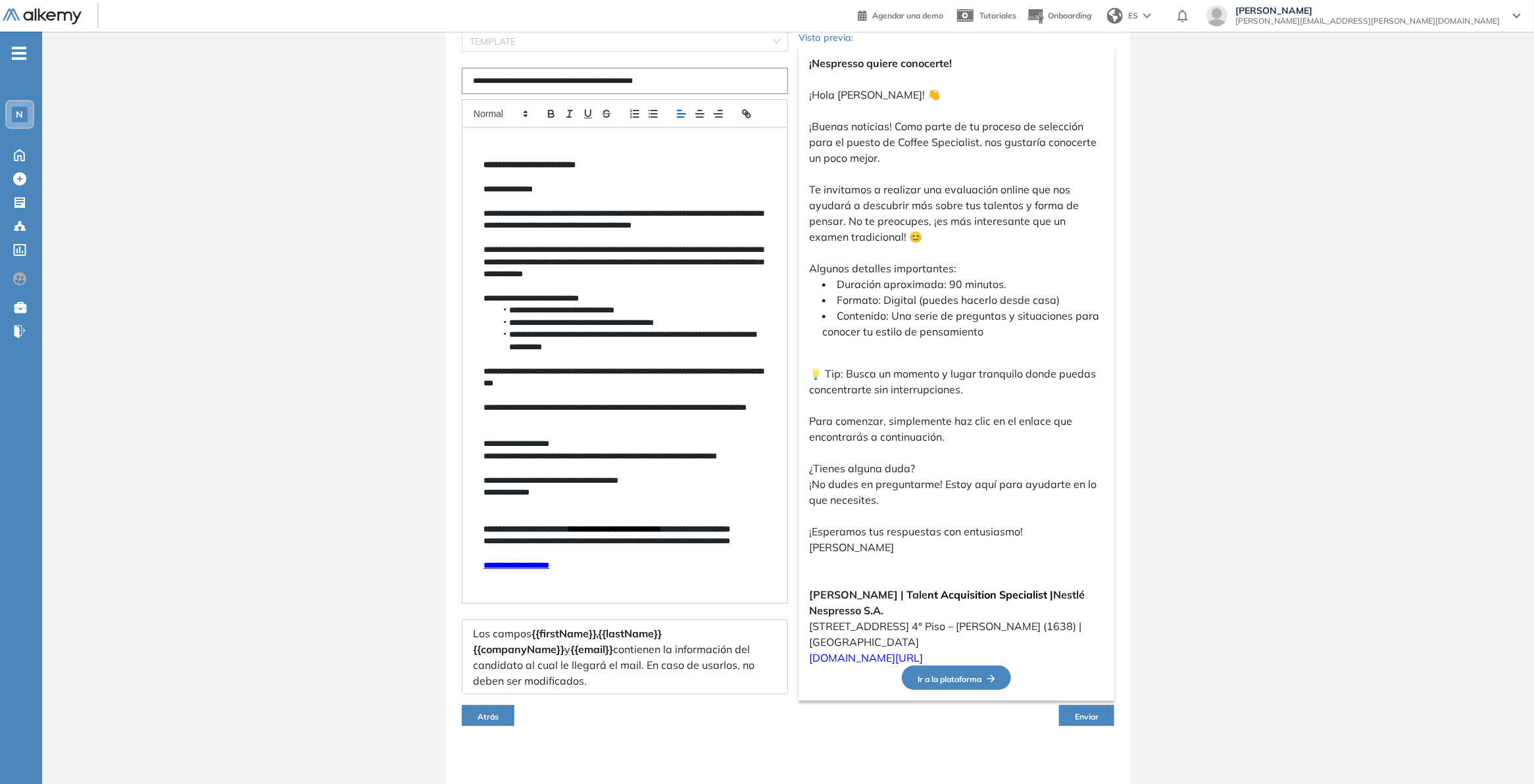 scroll, scrollTop: 107, scrollLeft: 0, axis: vertical 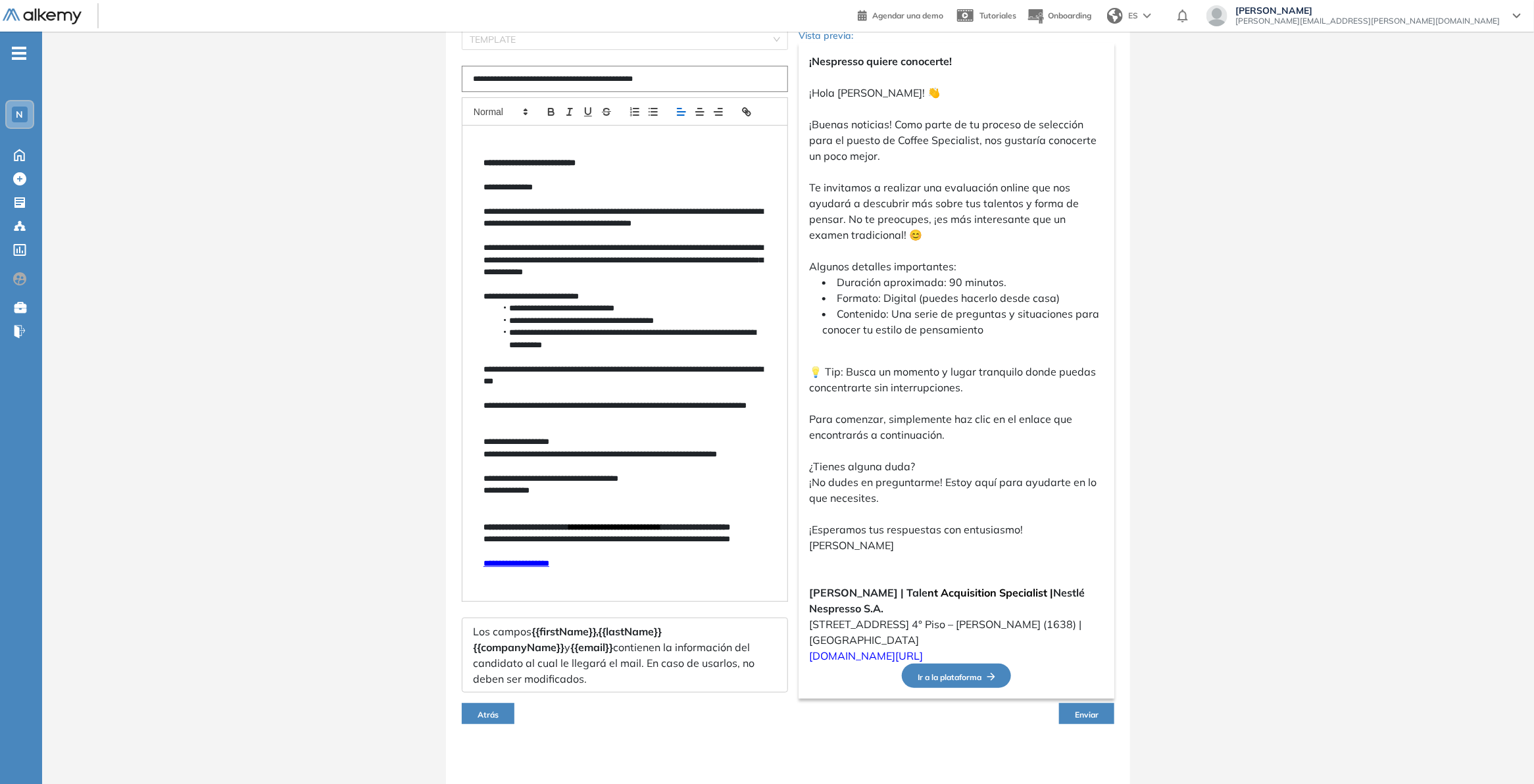 click on "Enviar" at bounding box center (1087, 714) 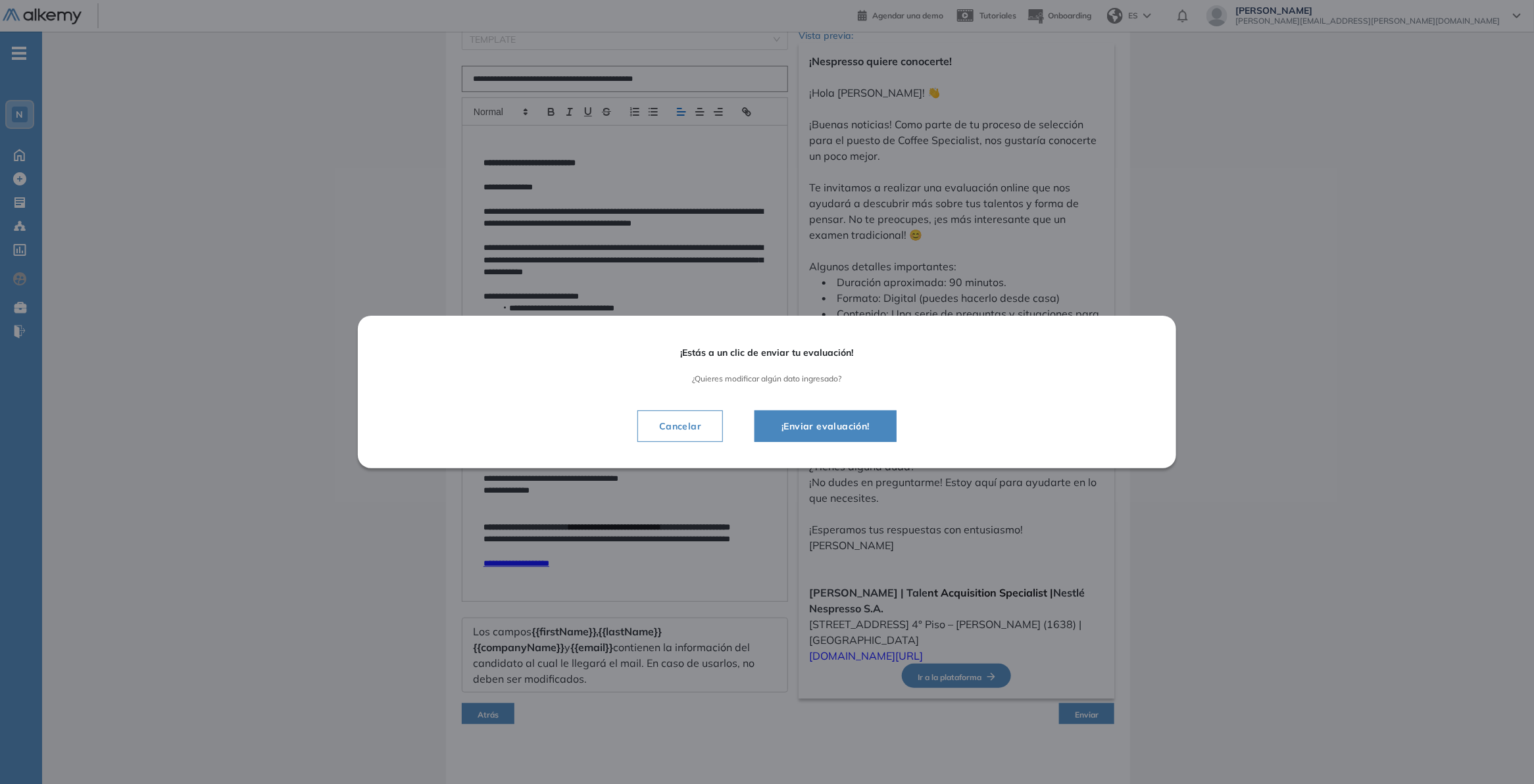 click on "¡Enviar evaluación!" at bounding box center (826, 426) 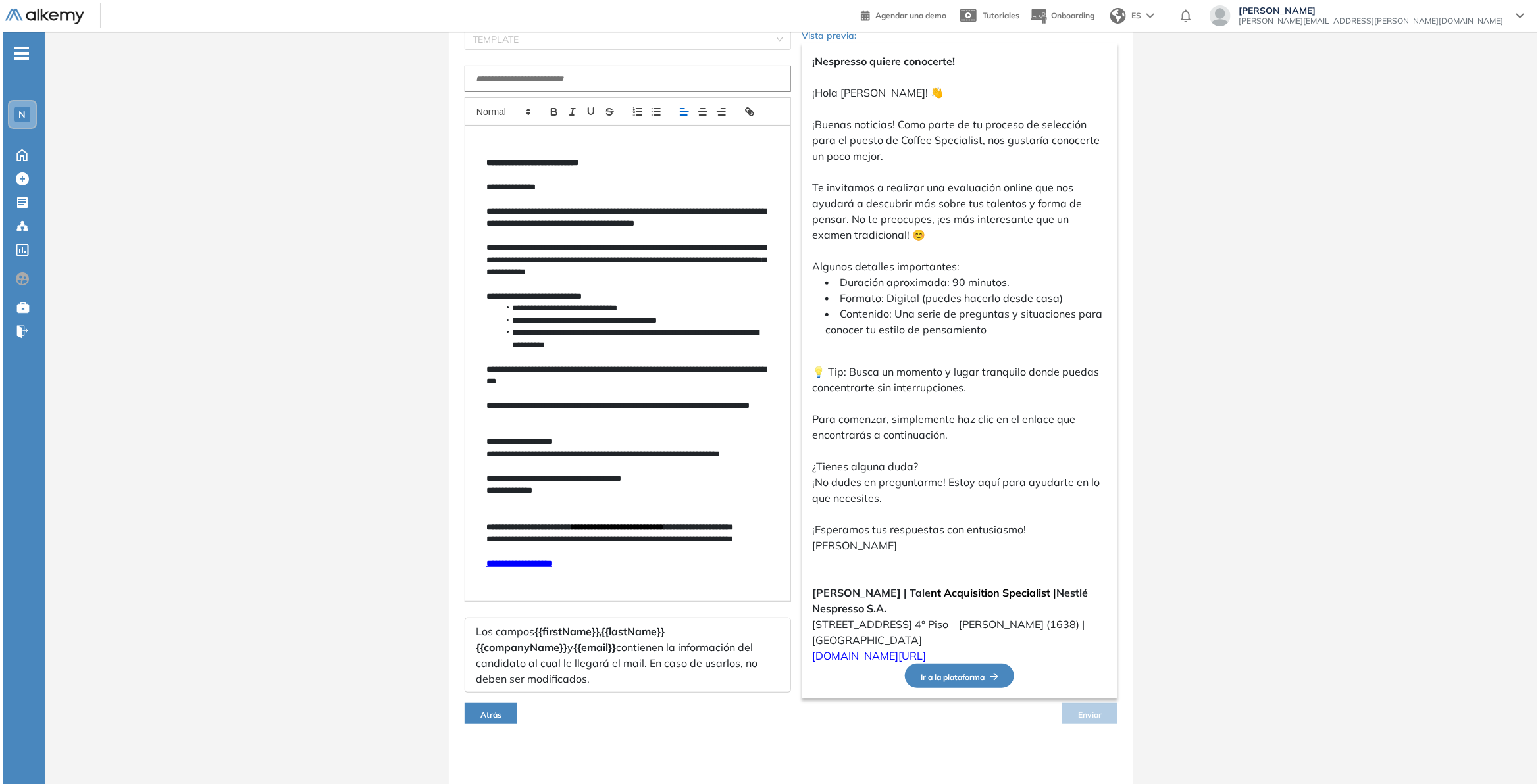 scroll, scrollTop: 0, scrollLeft: 0, axis: both 